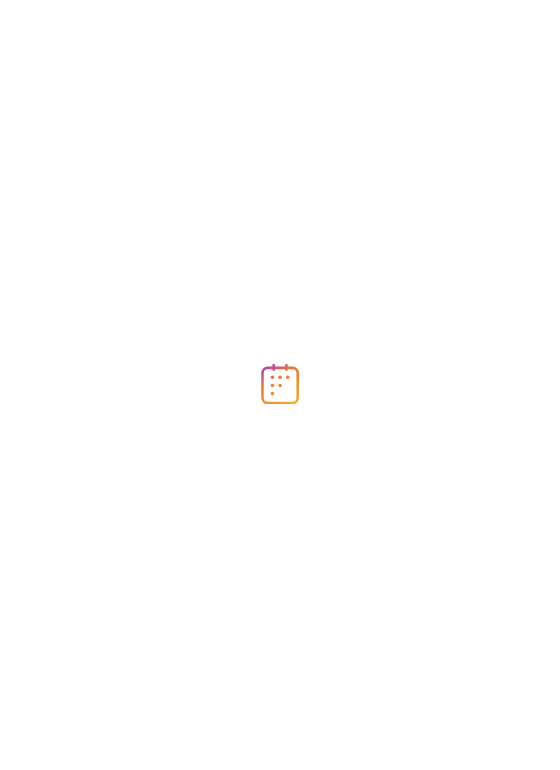 scroll, scrollTop: 0, scrollLeft: 0, axis: both 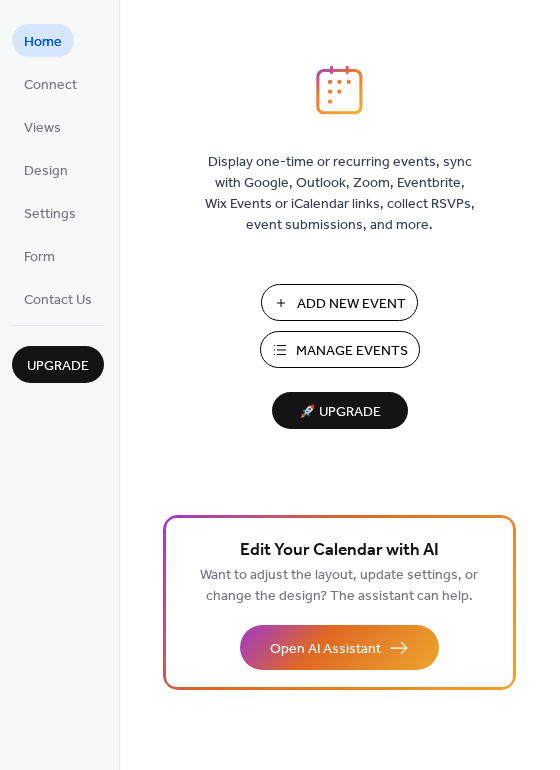 click on "Manage Events" at bounding box center [352, 351] 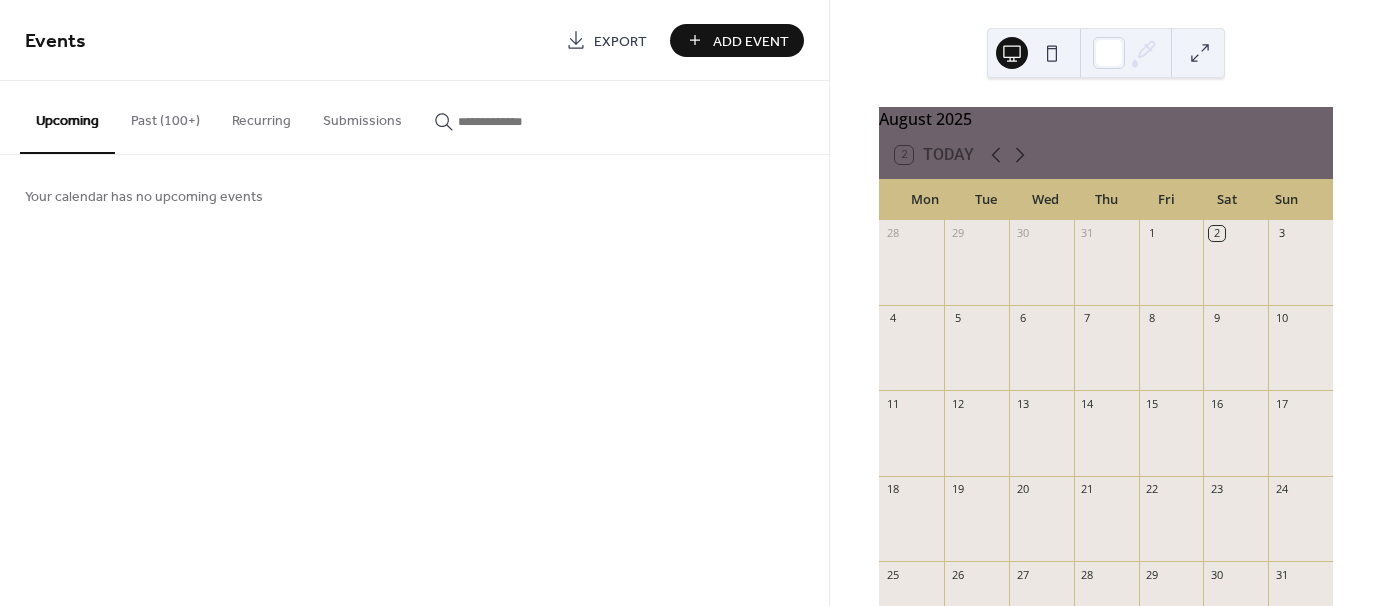 scroll, scrollTop: 0, scrollLeft: 0, axis: both 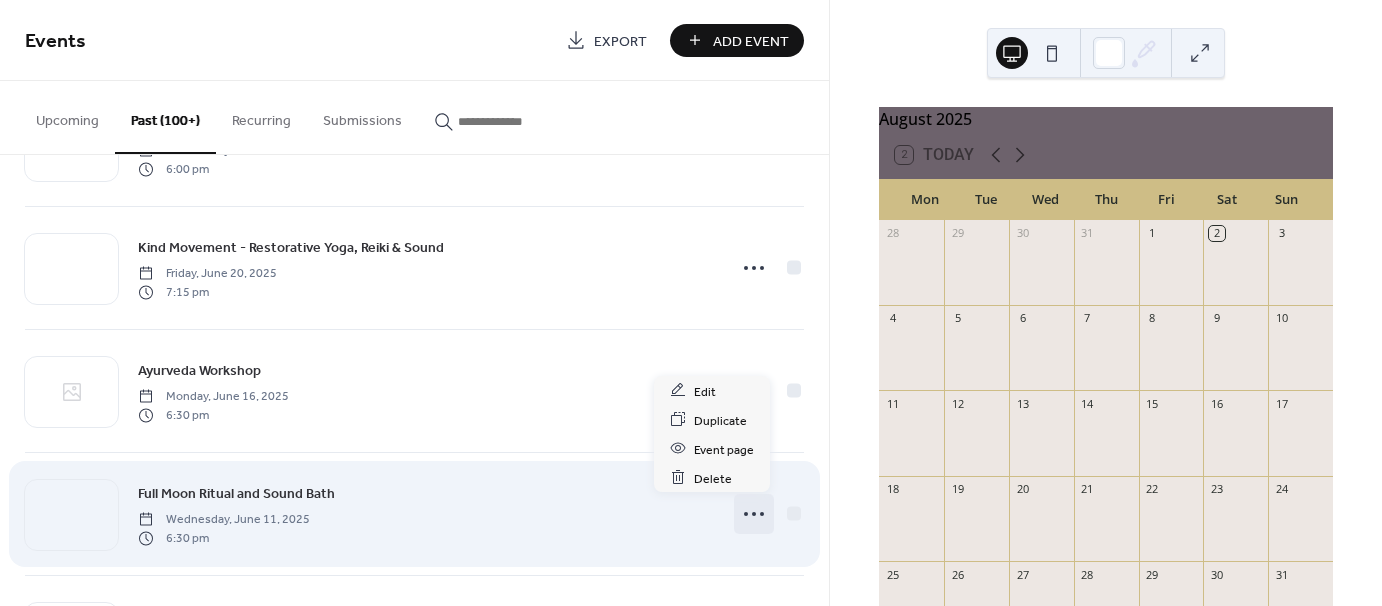 click 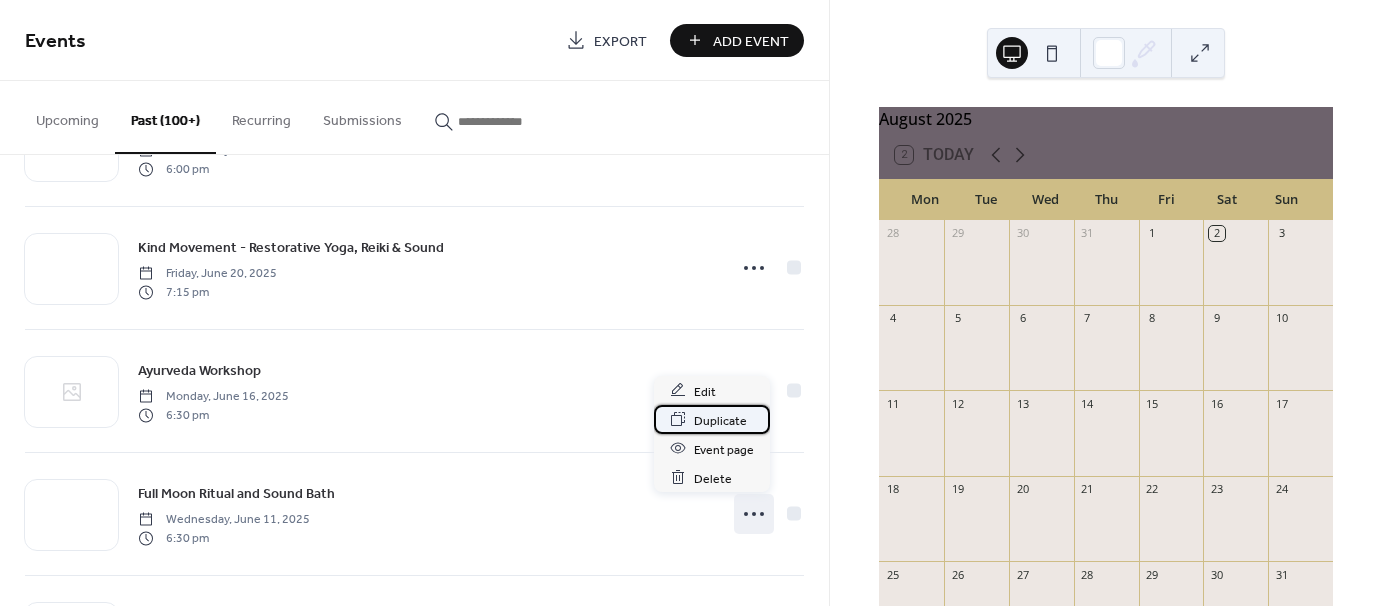 click on "Duplicate" at bounding box center [720, 420] 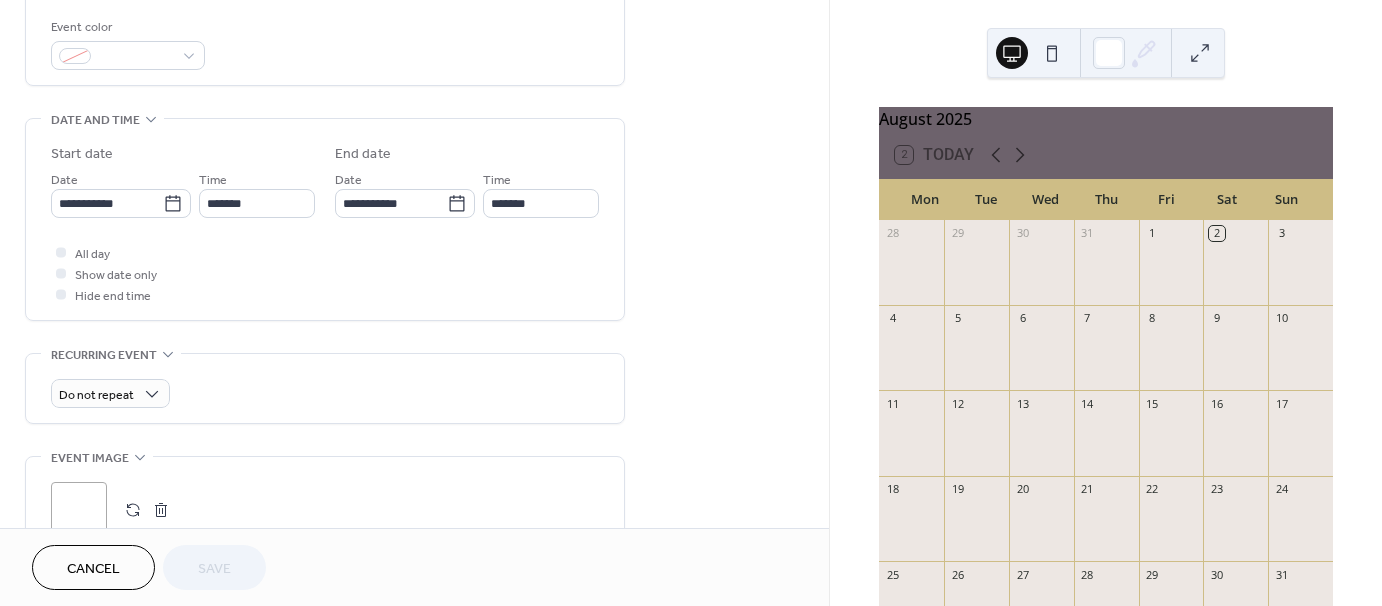 scroll, scrollTop: 537, scrollLeft: 0, axis: vertical 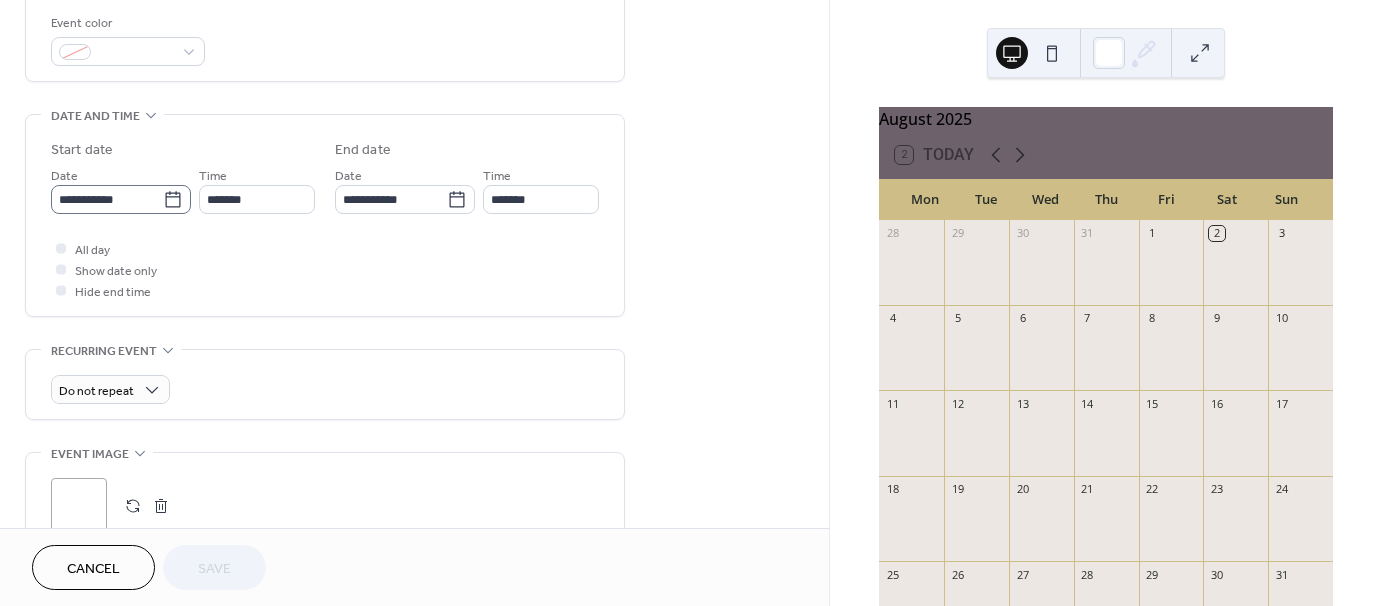 click 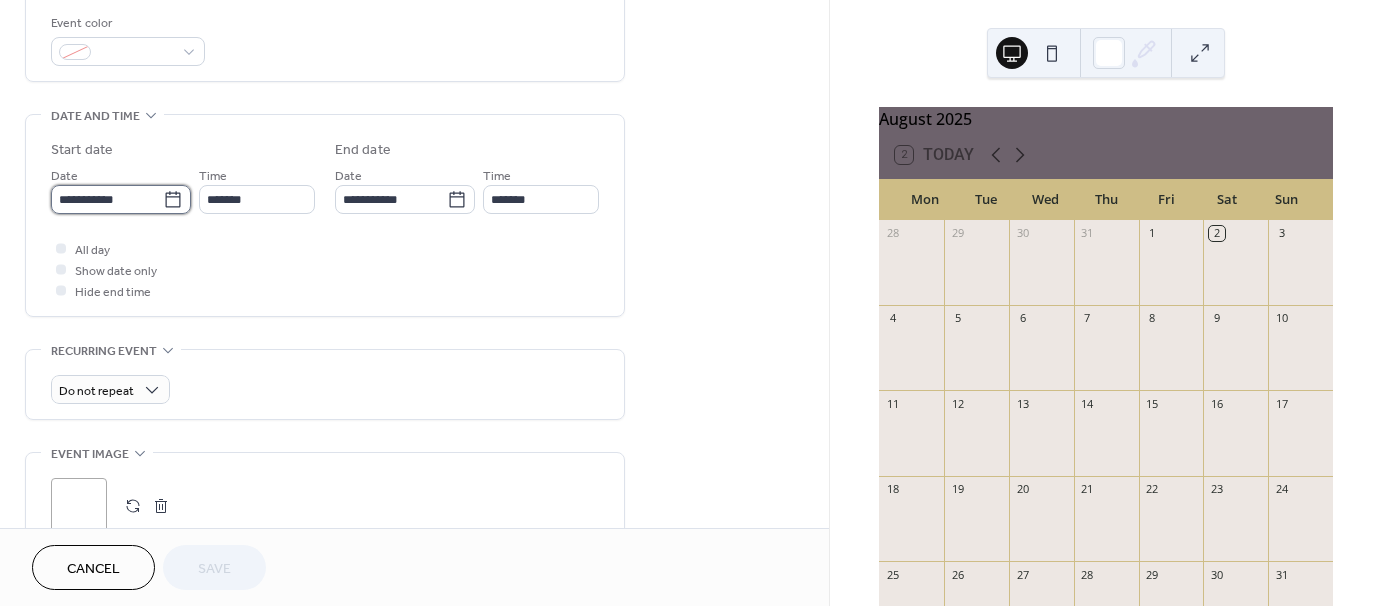 click on "**********" at bounding box center (107, 199) 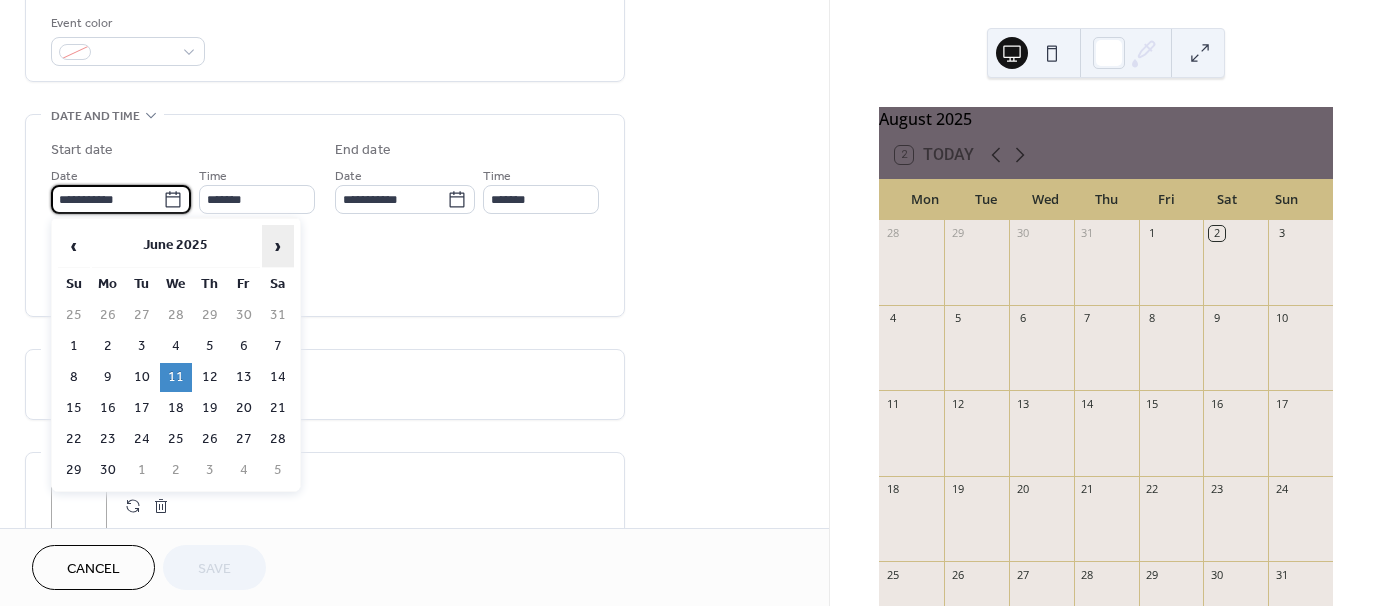 click on "›" at bounding box center [278, 246] 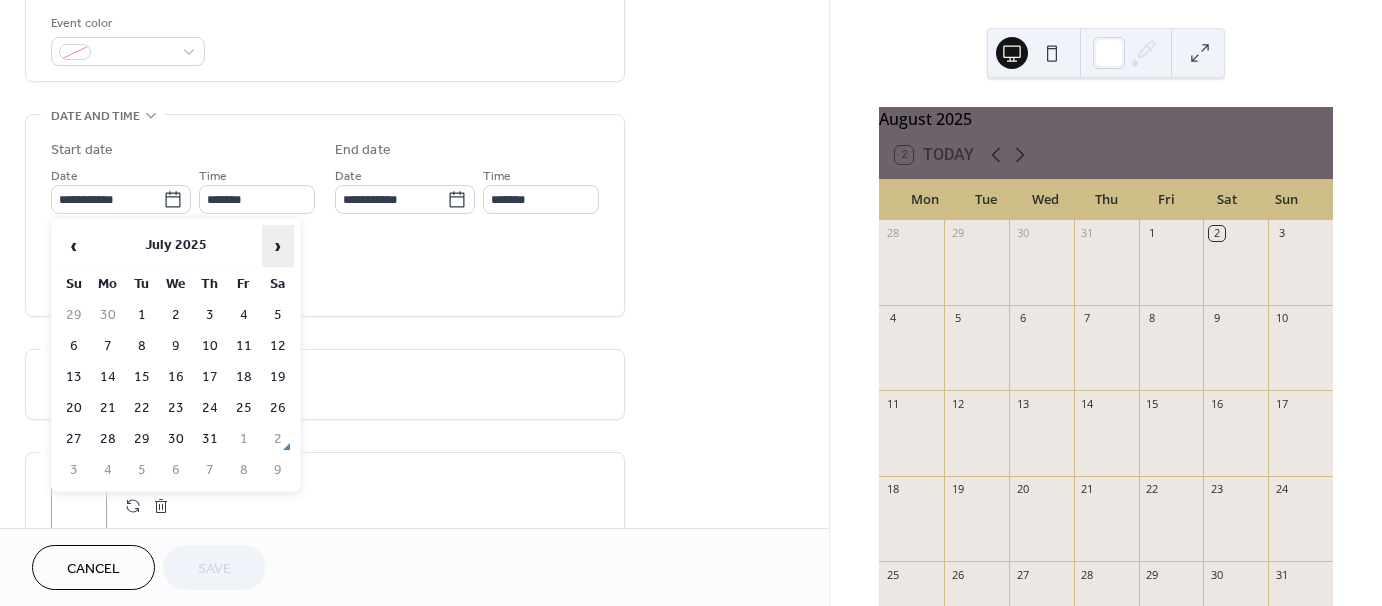 click on "›" at bounding box center [278, 246] 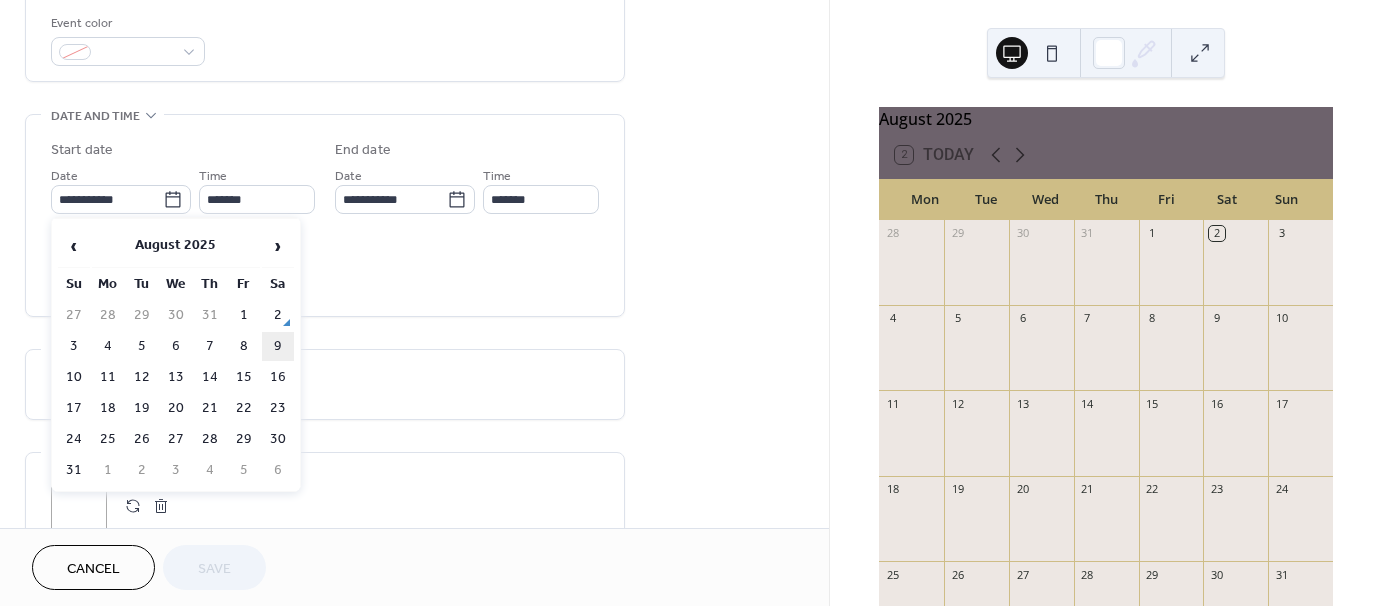 click on "9" at bounding box center [278, 346] 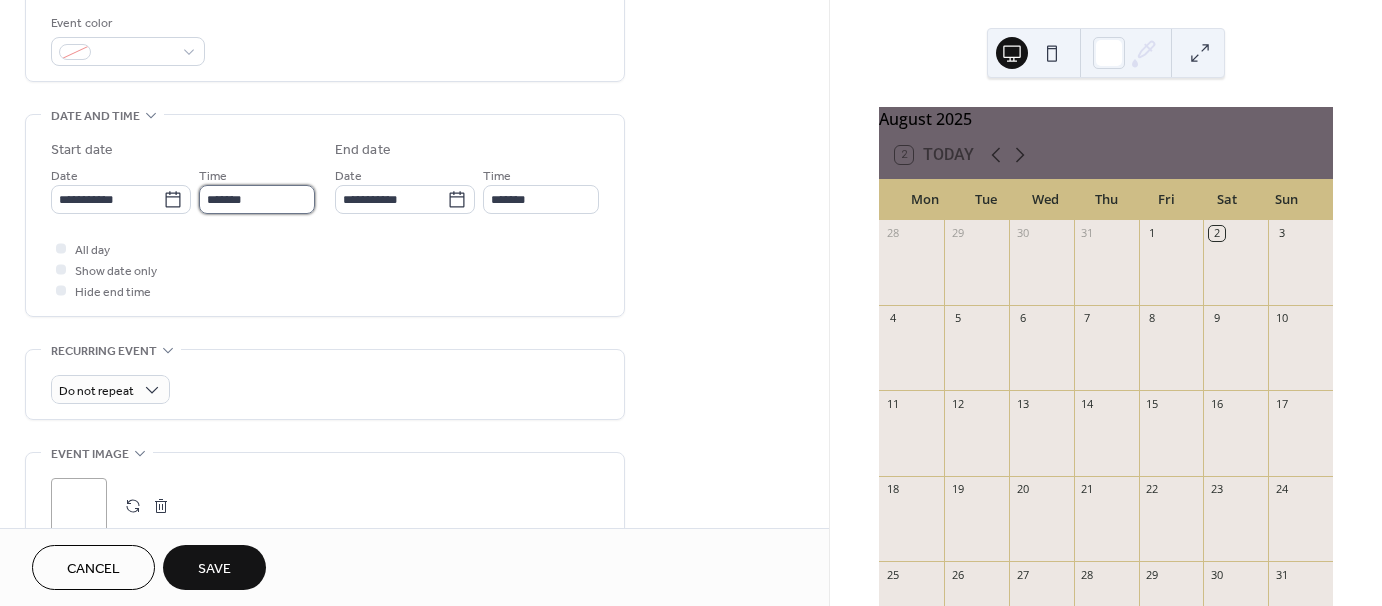 click on "*******" at bounding box center [257, 199] 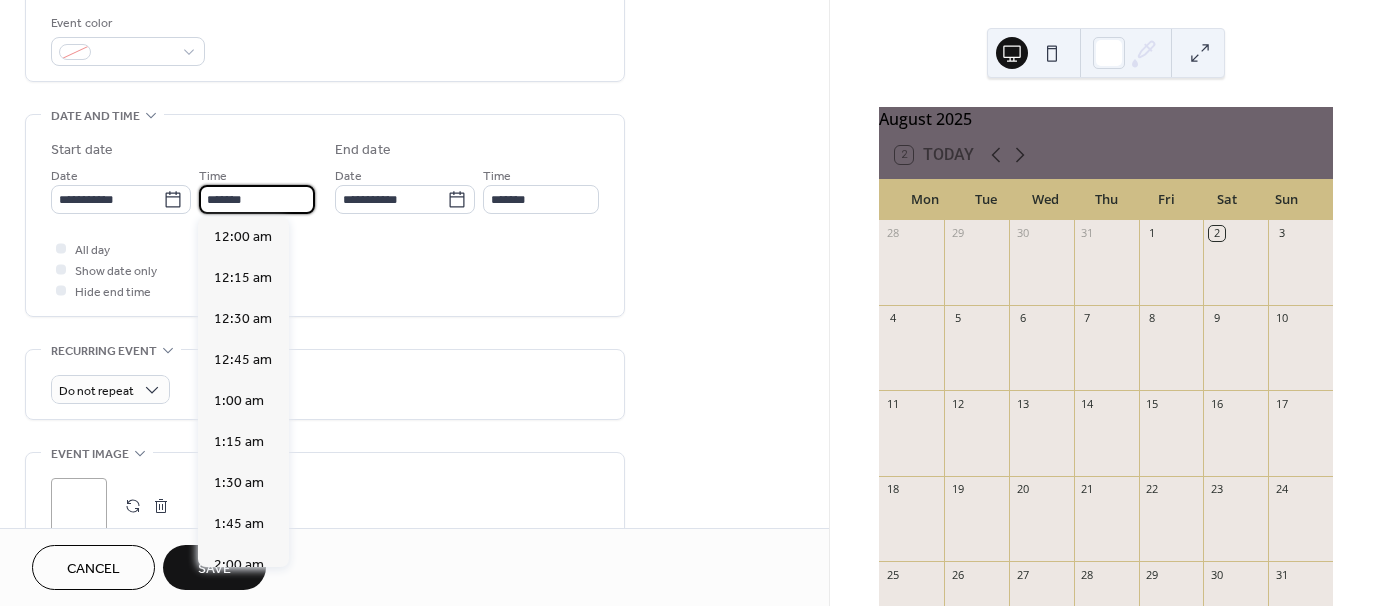 scroll, scrollTop: 3034, scrollLeft: 0, axis: vertical 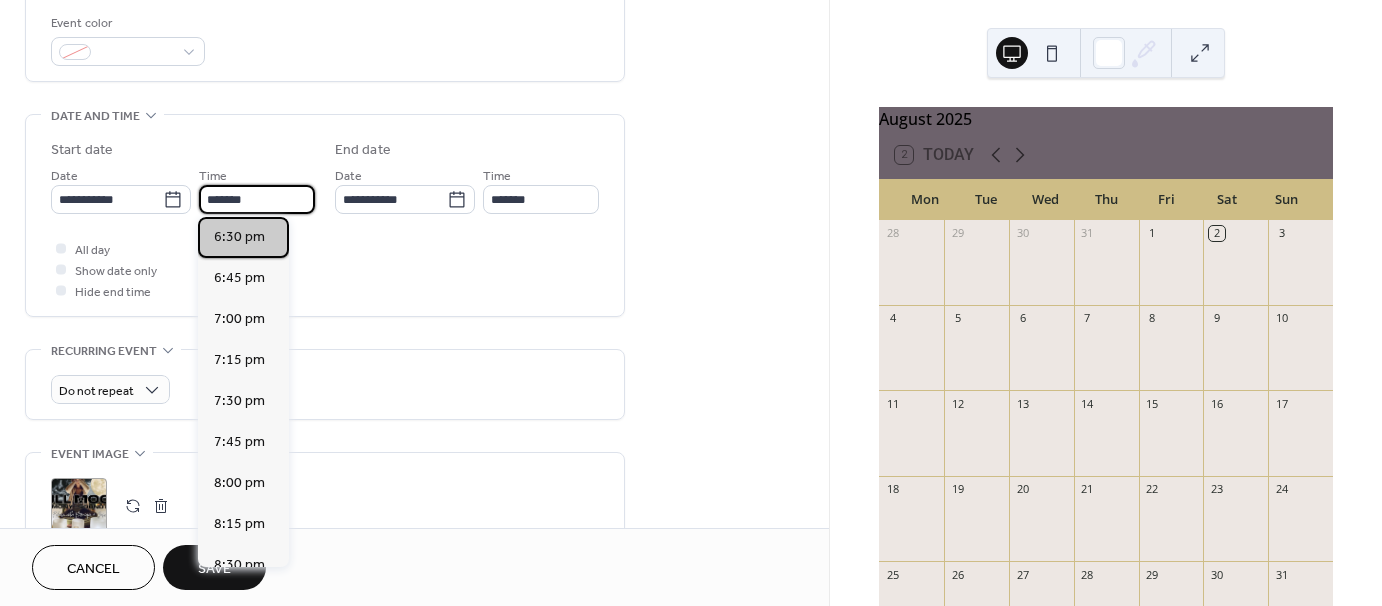 click on "6:30 pm" at bounding box center [243, 237] 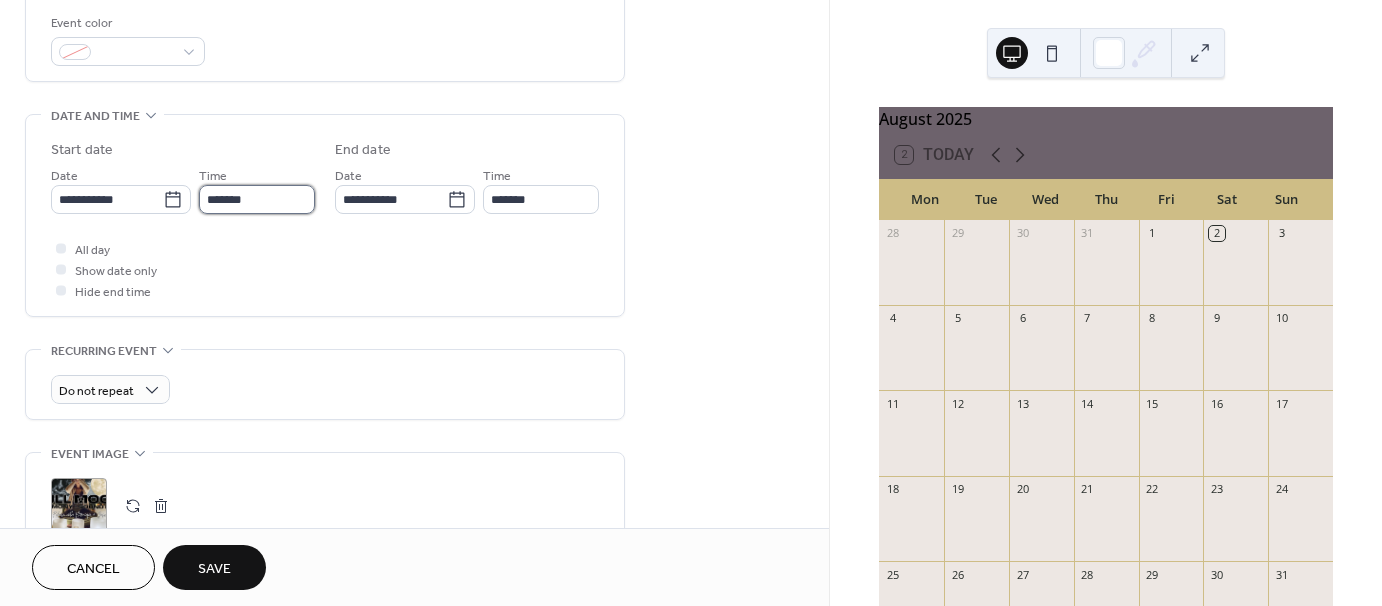 click on "*******" at bounding box center [257, 199] 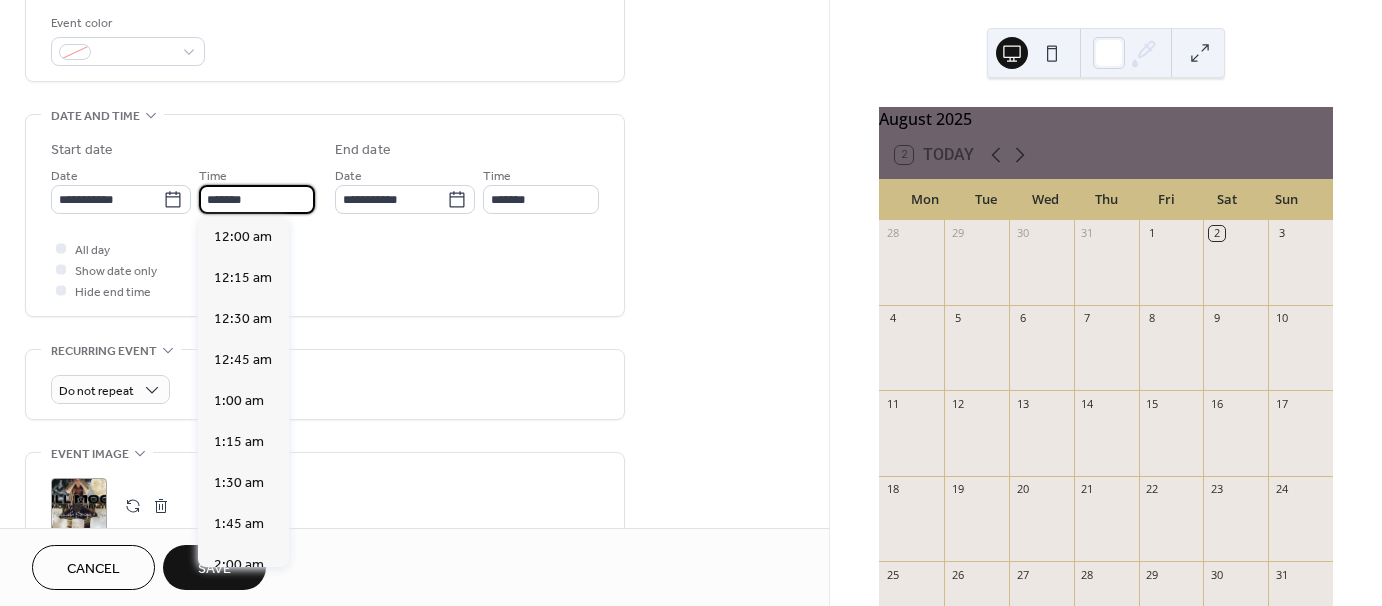 scroll, scrollTop: 3034, scrollLeft: 0, axis: vertical 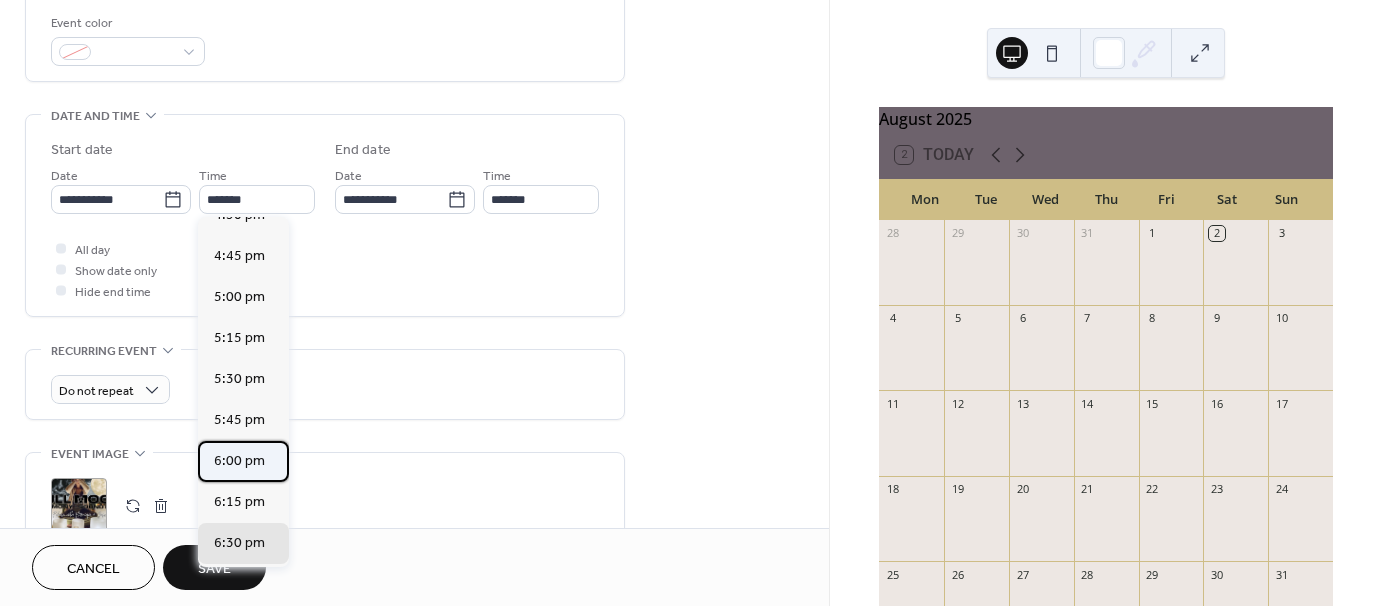 click on "6:00 pm" at bounding box center [239, 460] 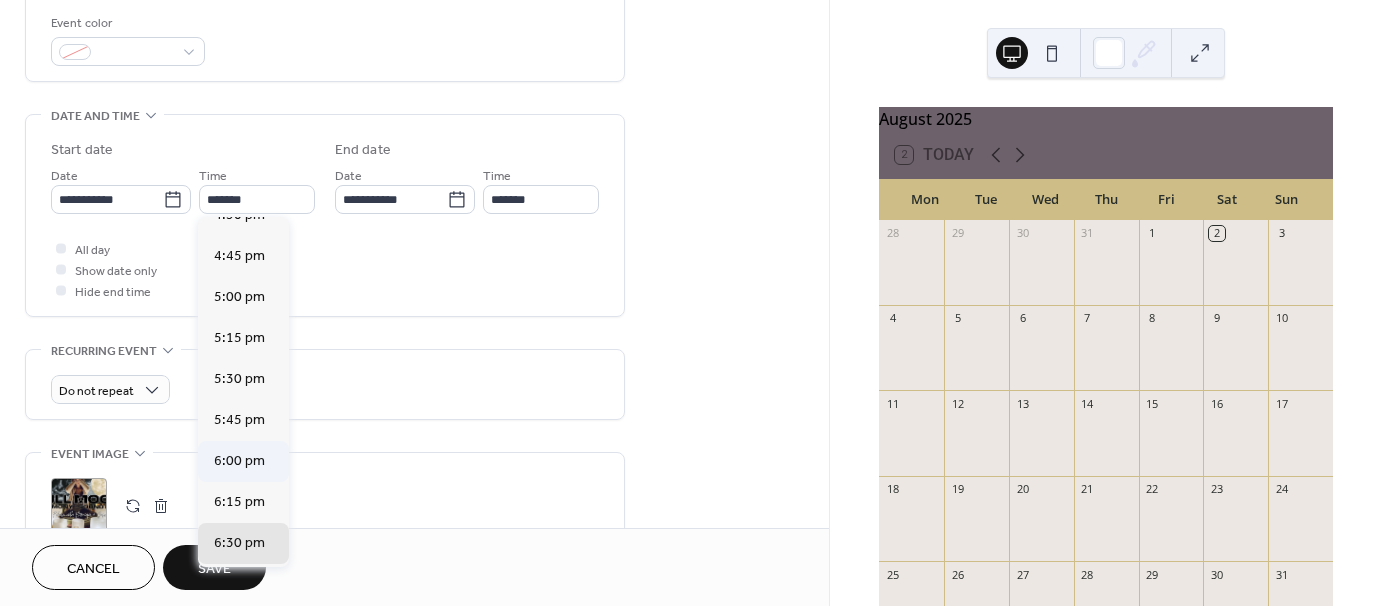 type on "*******" 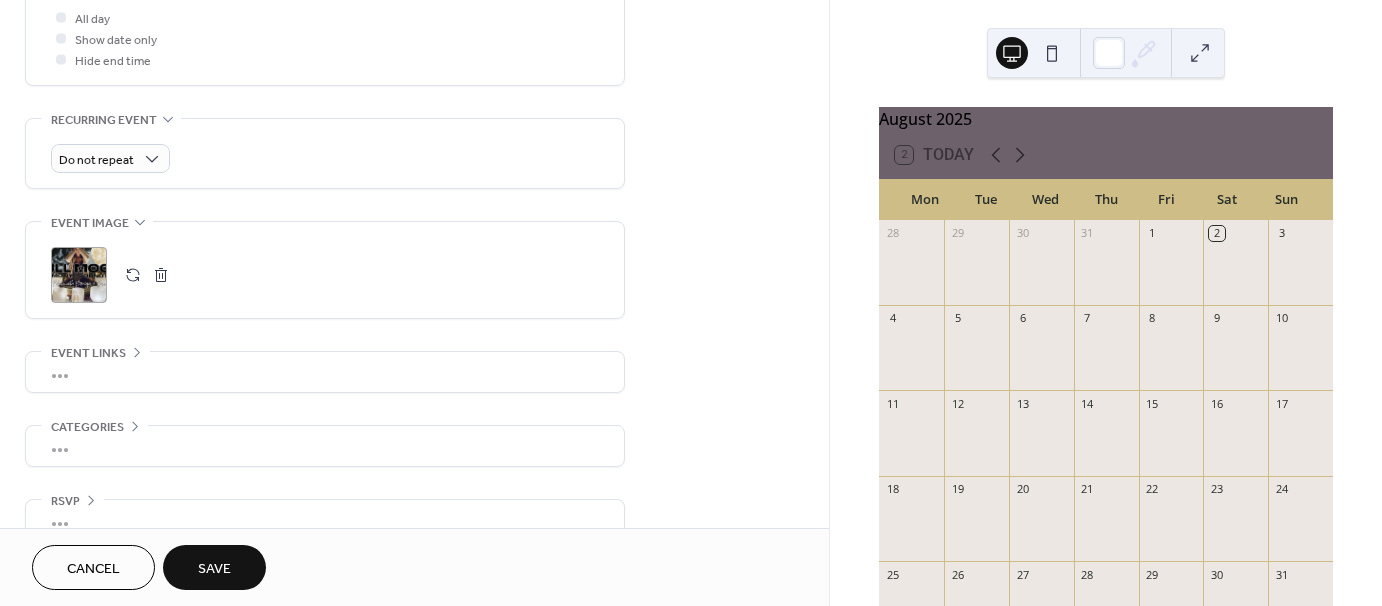 scroll, scrollTop: 798, scrollLeft: 0, axis: vertical 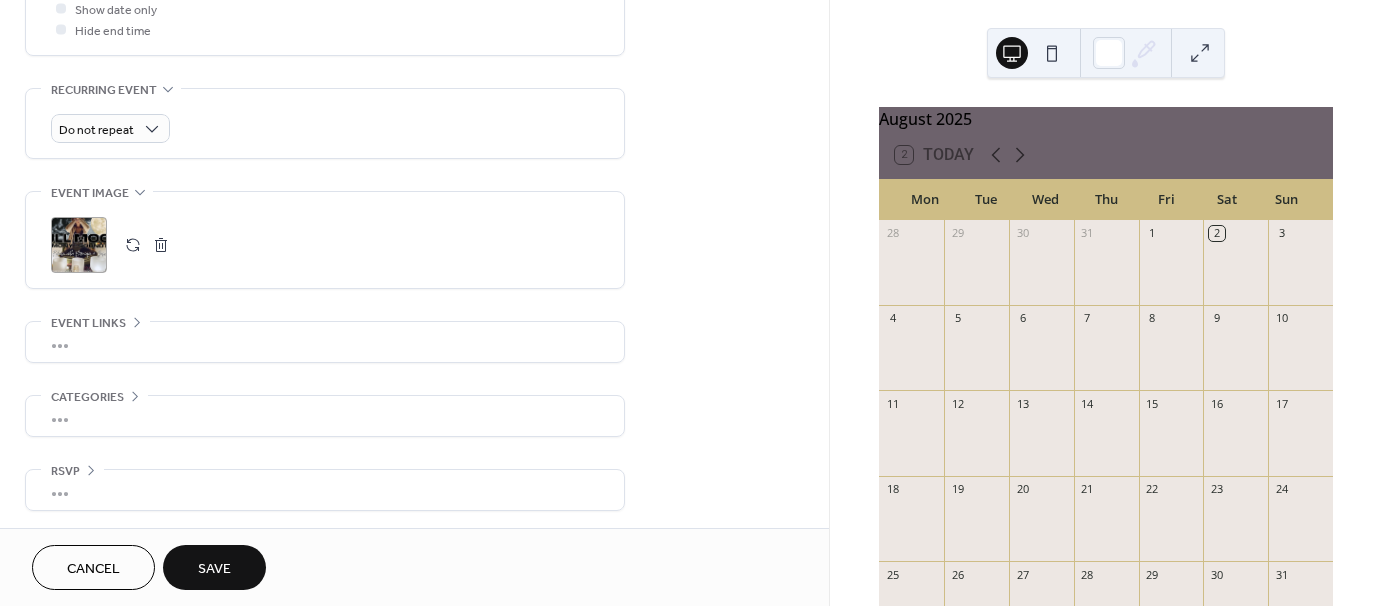 click on "Save" at bounding box center [214, 569] 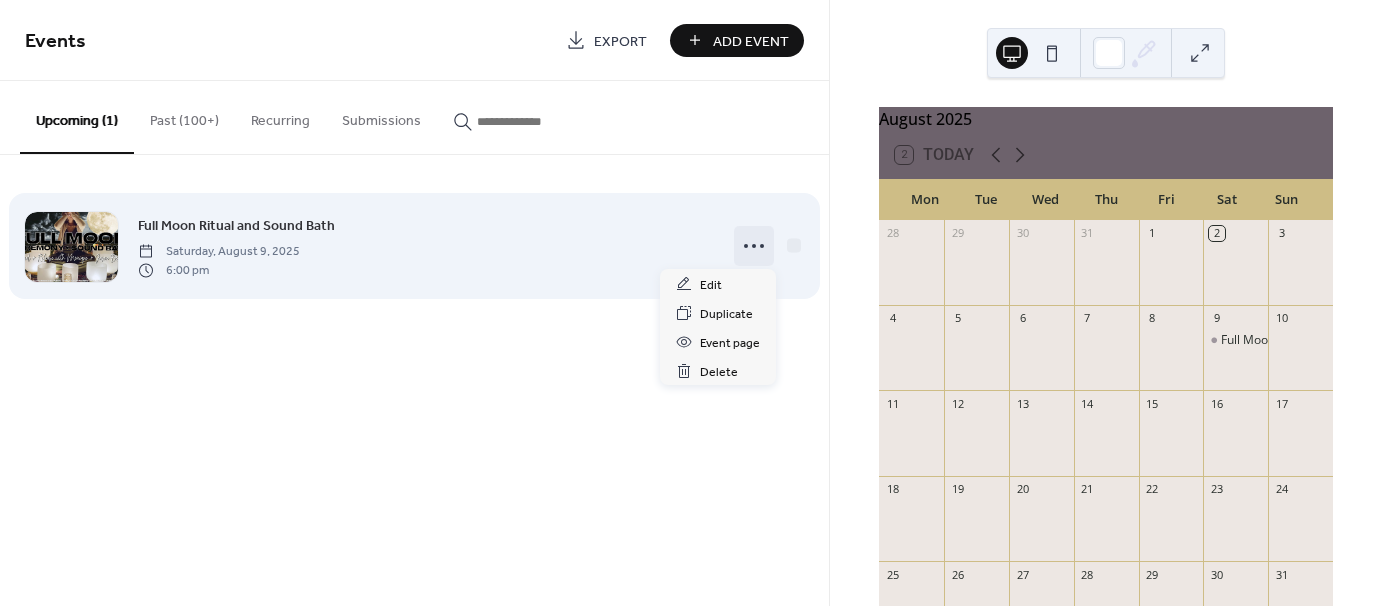 click 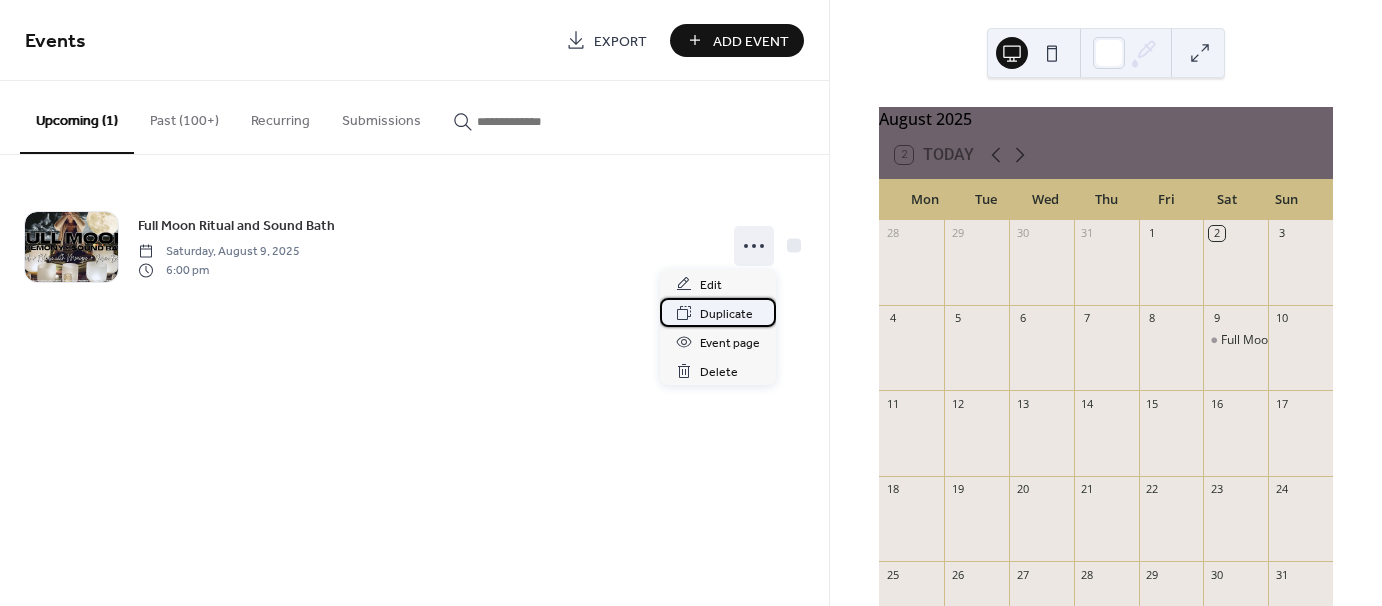 click on "Duplicate" at bounding box center [726, 314] 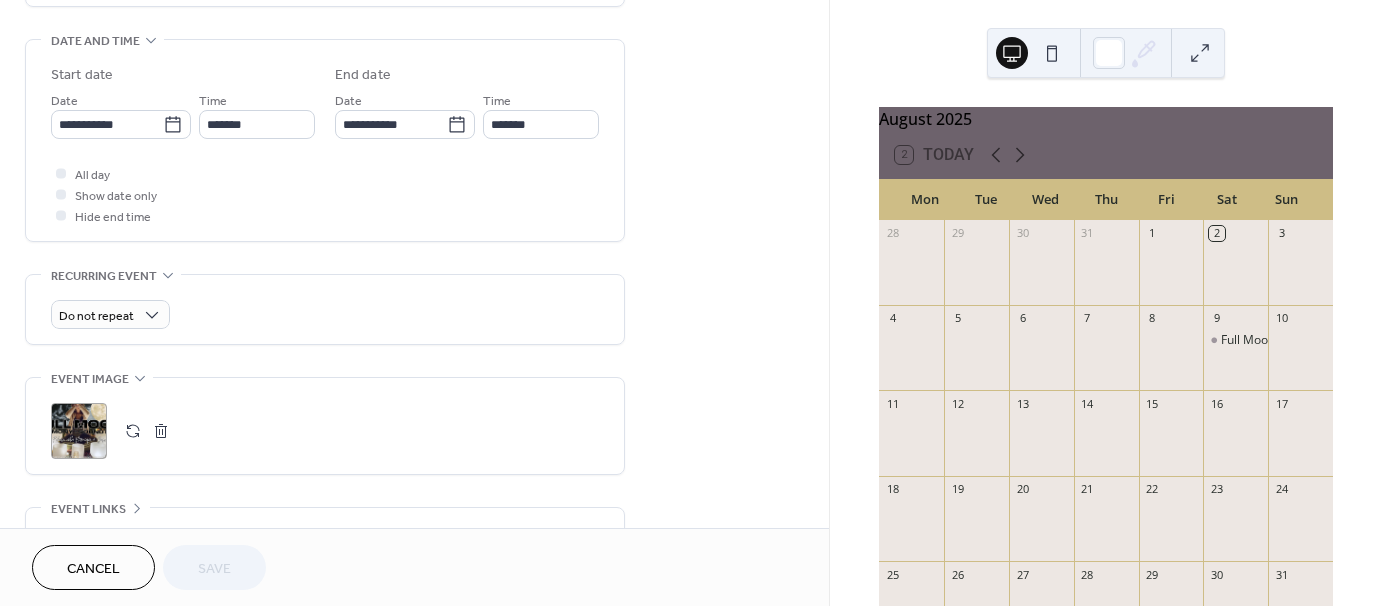 scroll, scrollTop: 616, scrollLeft: 0, axis: vertical 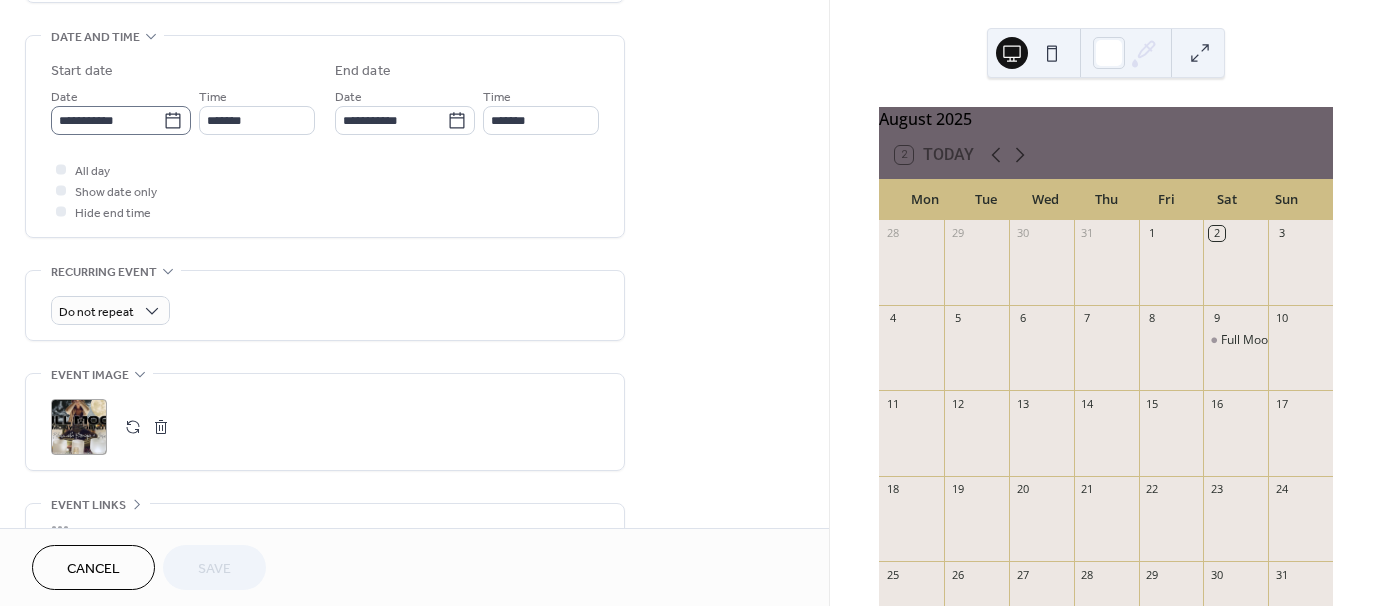 click 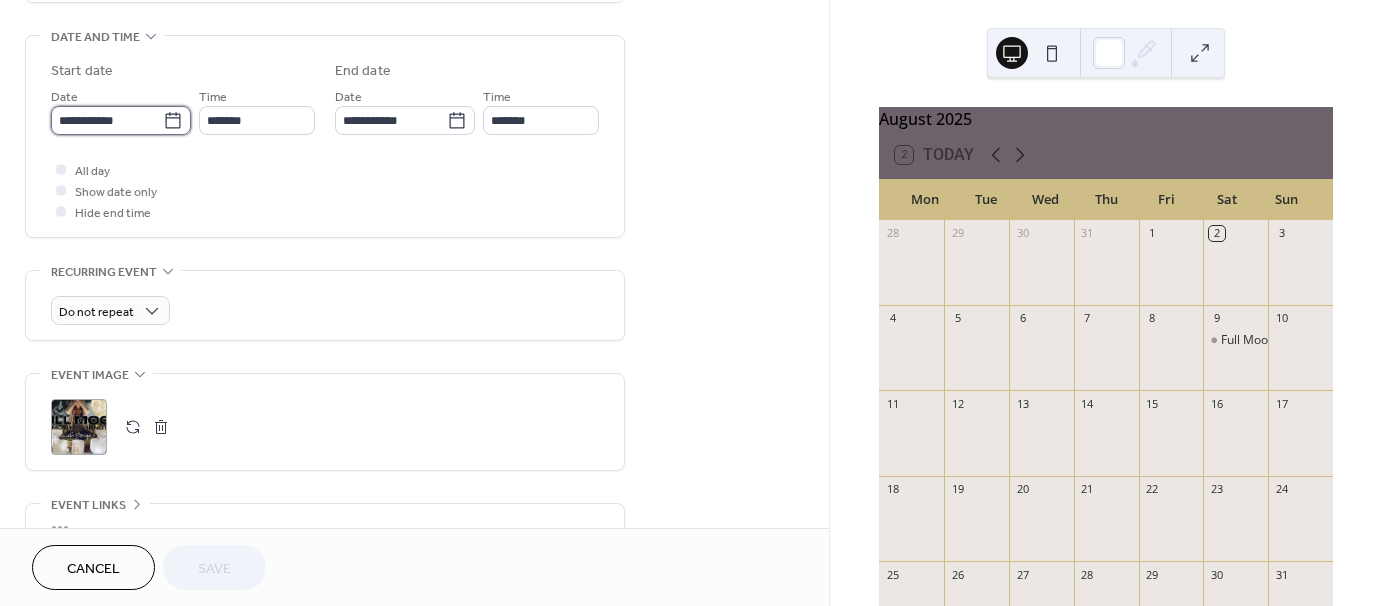 click on "**********" at bounding box center [107, 120] 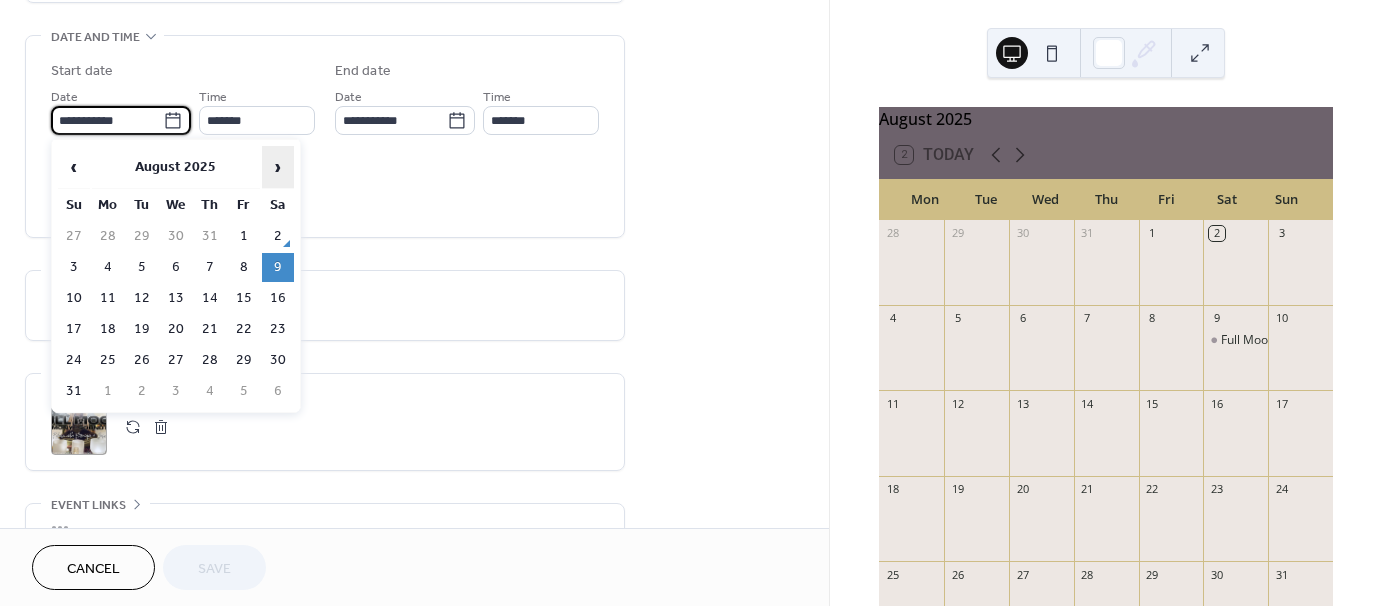click on "›" at bounding box center [278, 167] 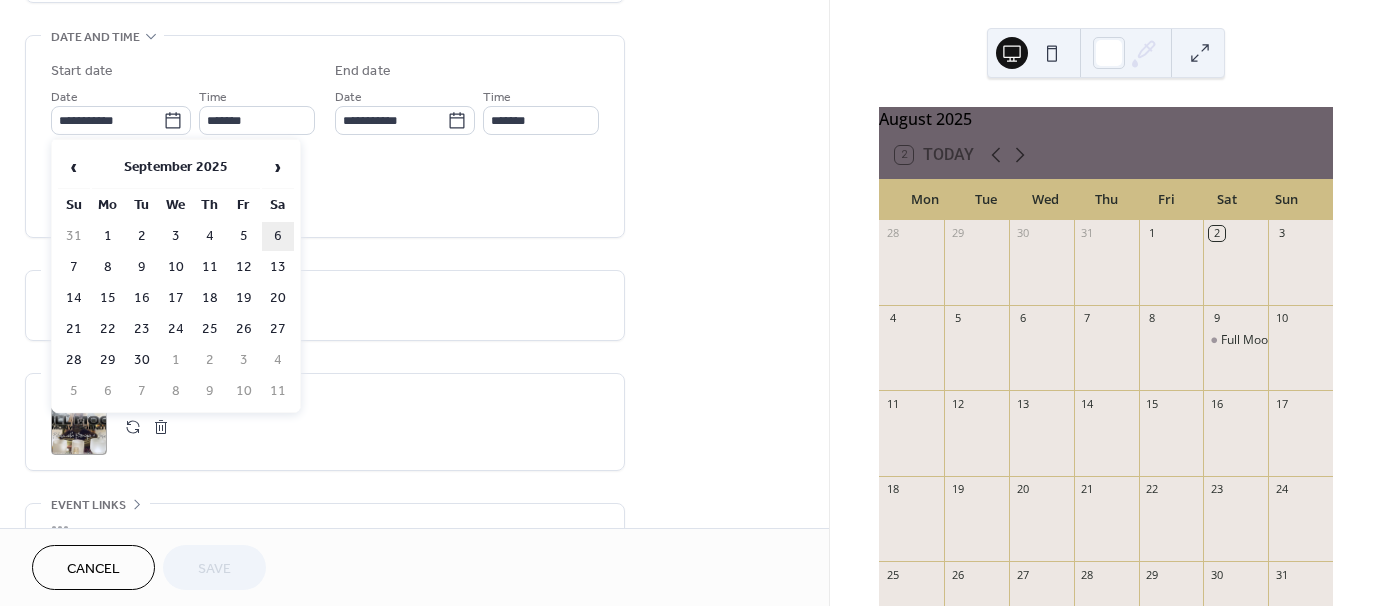 click on "6" at bounding box center (278, 236) 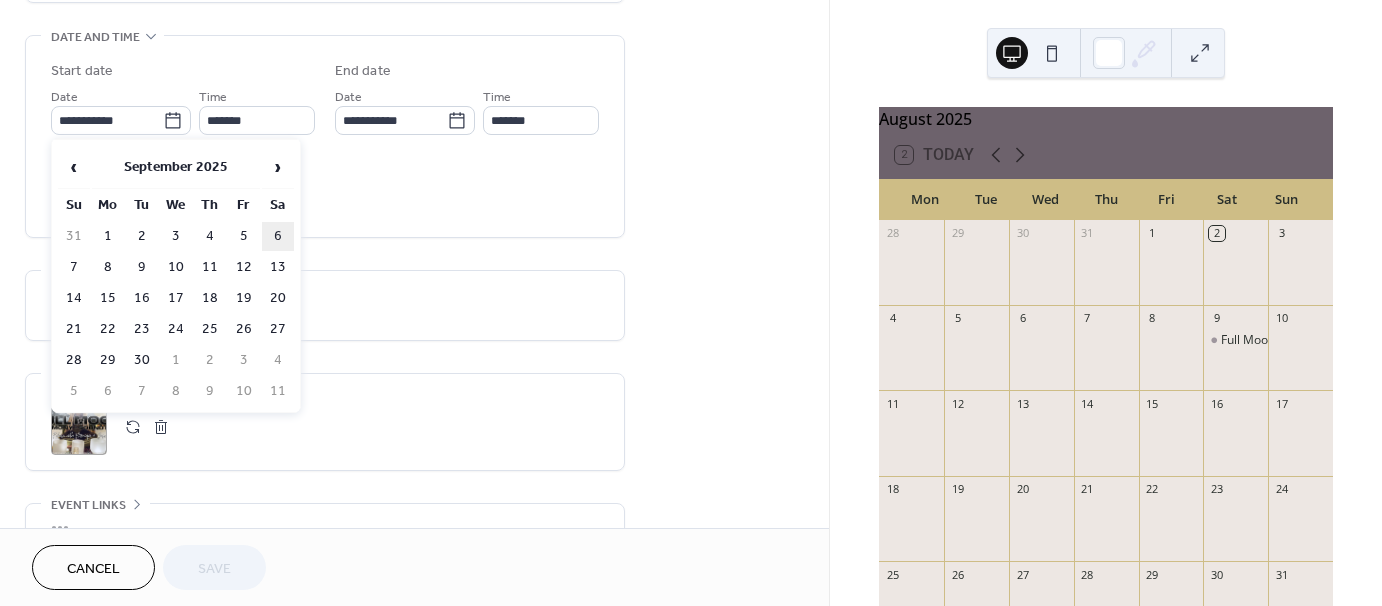 type on "**********" 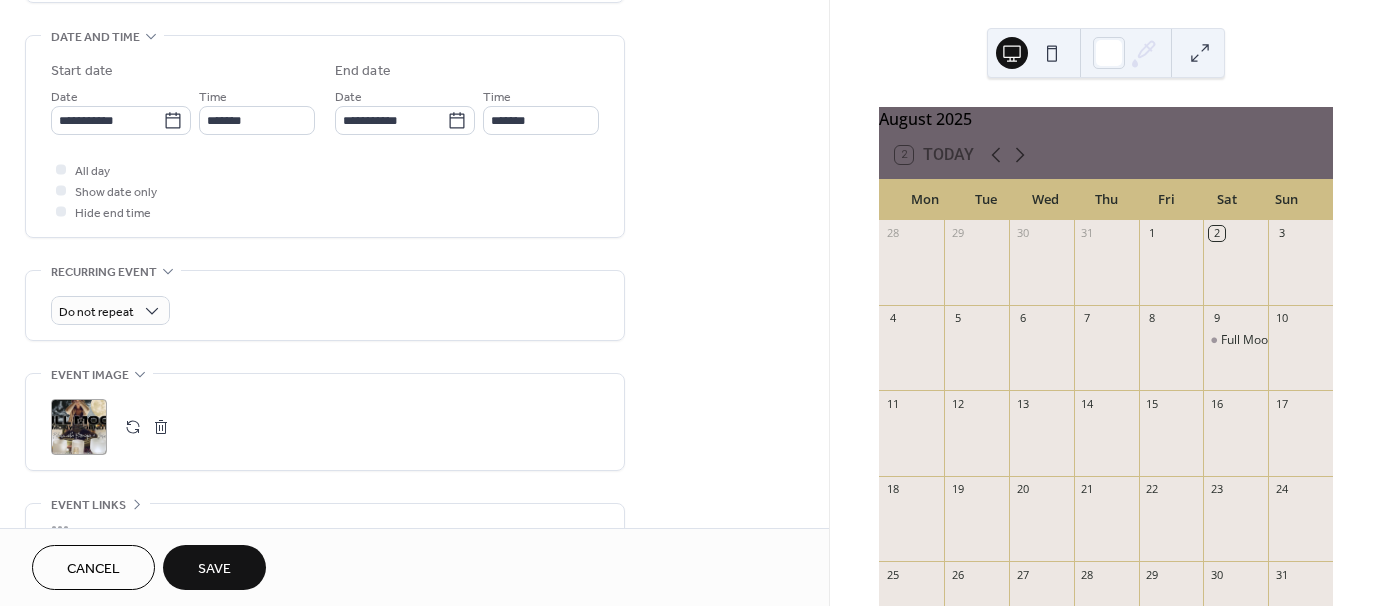 click on "Save" at bounding box center (214, 569) 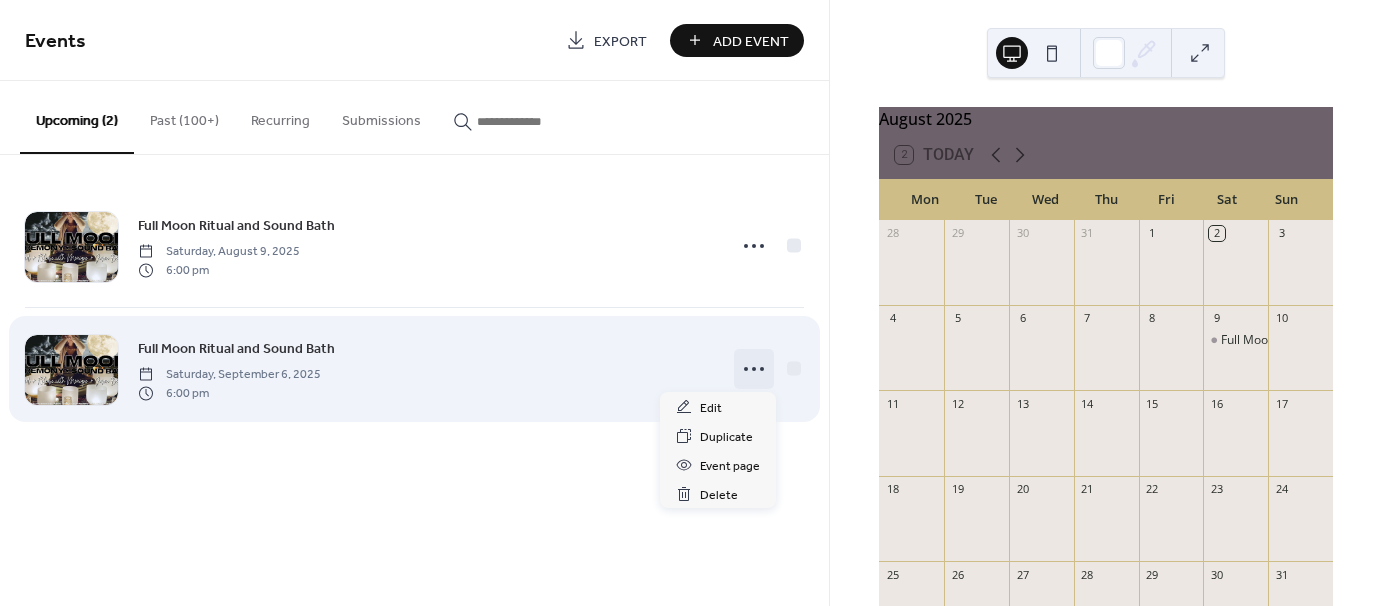 click 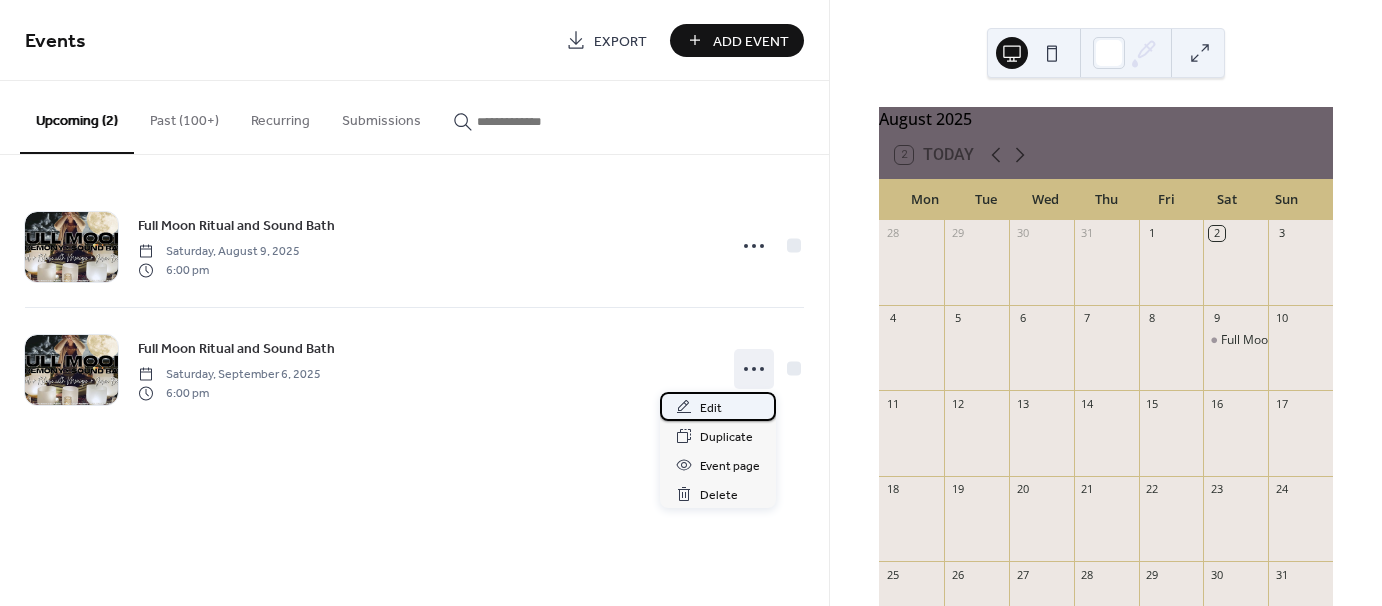 click on "Edit" at bounding box center [711, 408] 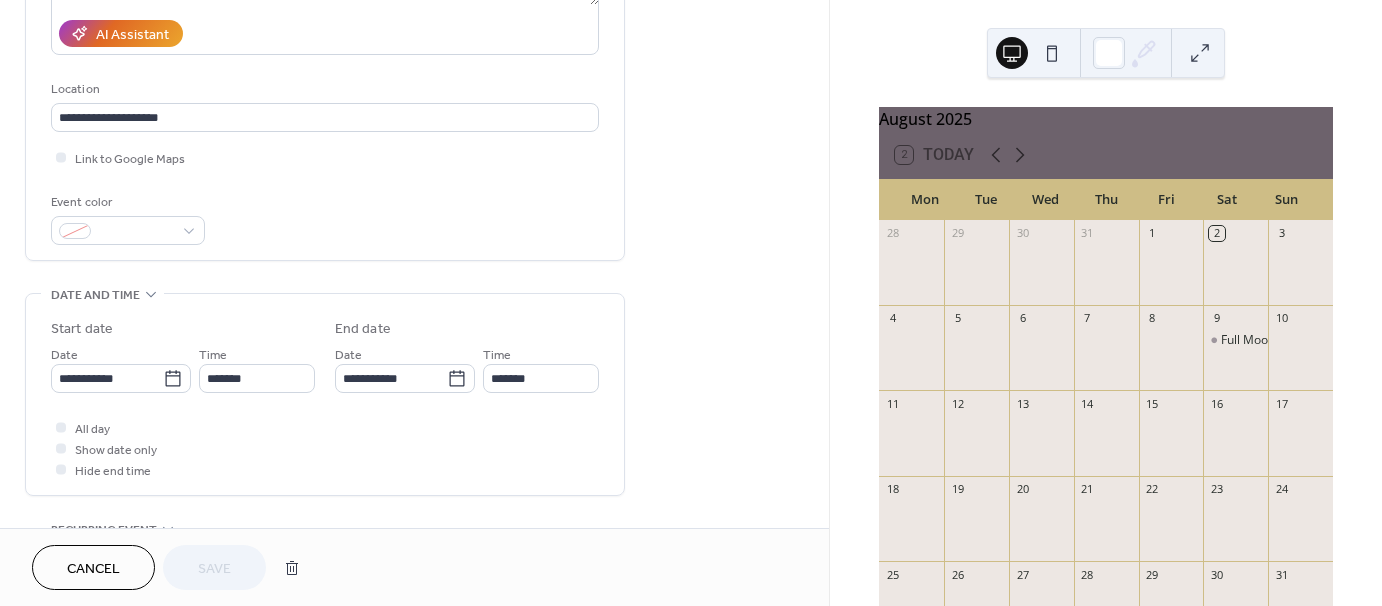scroll, scrollTop: 361, scrollLeft: 0, axis: vertical 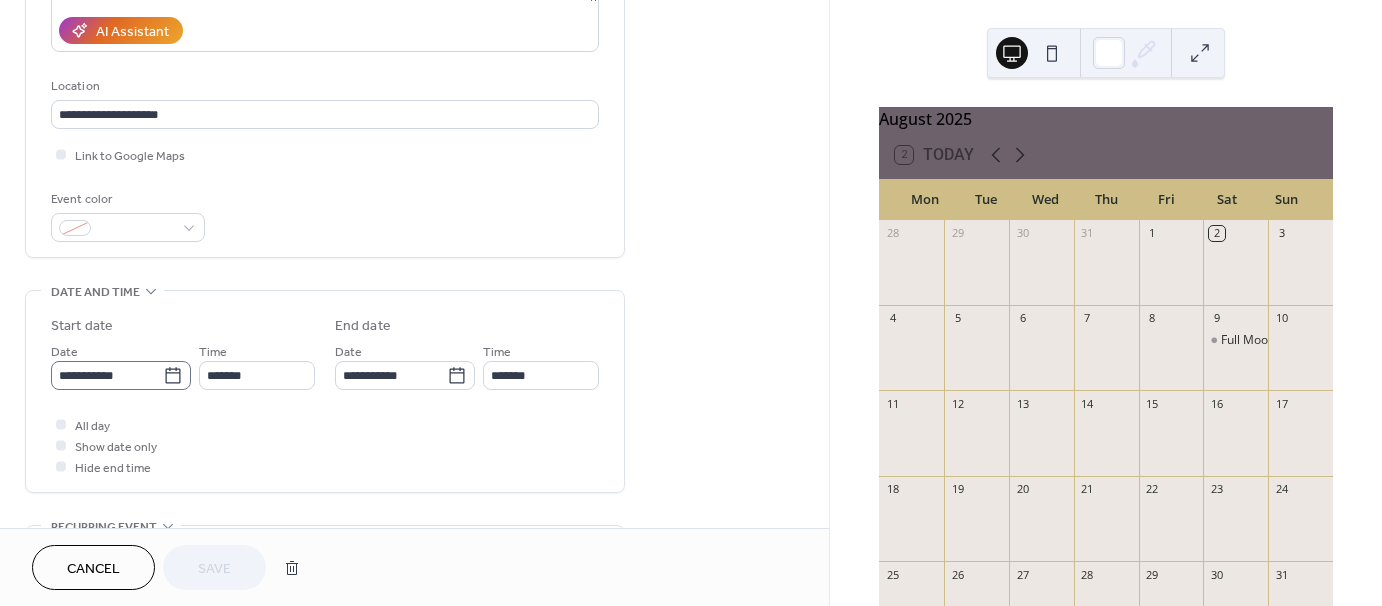 click 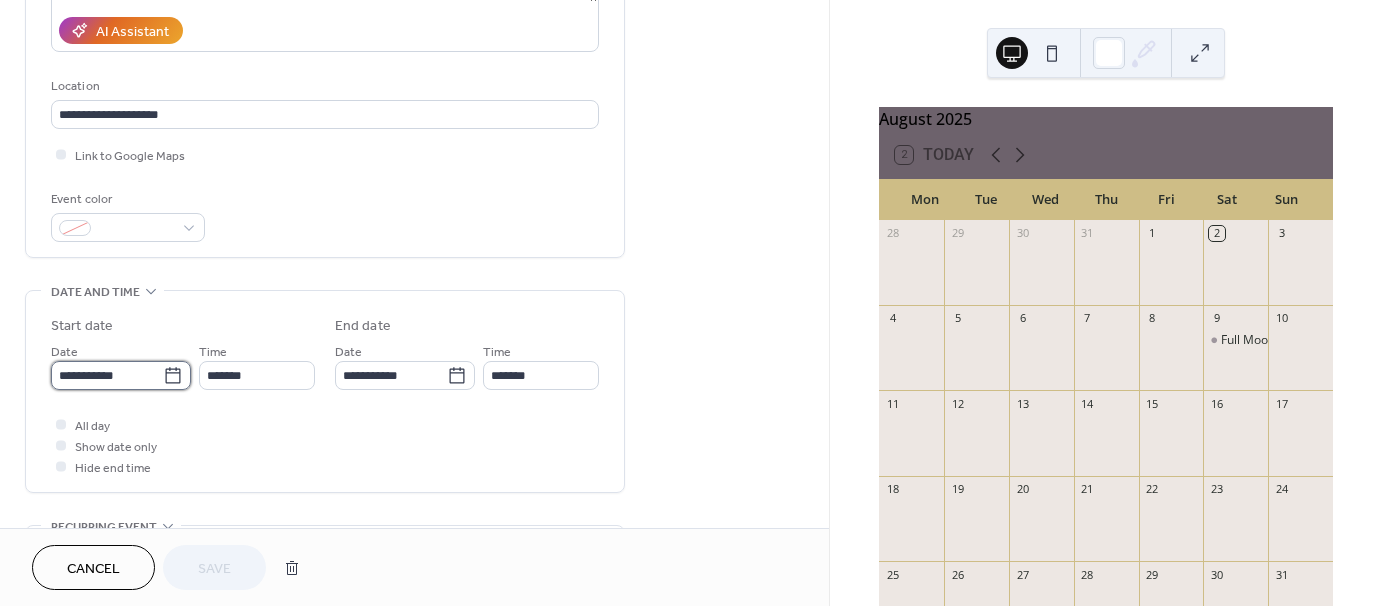 click on "**********" at bounding box center (107, 375) 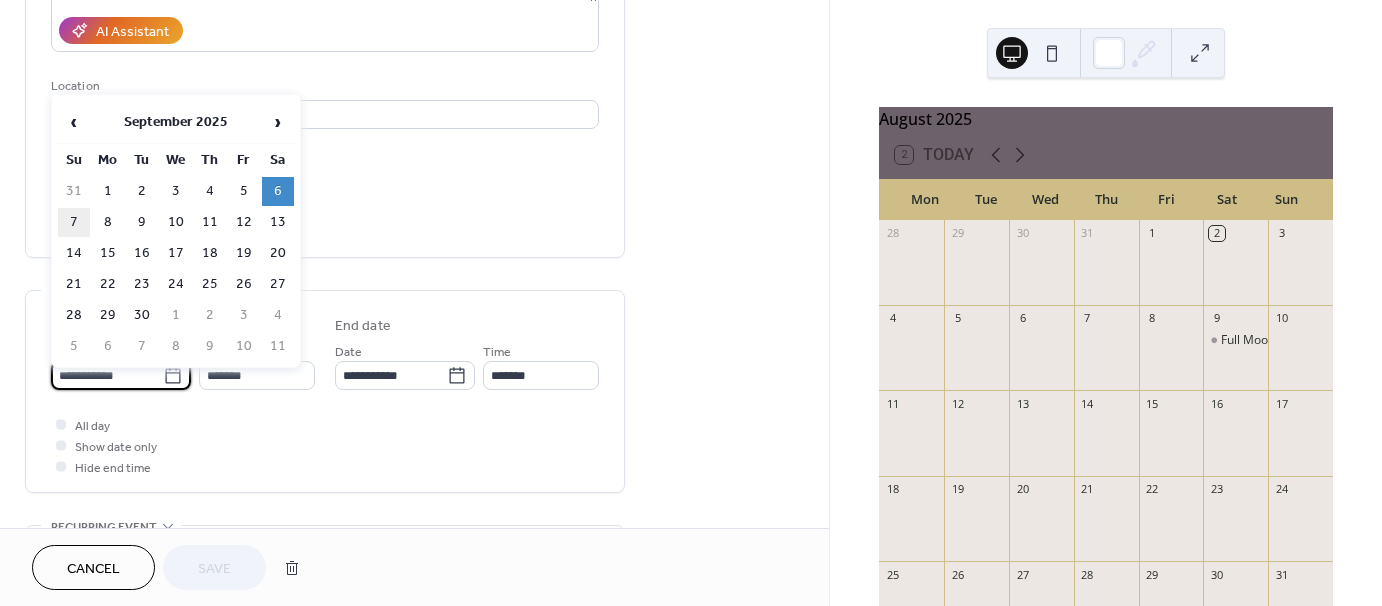 click on "7" at bounding box center [74, 222] 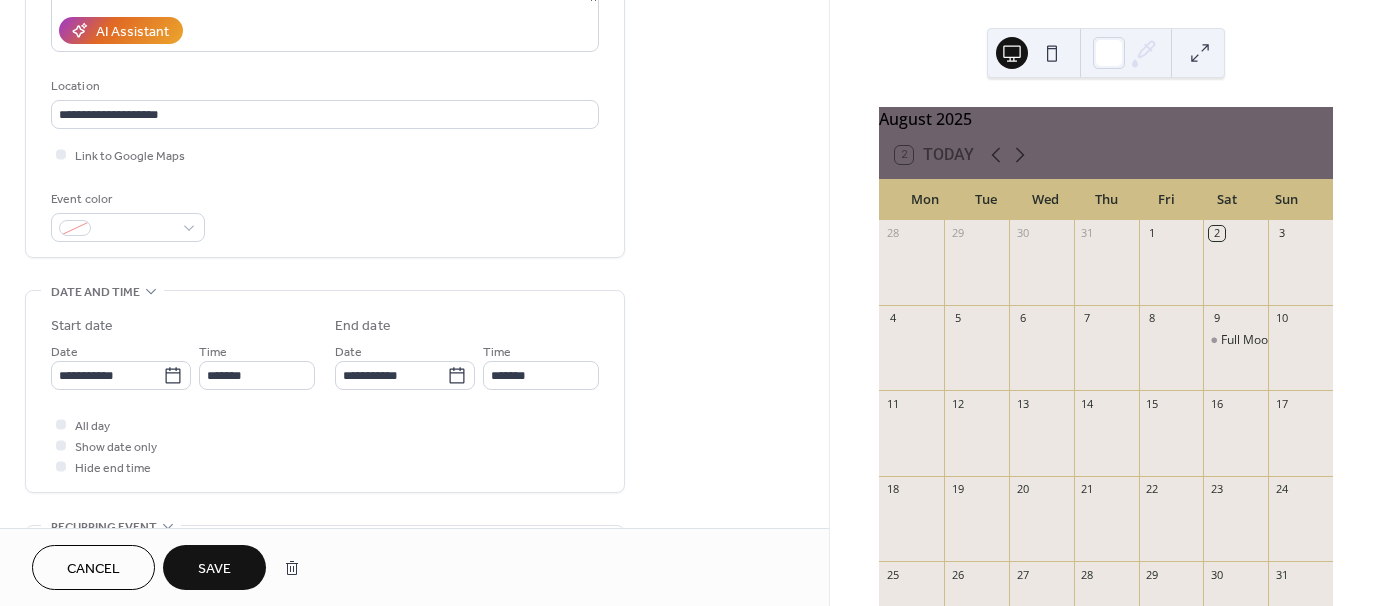 click on "Save" at bounding box center (214, 569) 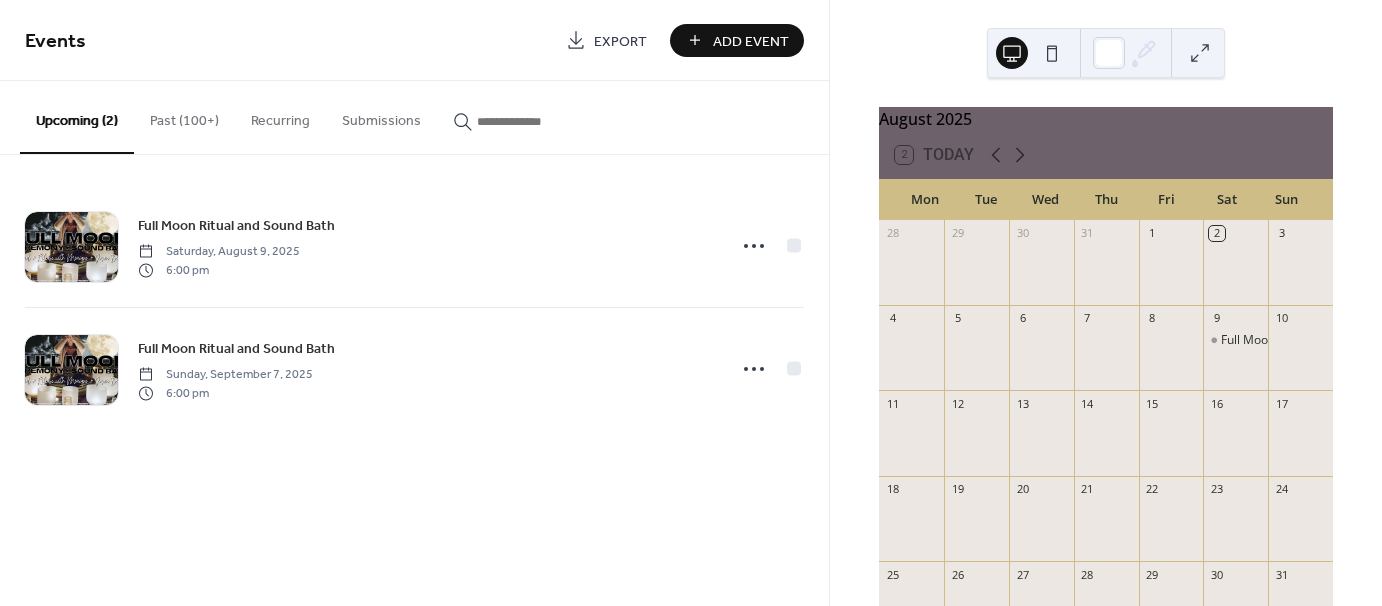 click on "Past (100+)" at bounding box center [184, 116] 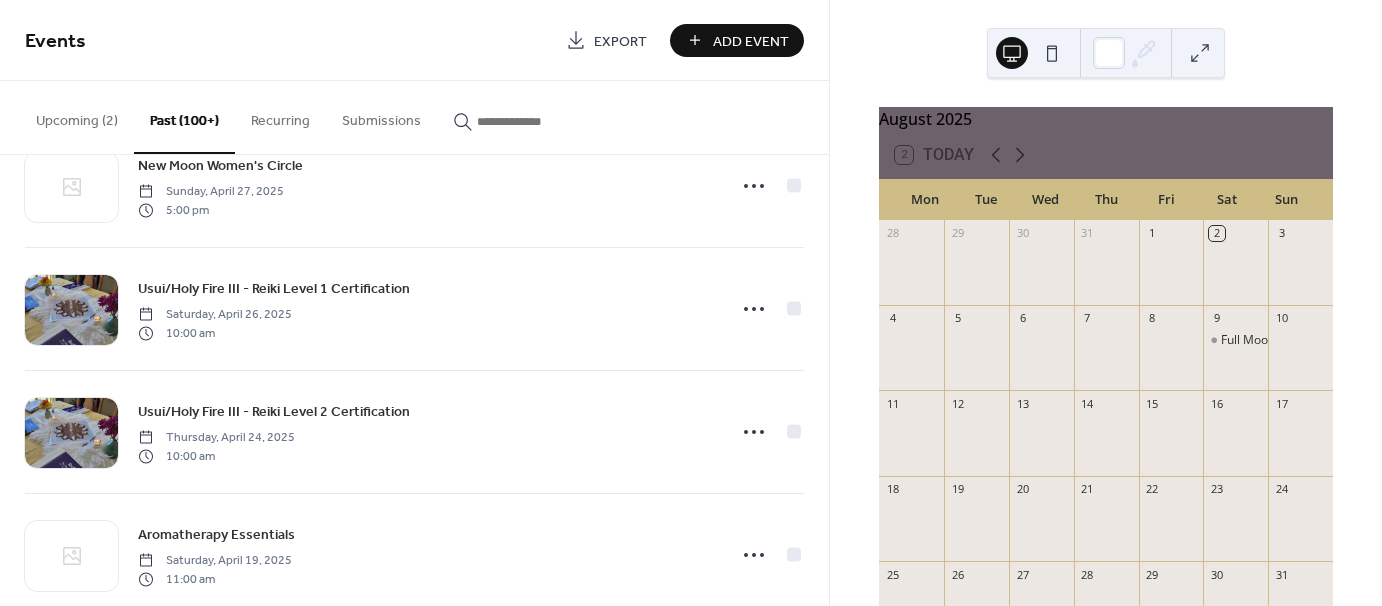 scroll, scrollTop: 1549, scrollLeft: 0, axis: vertical 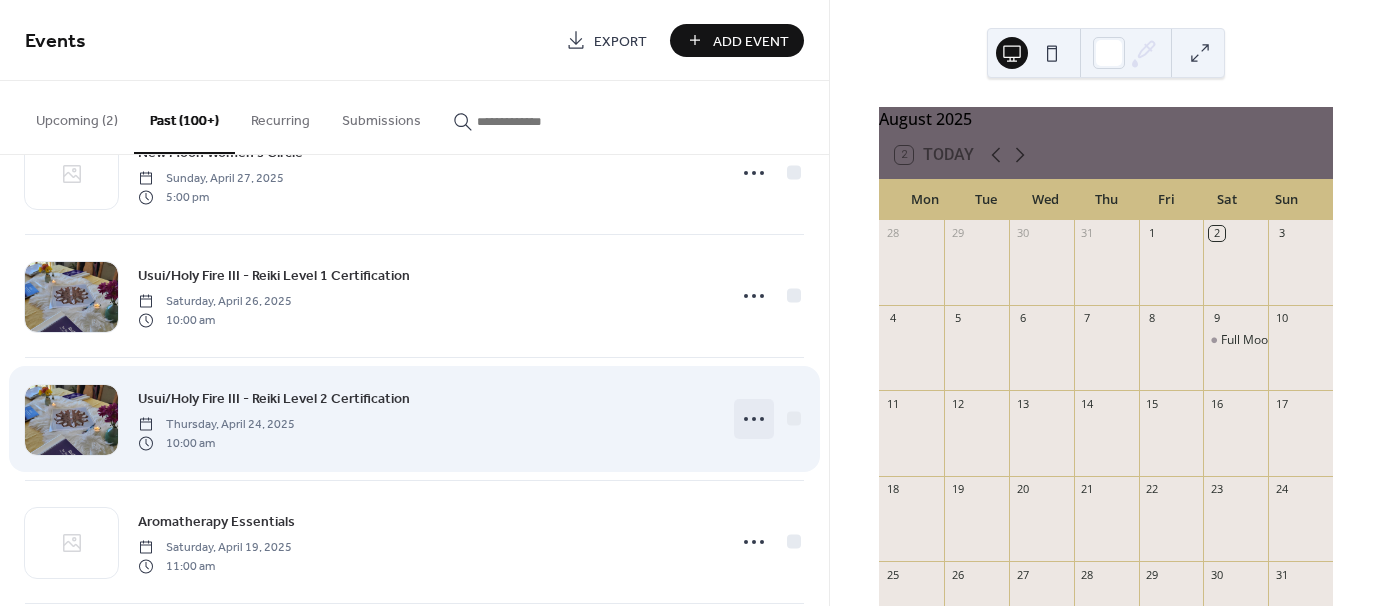 click 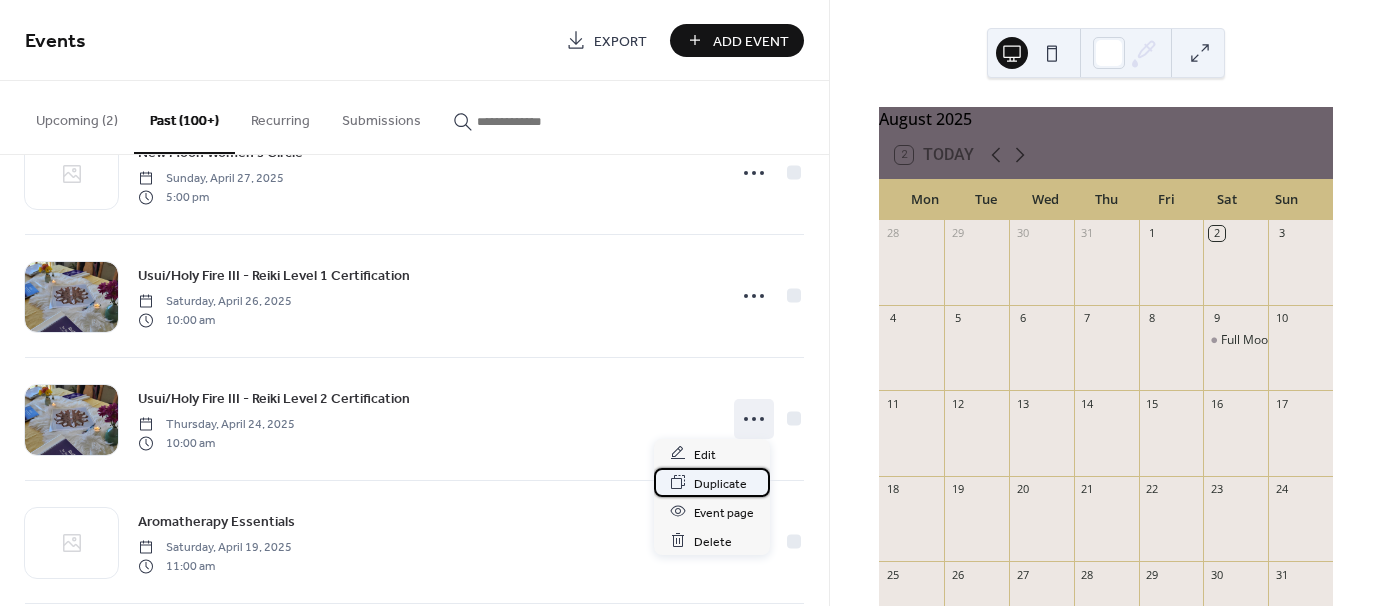 click on "Duplicate" at bounding box center (720, 483) 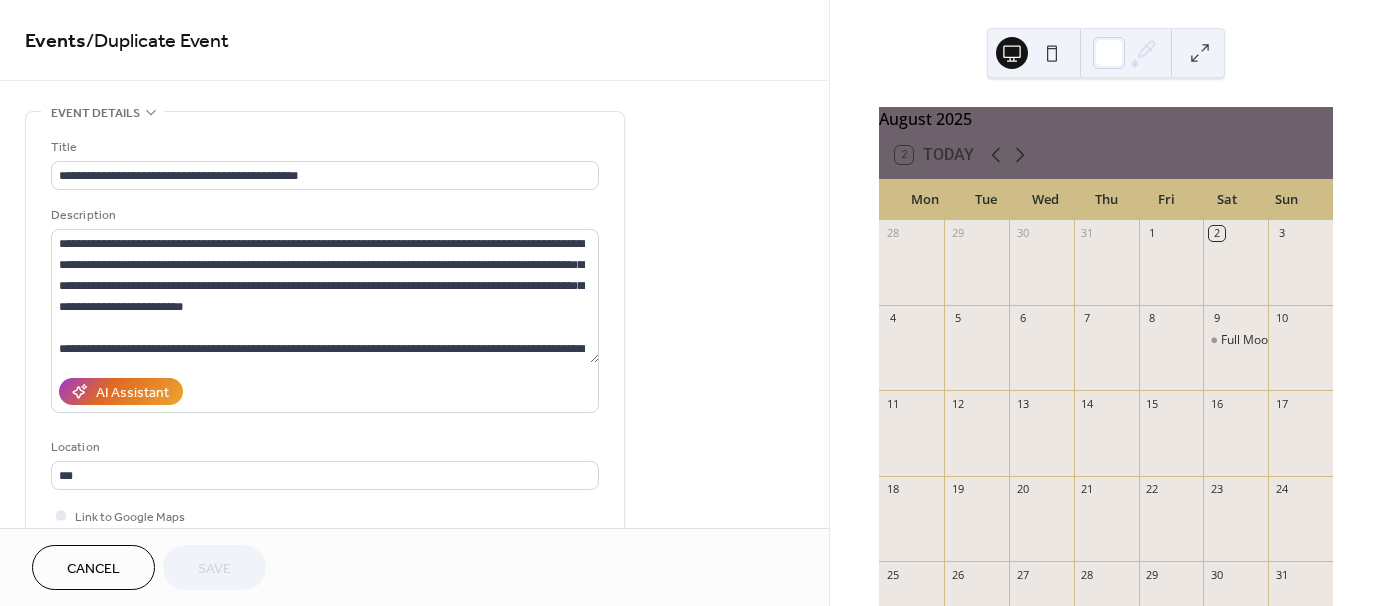 drag, startPoint x: 824, startPoint y: 136, endPoint x: 827, endPoint y: 185, distance: 49.09175 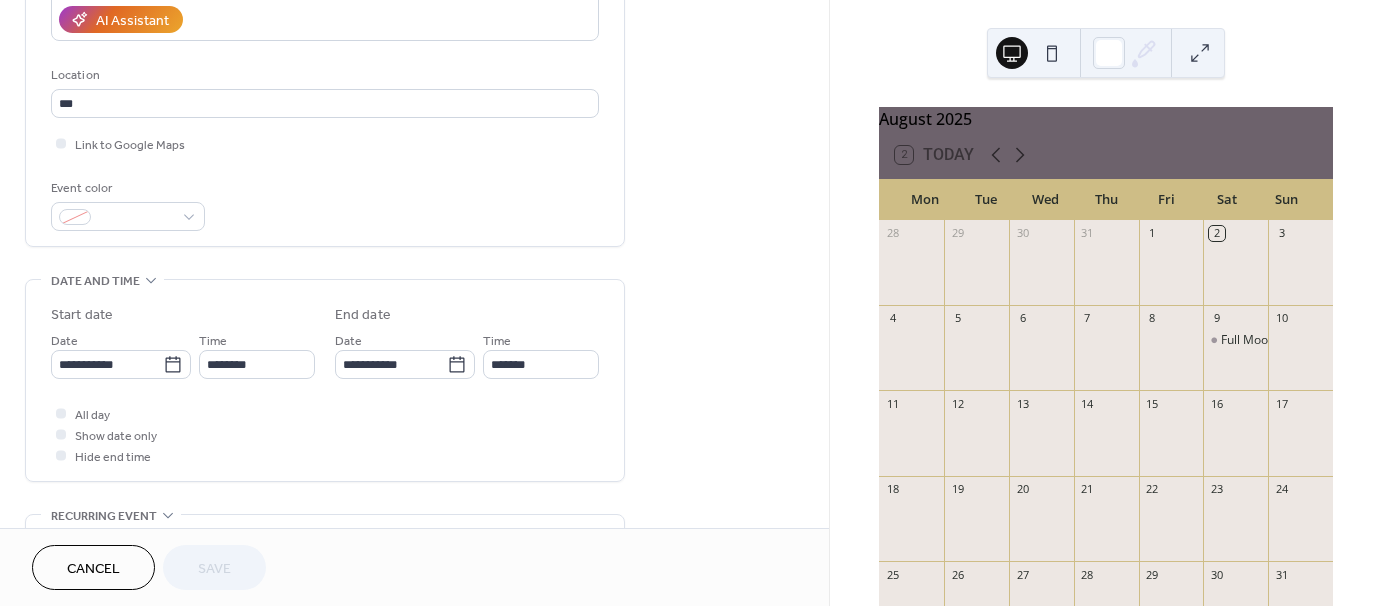 scroll, scrollTop: 565, scrollLeft: 0, axis: vertical 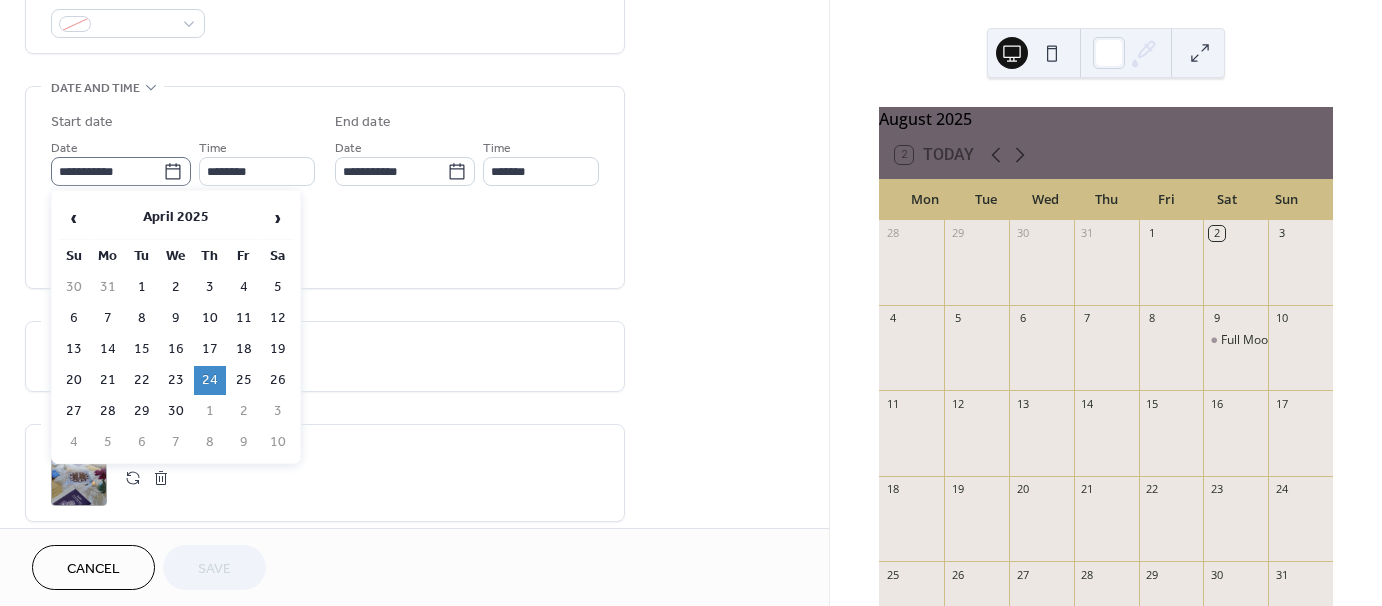 click 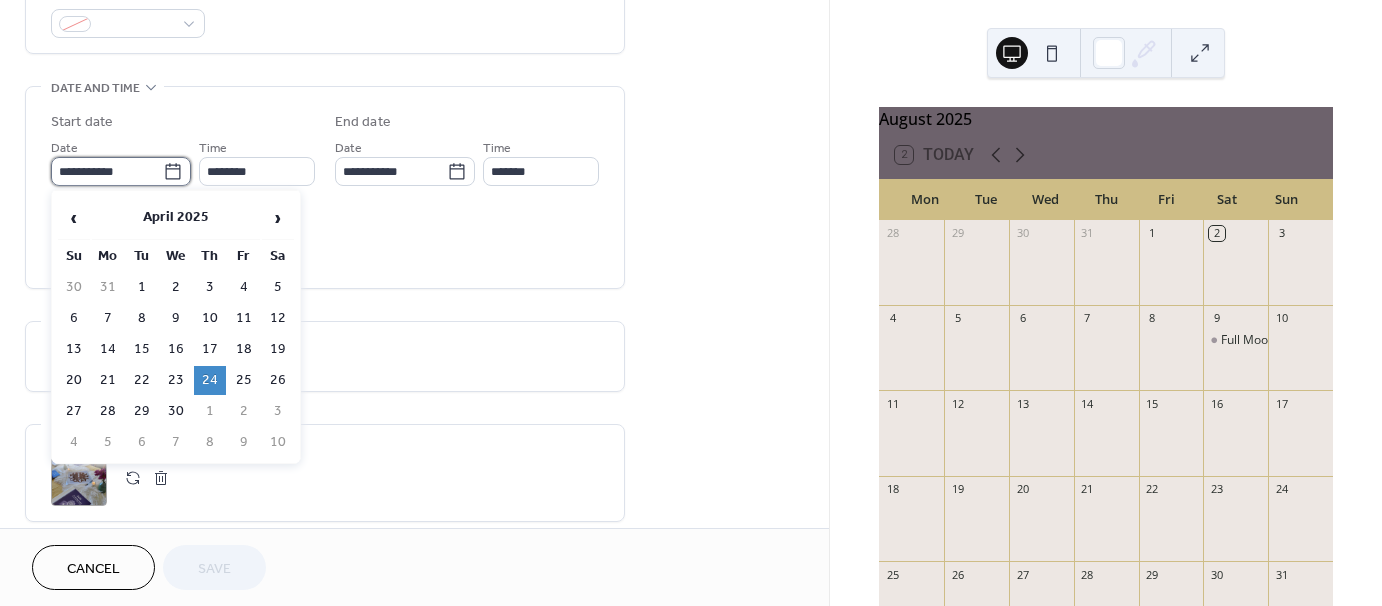 click on "**********" at bounding box center (107, 171) 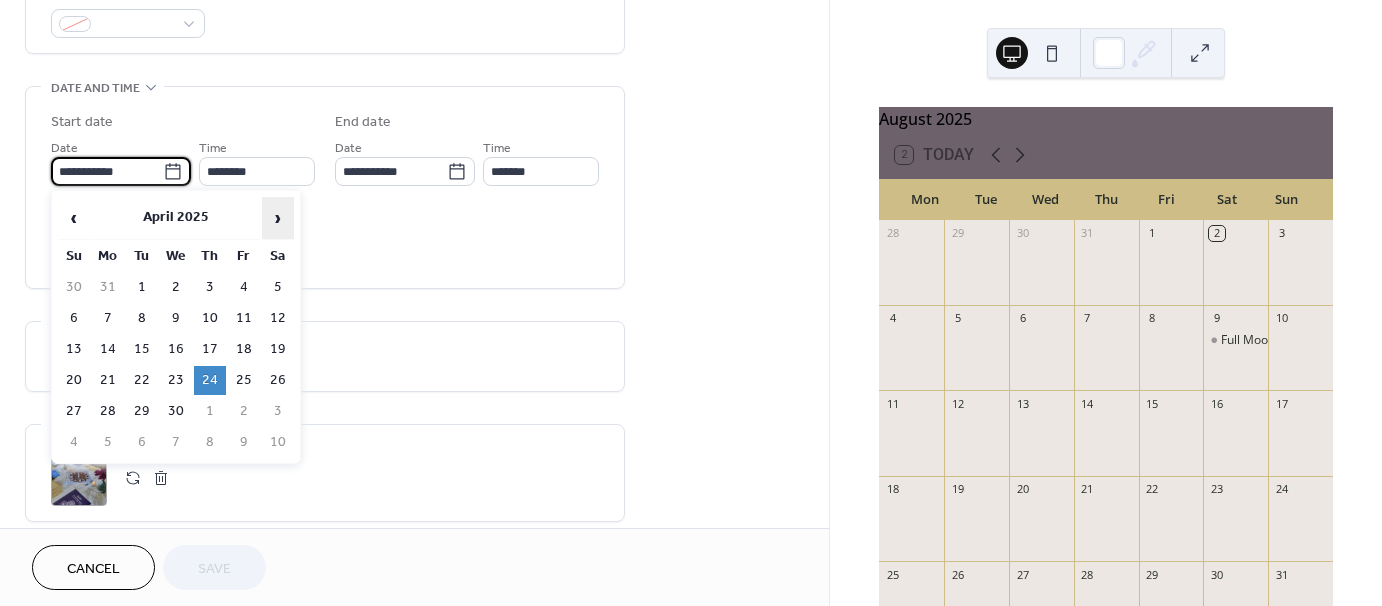 click on "›" at bounding box center (278, 218) 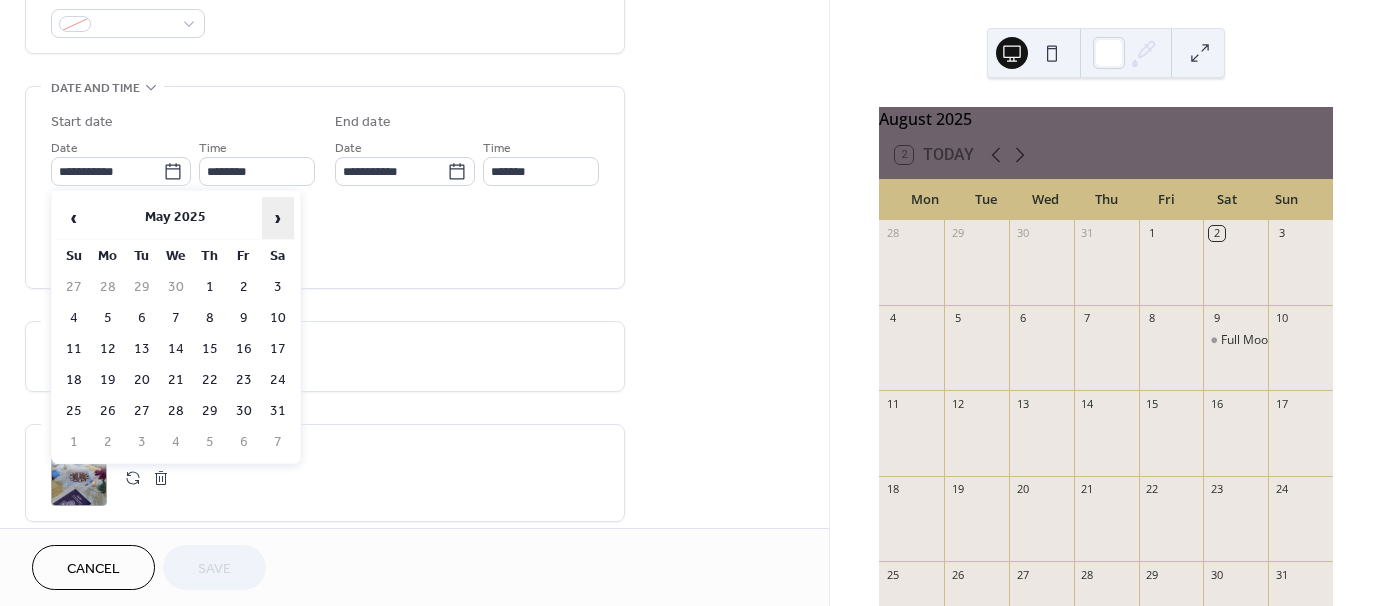 click on "›" at bounding box center [278, 218] 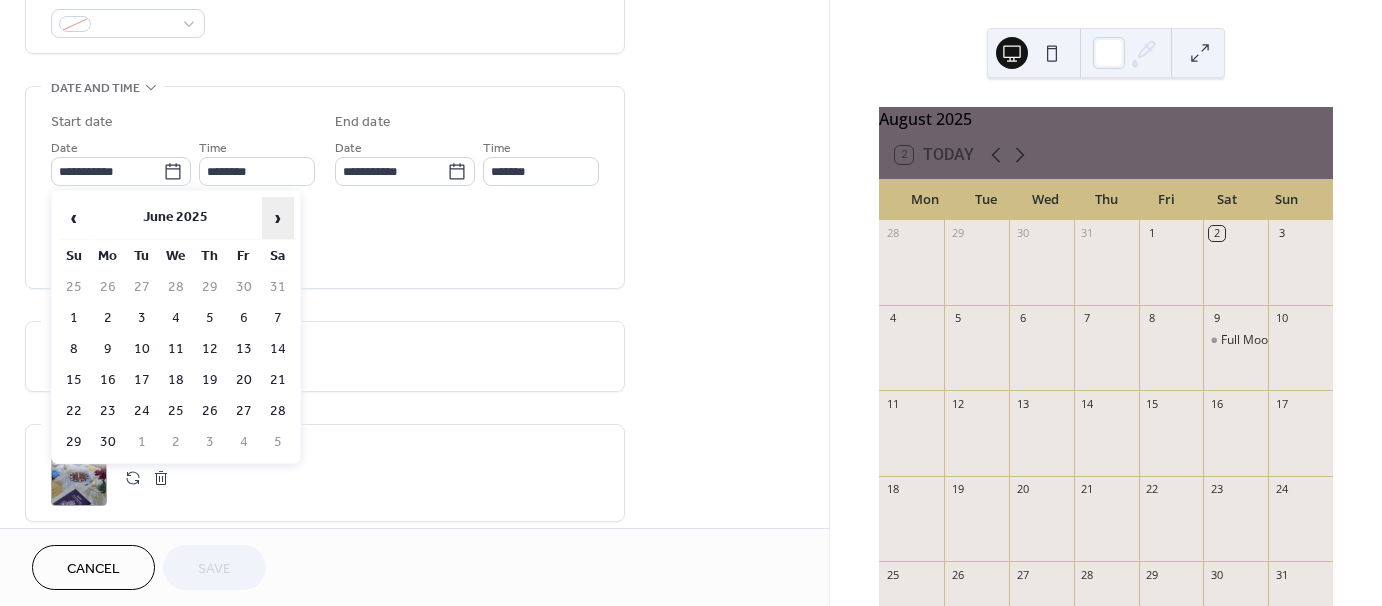 click on "›" at bounding box center (278, 218) 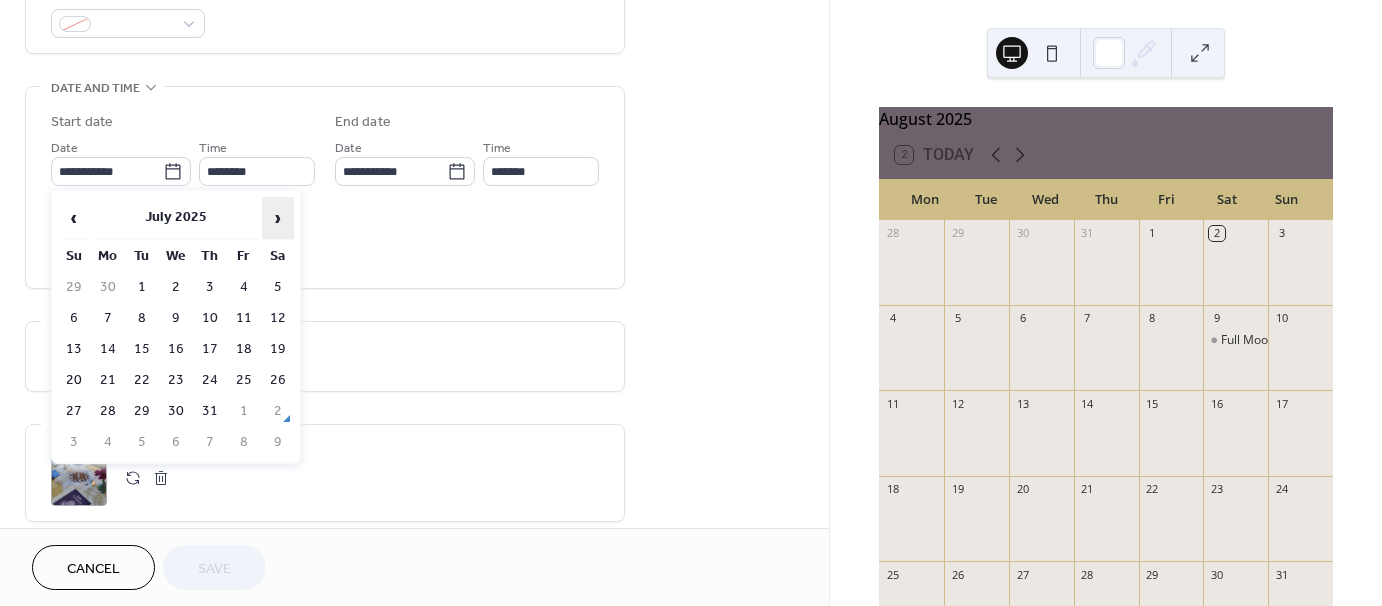 click on "›" at bounding box center (278, 218) 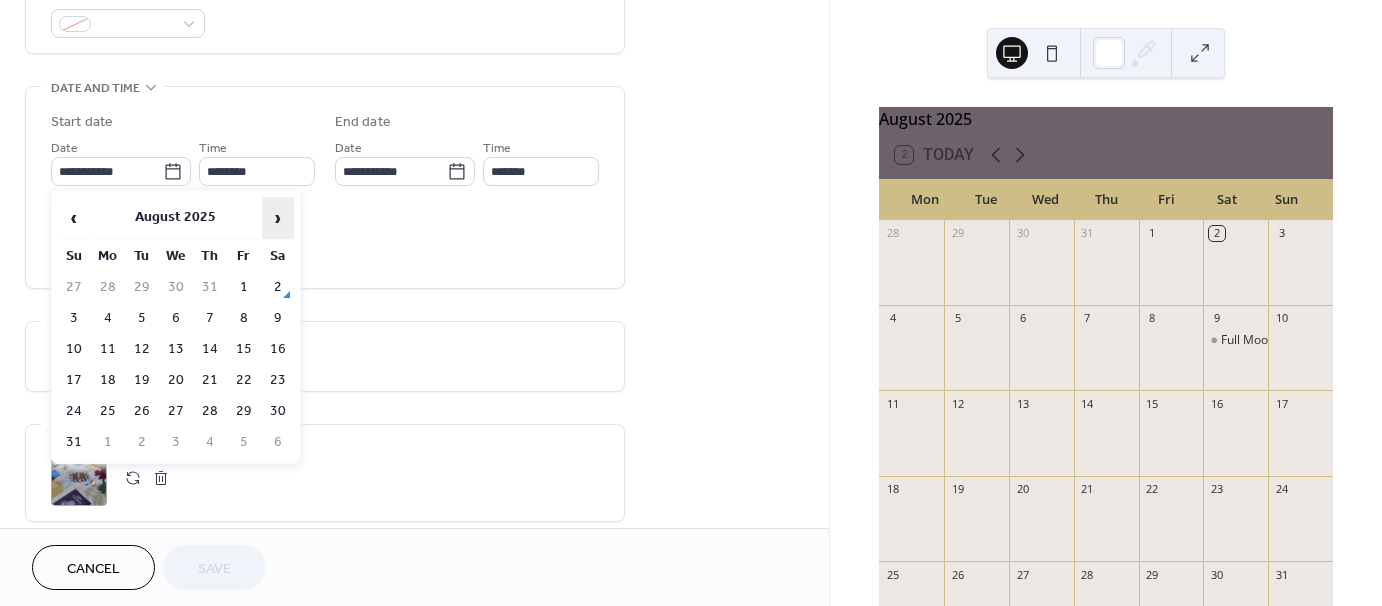 click on "›" at bounding box center (278, 218) 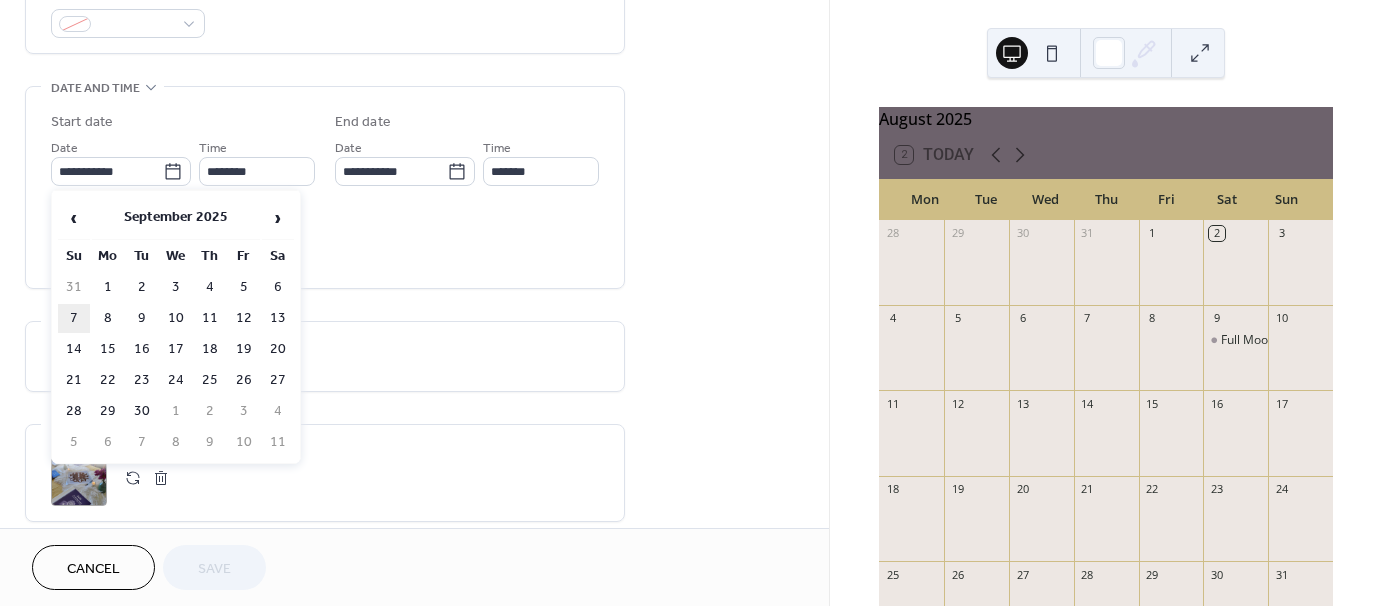 click on "7" at bounding box center [74, 318] 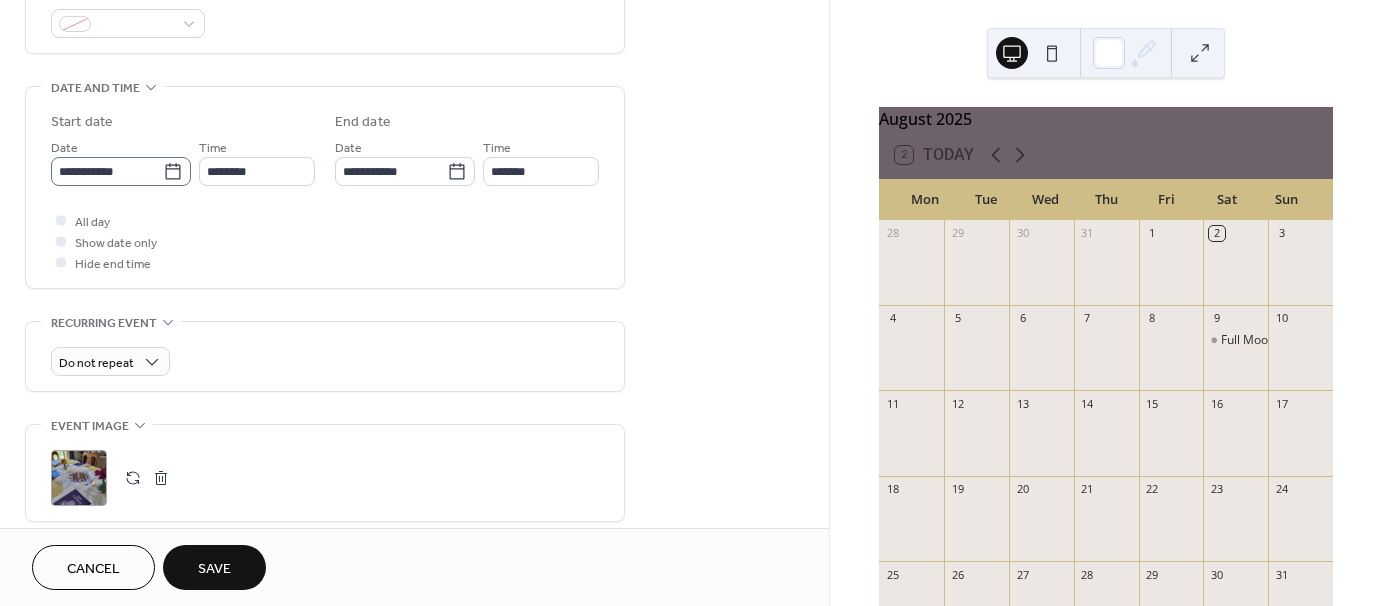 click 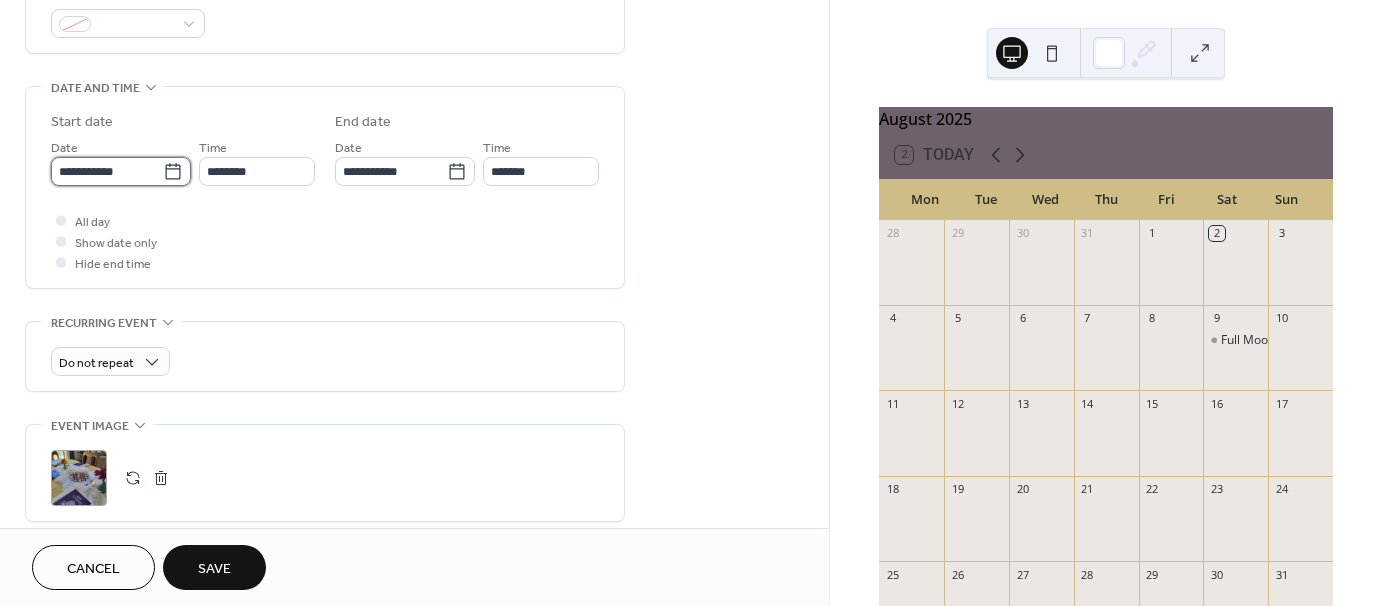 click on "**********" at bounding box center (107, 171) 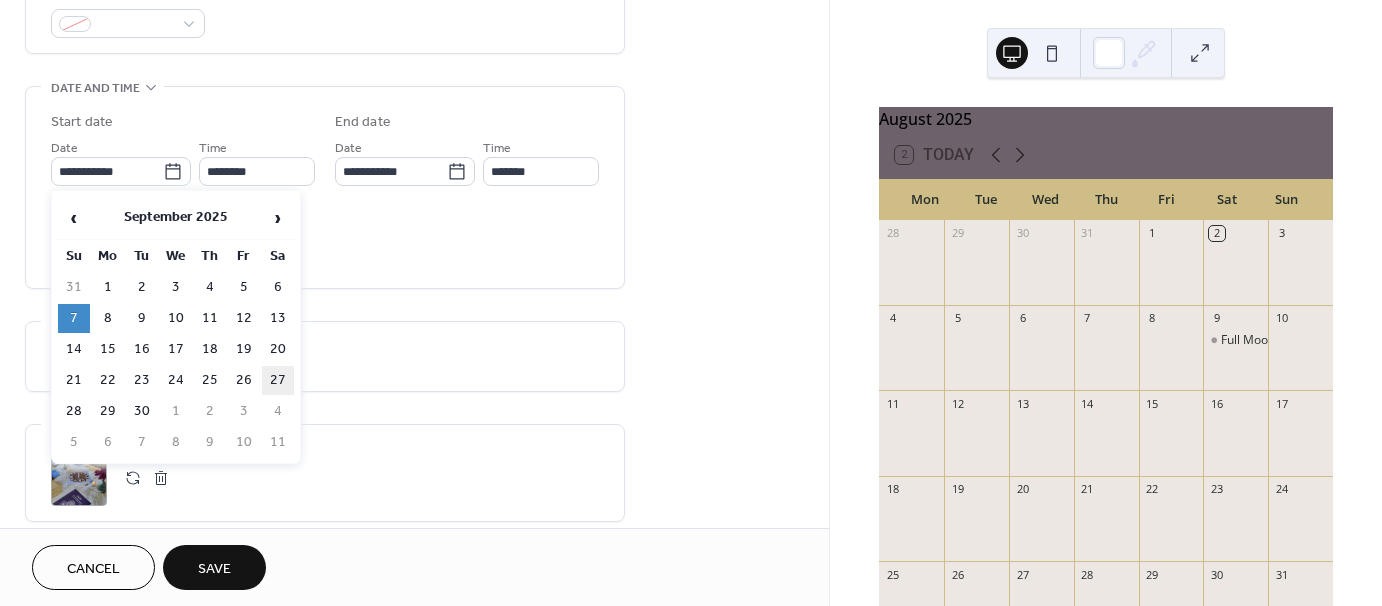 click on "27" at bounding box center (278, 380) 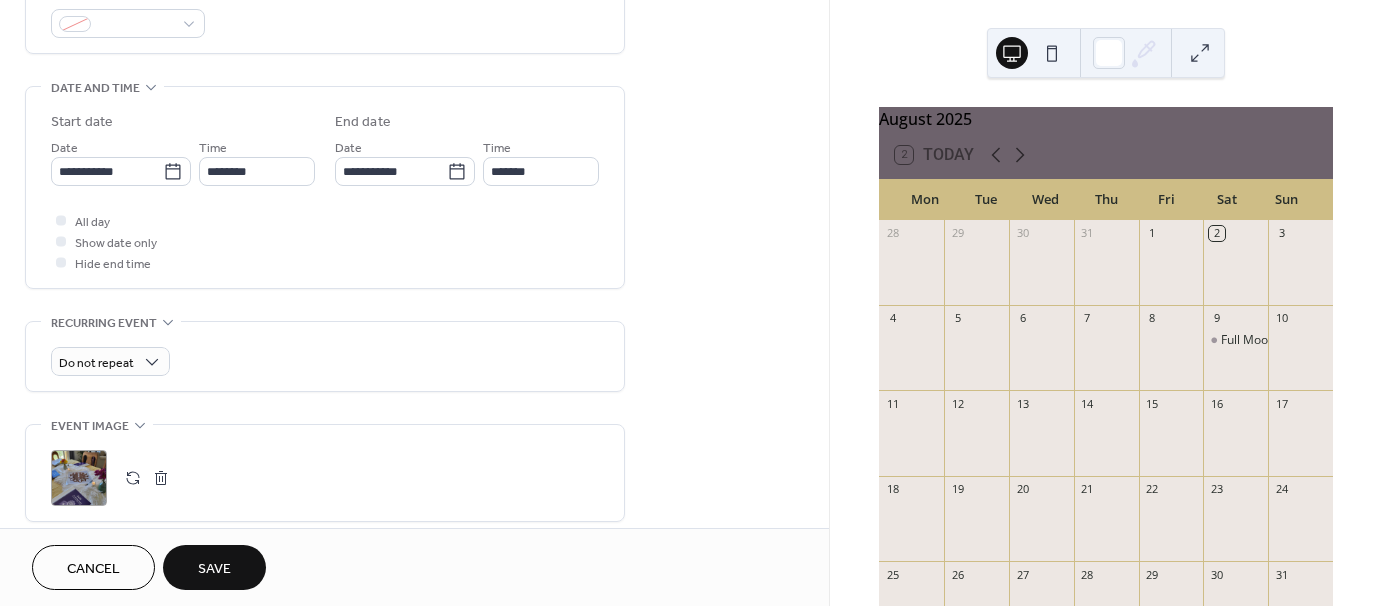click on "Save" at bounding box center [214, 567] 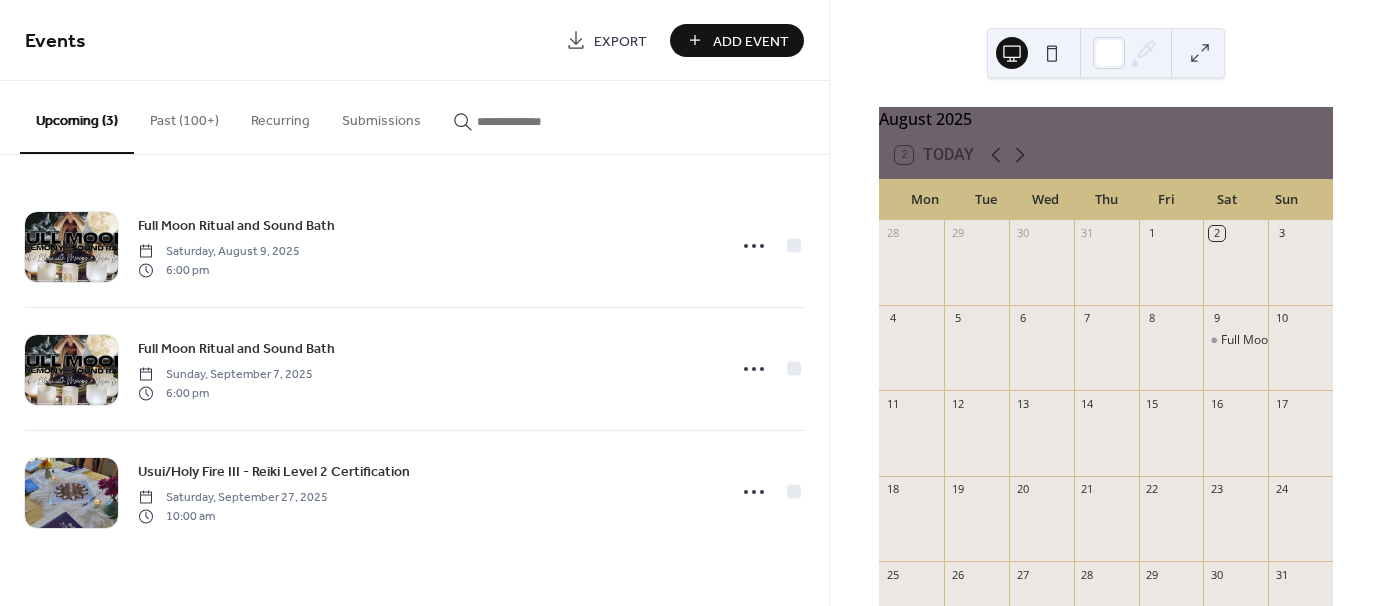 click on "Full Moon Ritual and Sound Bath Saturday, August 9, 2025 6:00 pm Full Moon Ritual and Sound Bath Sunday, September 7, 2025 6:00 pm Usui/Holy Fire III - Reiki Level 2 Certification Saturday, September 27, 2025 10:00 am" at bounding box center [414, 369] 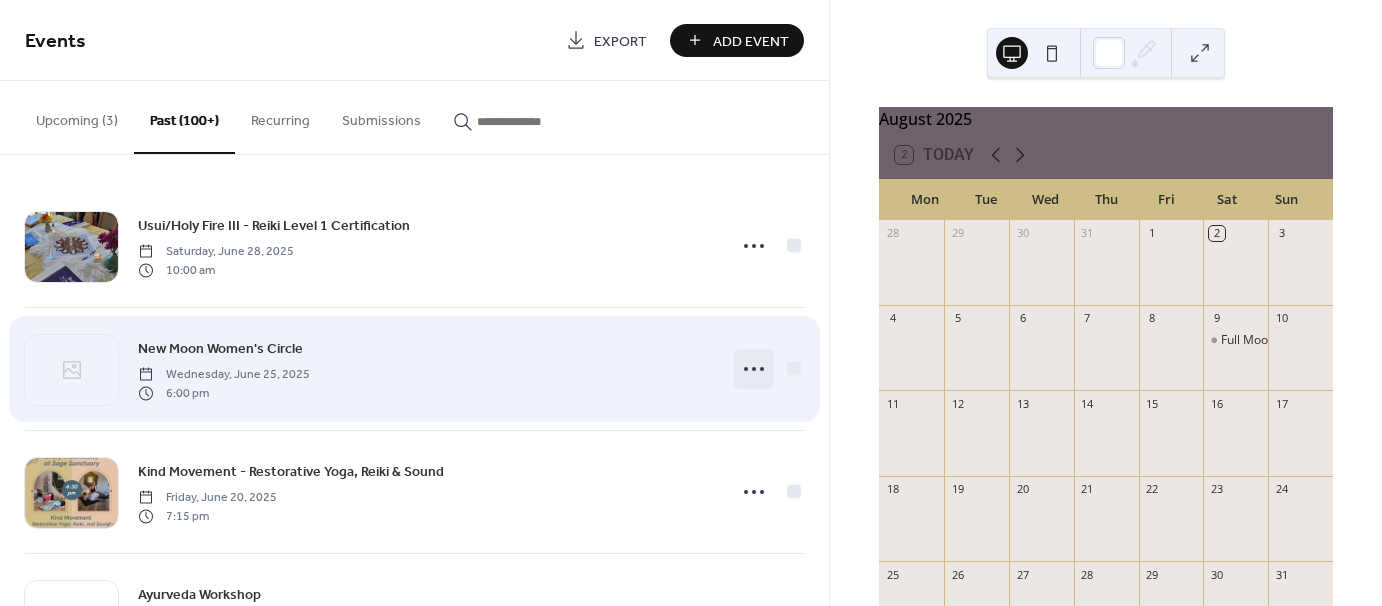 click 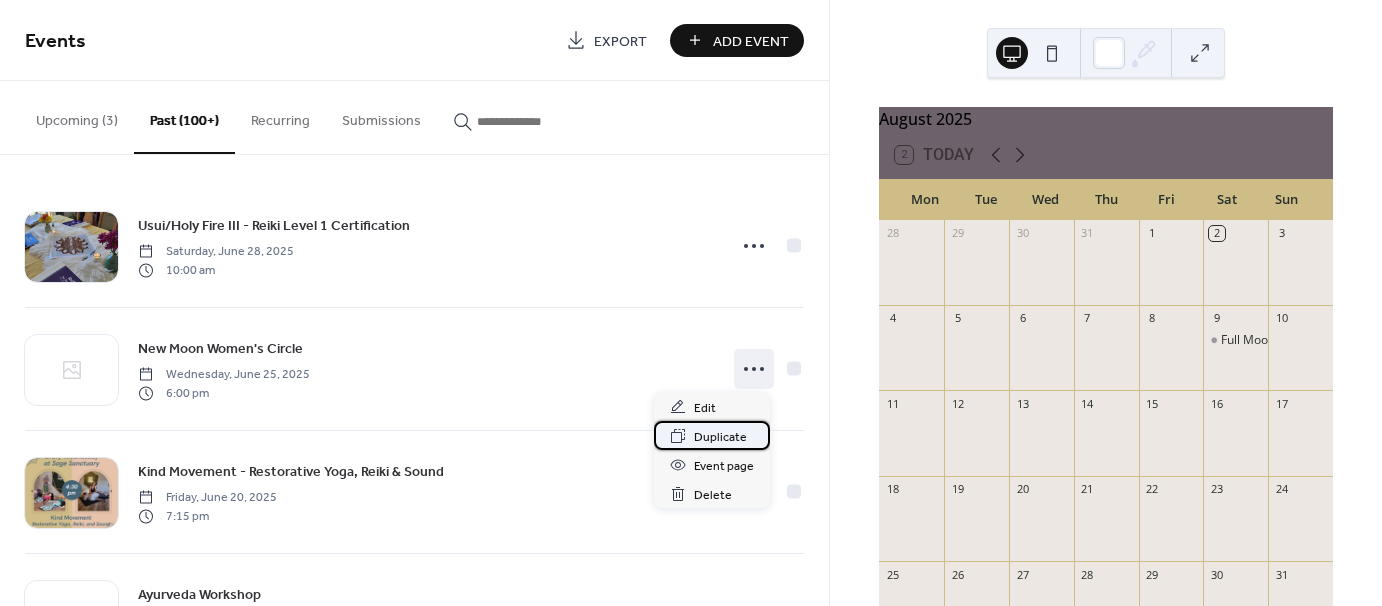 click on "Duplicate" at bounding box center (720, 437) 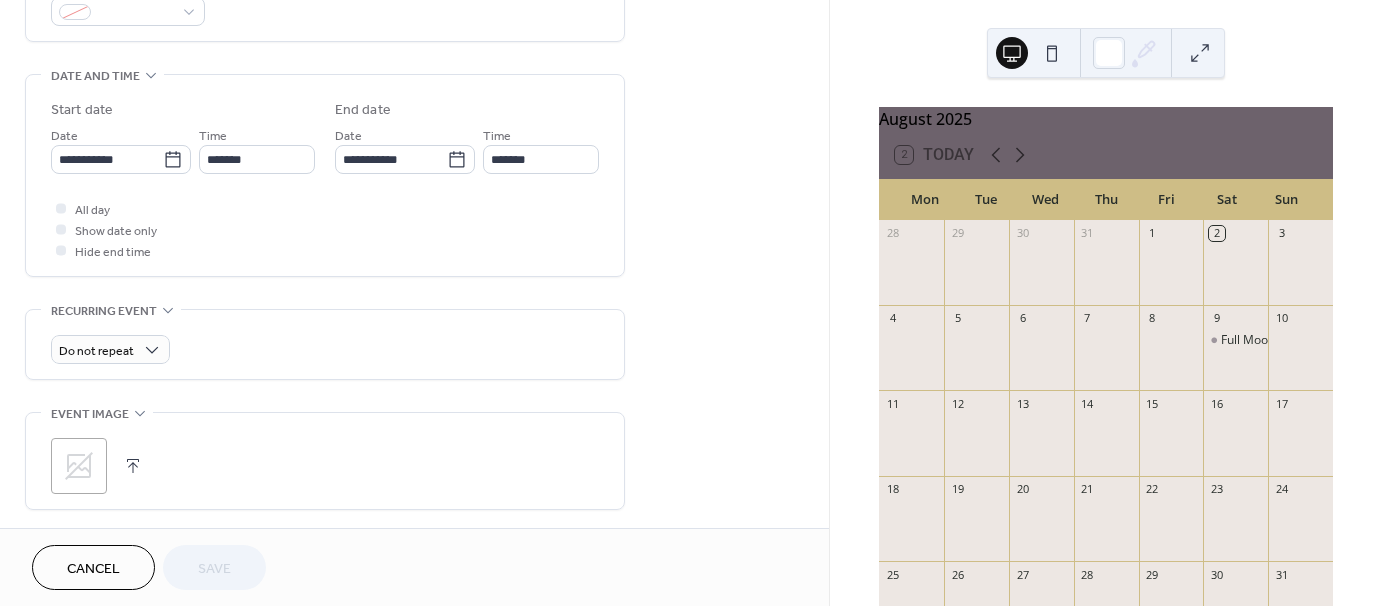 scroll, scrollTop: 581, scrollLeft: 0, axis: vertical 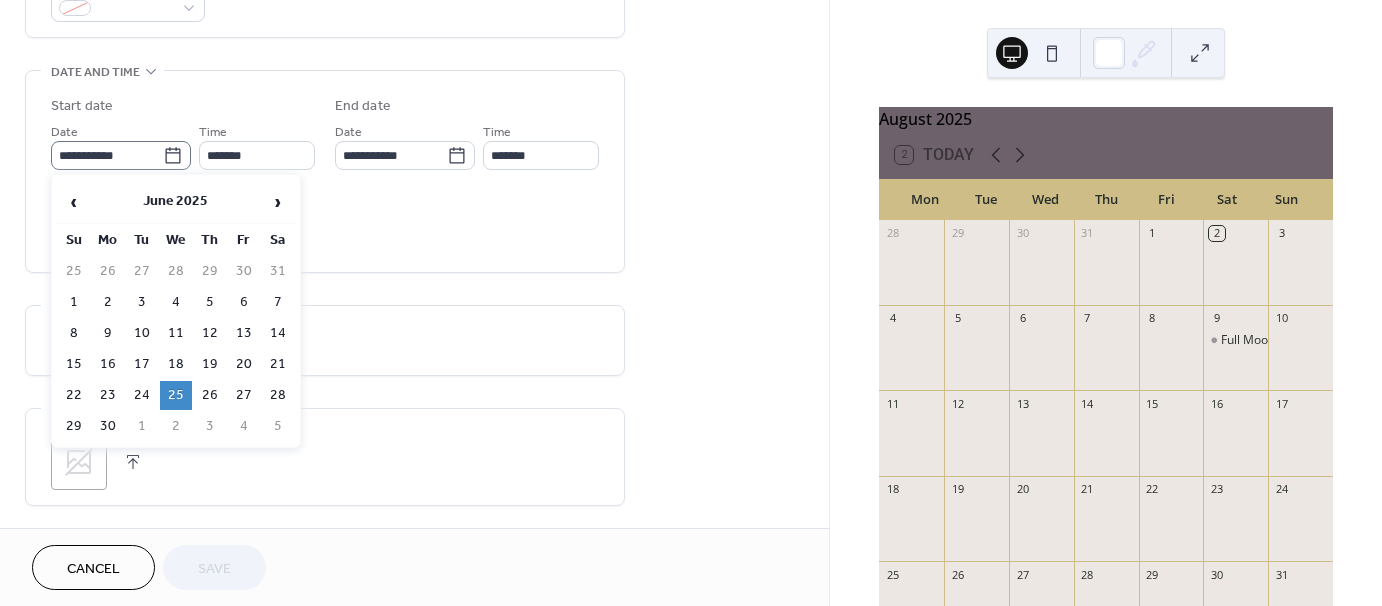 click 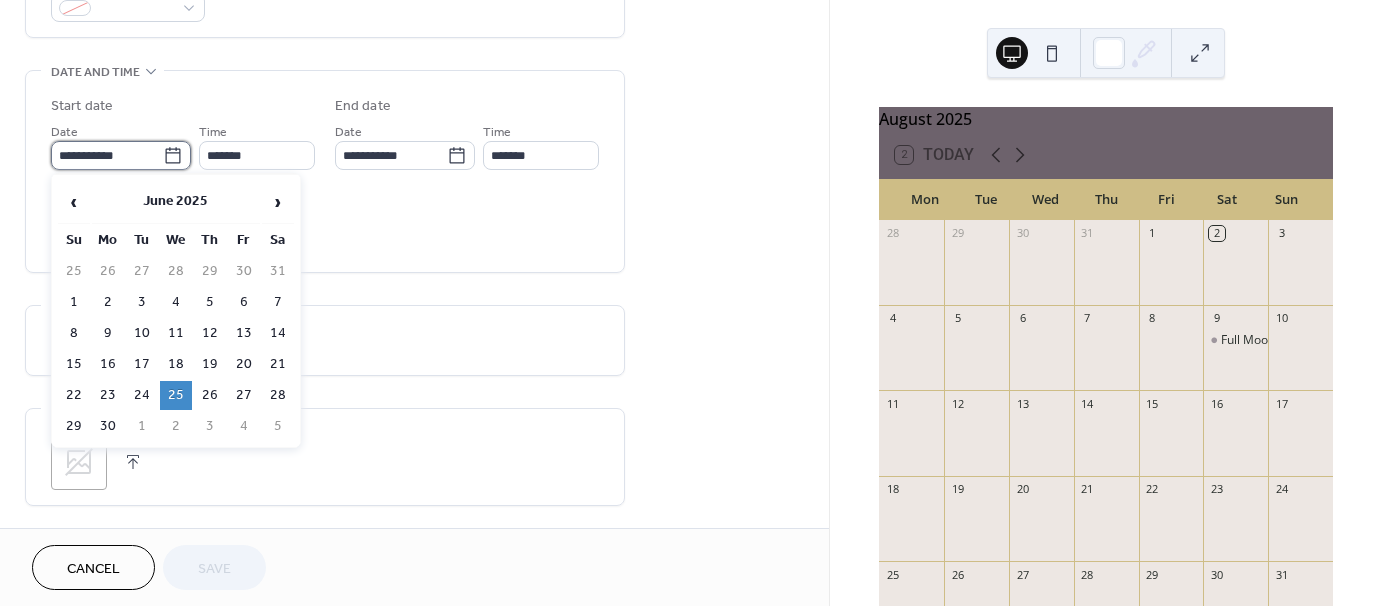 click on "**********" at bounding box center (107, 155) 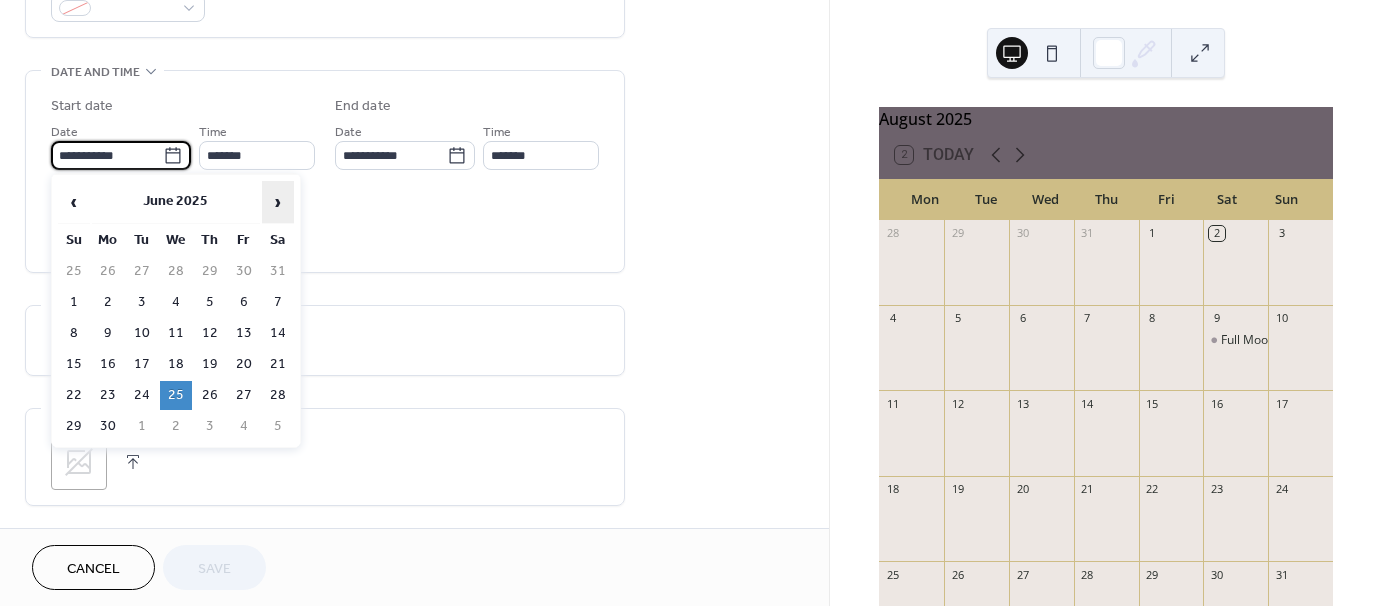 click on "›" at bounding box center (278, 202) 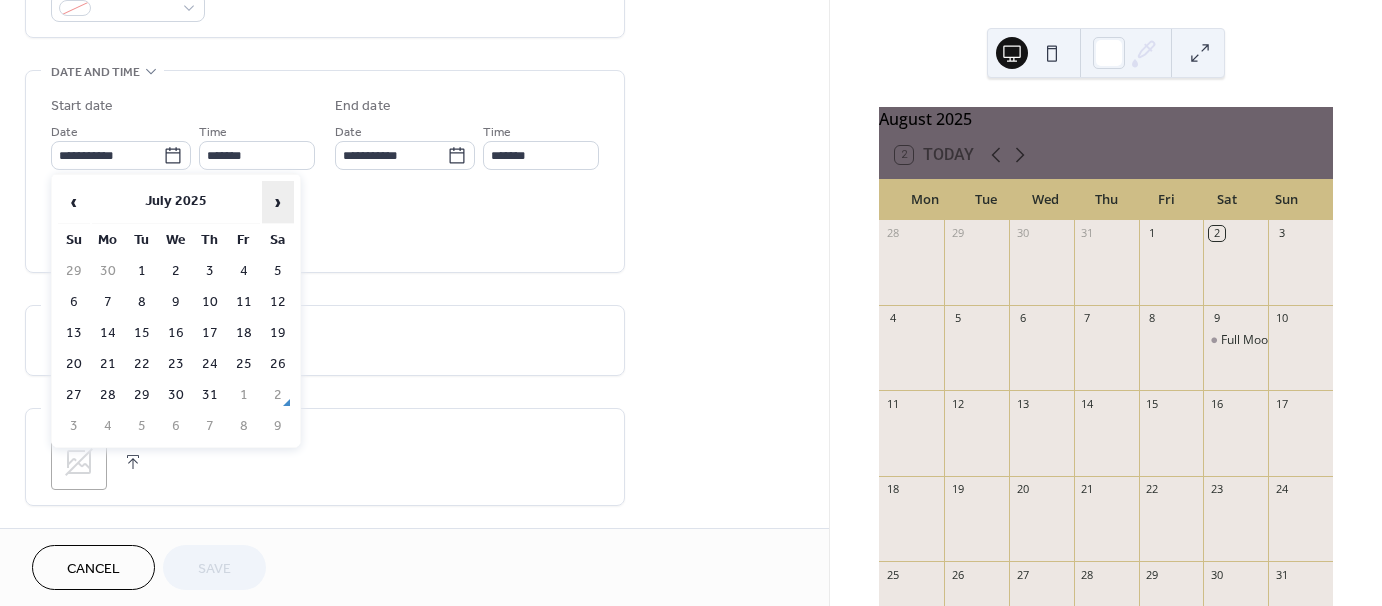 click on "›" at bounding box center [278, 202] 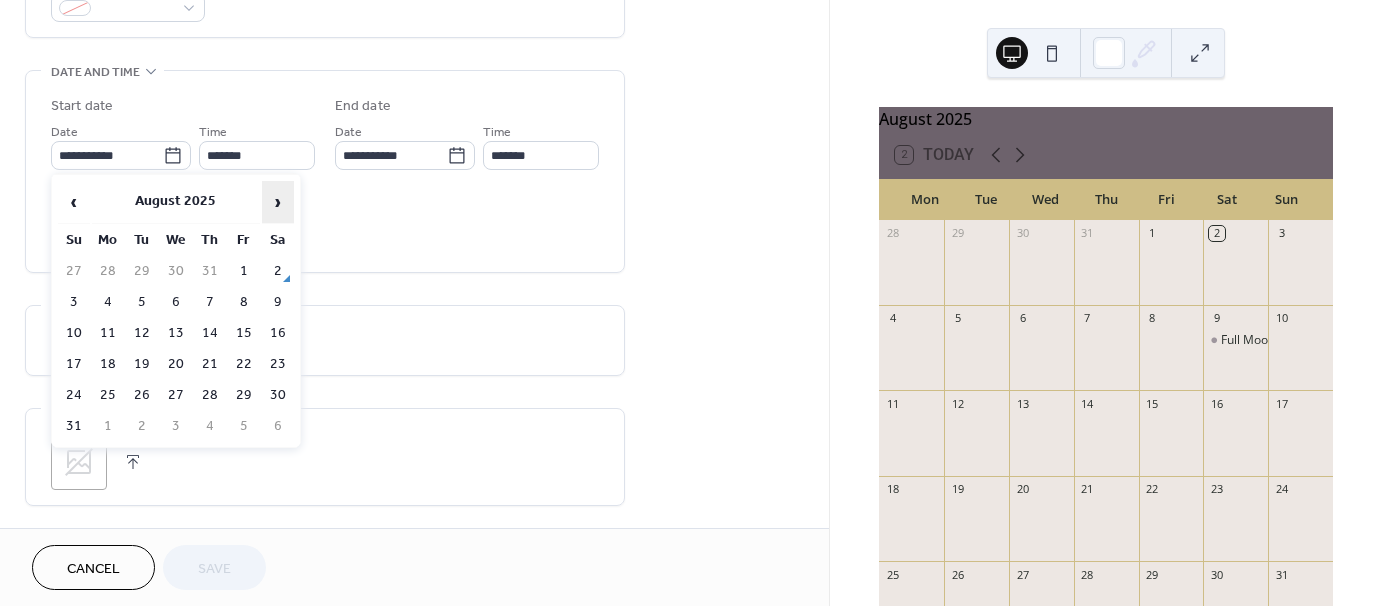 click on "›" at bounding box center [278, 202] 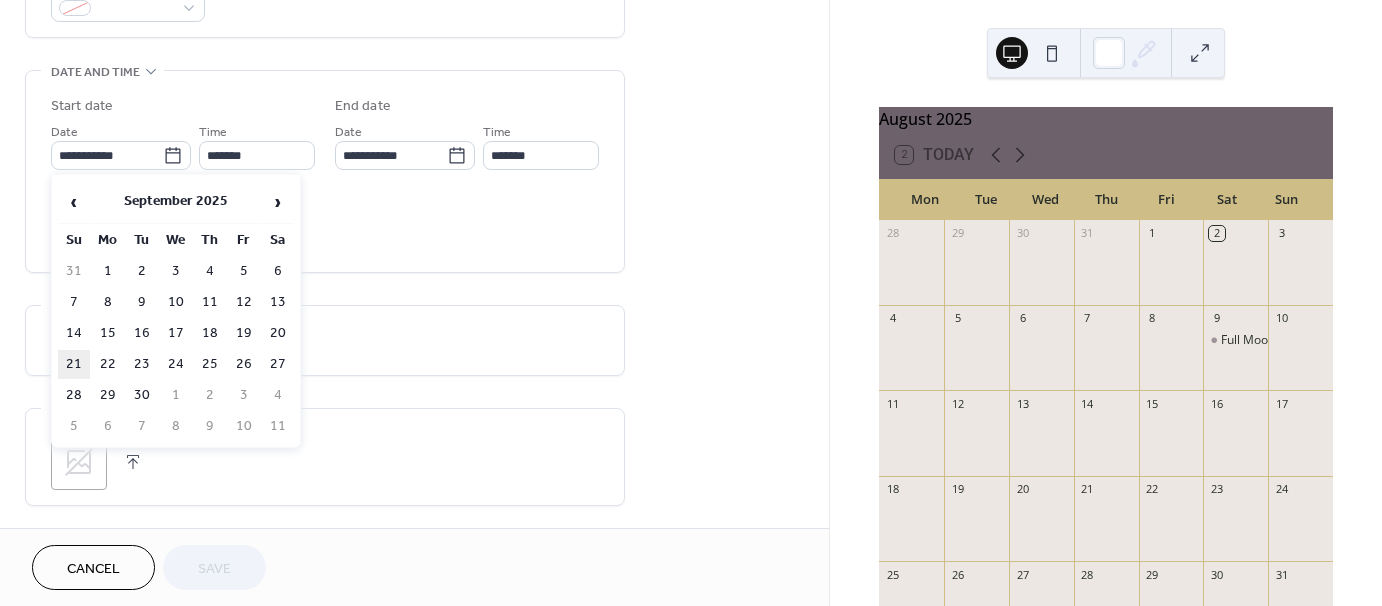 click on "21" at bounding box center [74, 364] 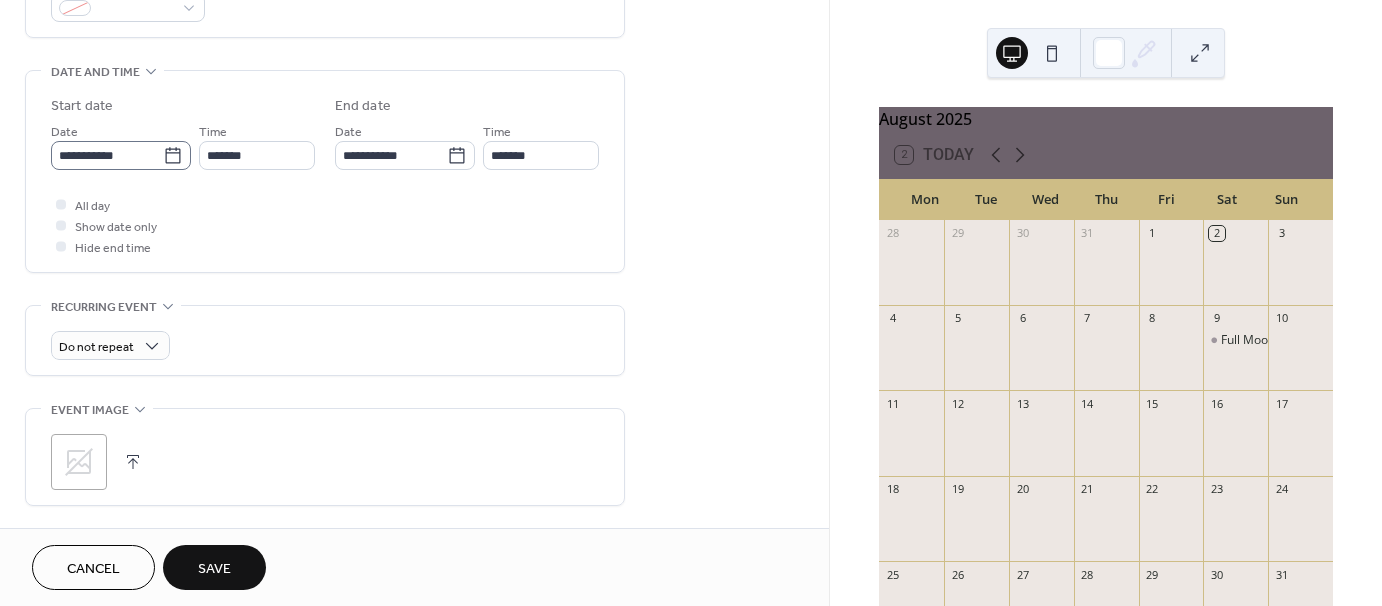 click 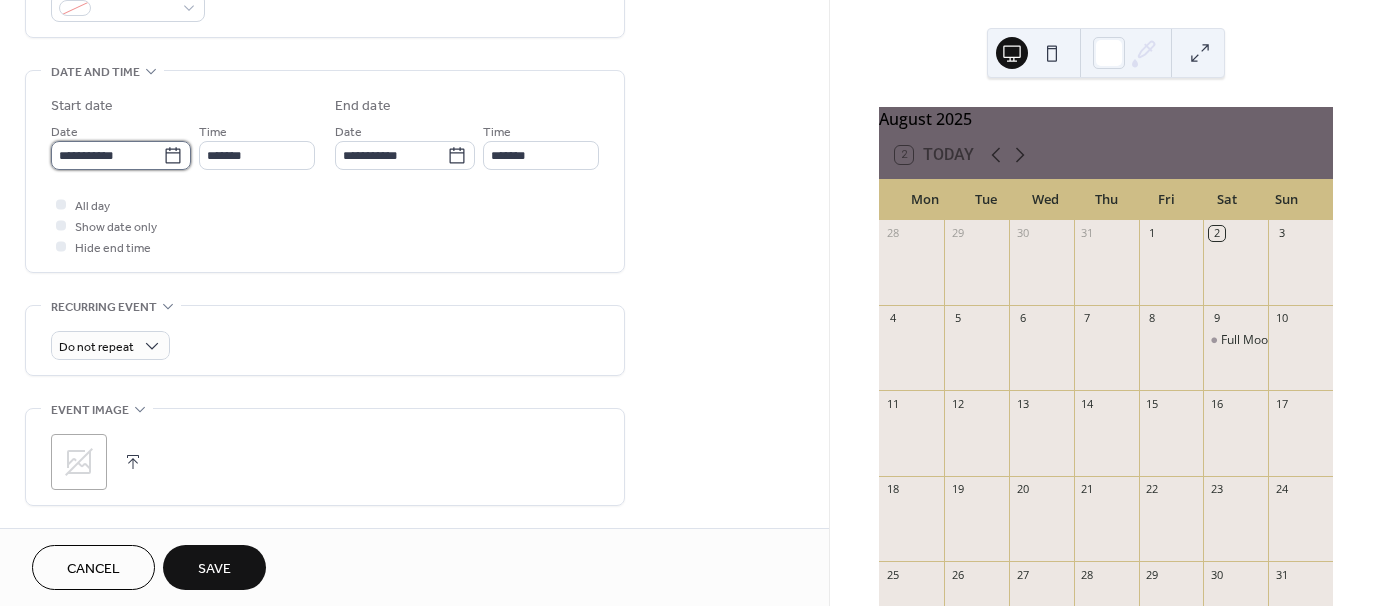click on "**********" at bounding box center [107, 155] 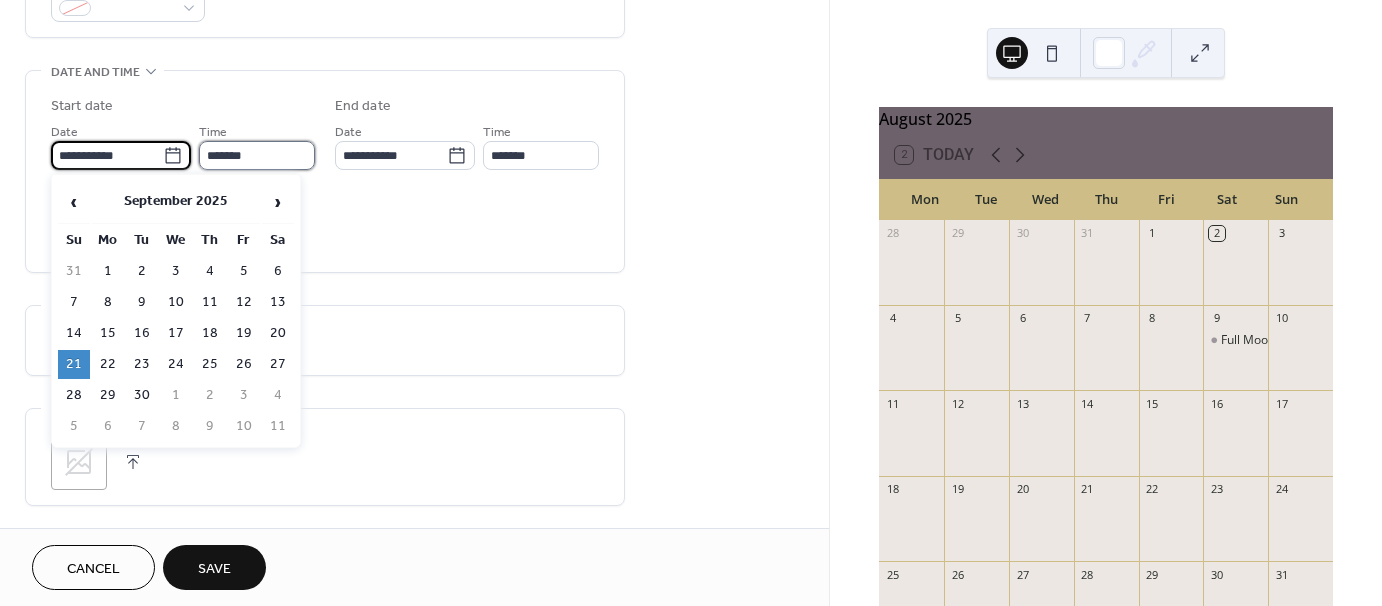 click on "*******" at bounding box center (257, 155) 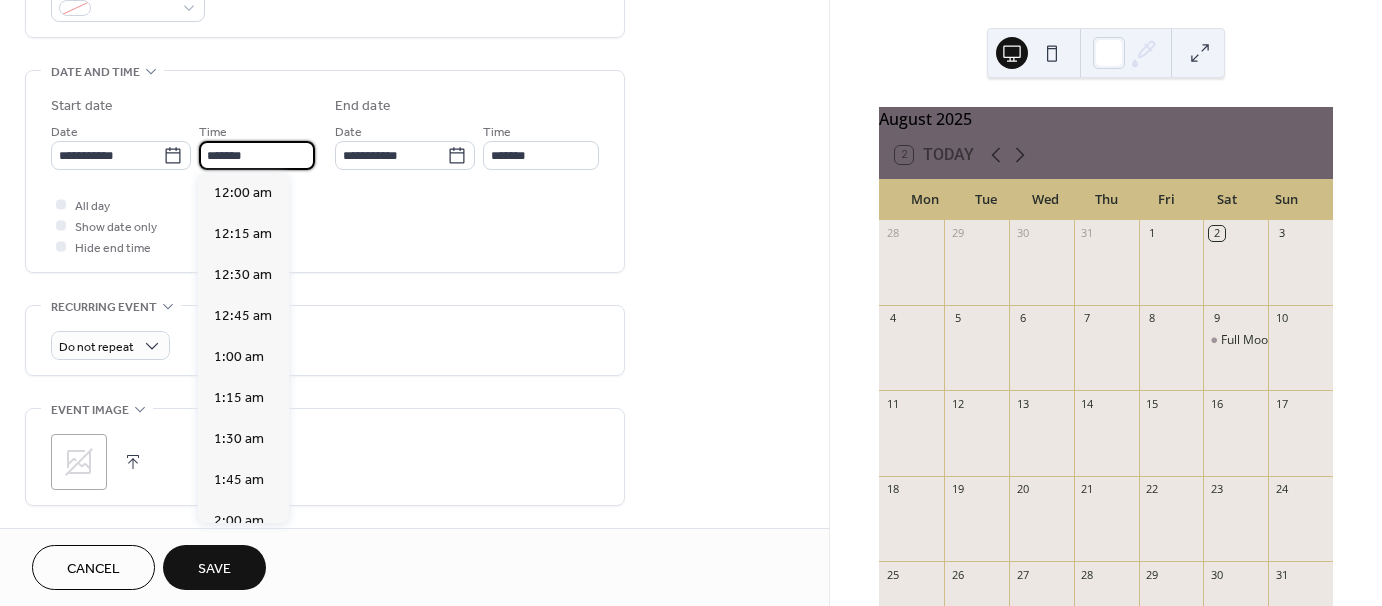scroll, scrollTop: 2952, scrollLeft: 0, axis: vertical 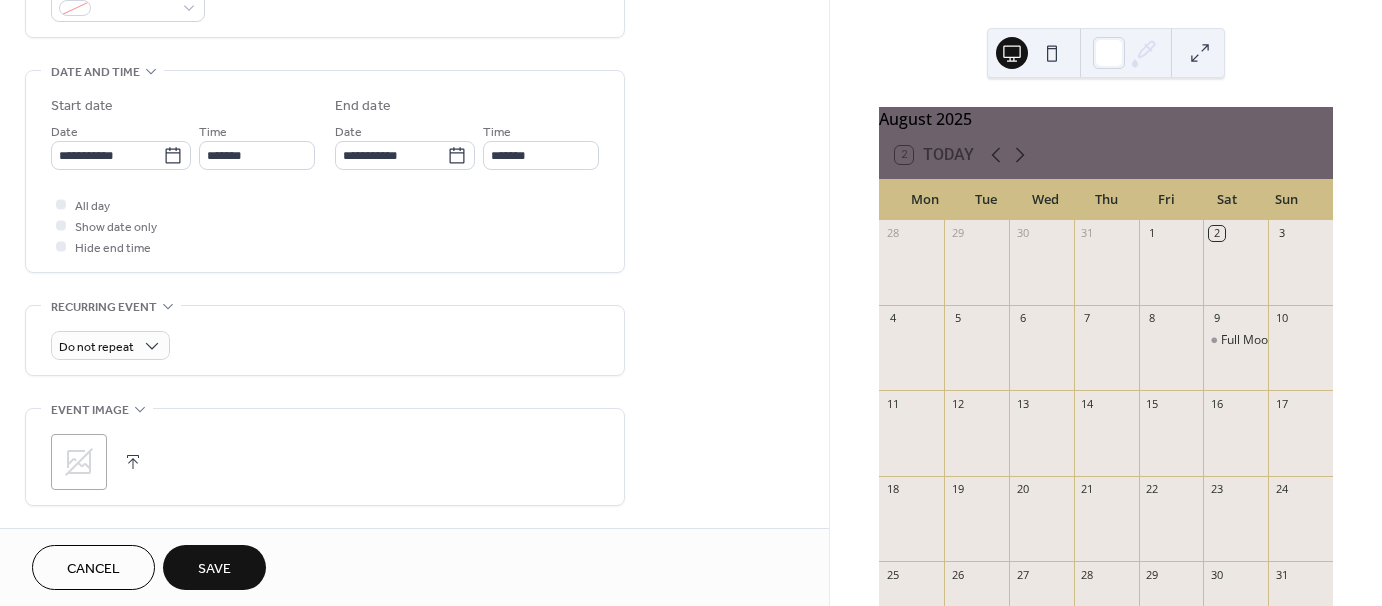 click on "**********" at bounding box center [325, 171] 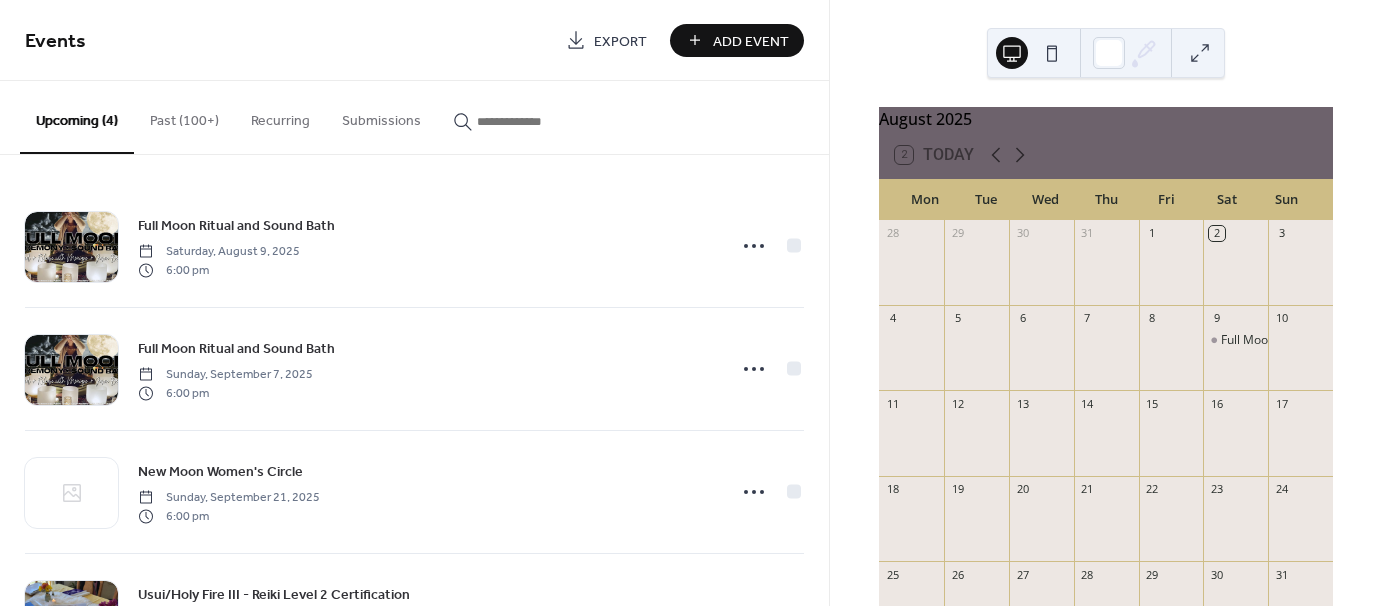 click on "Past (100+)" at bounding box center (184, 116) 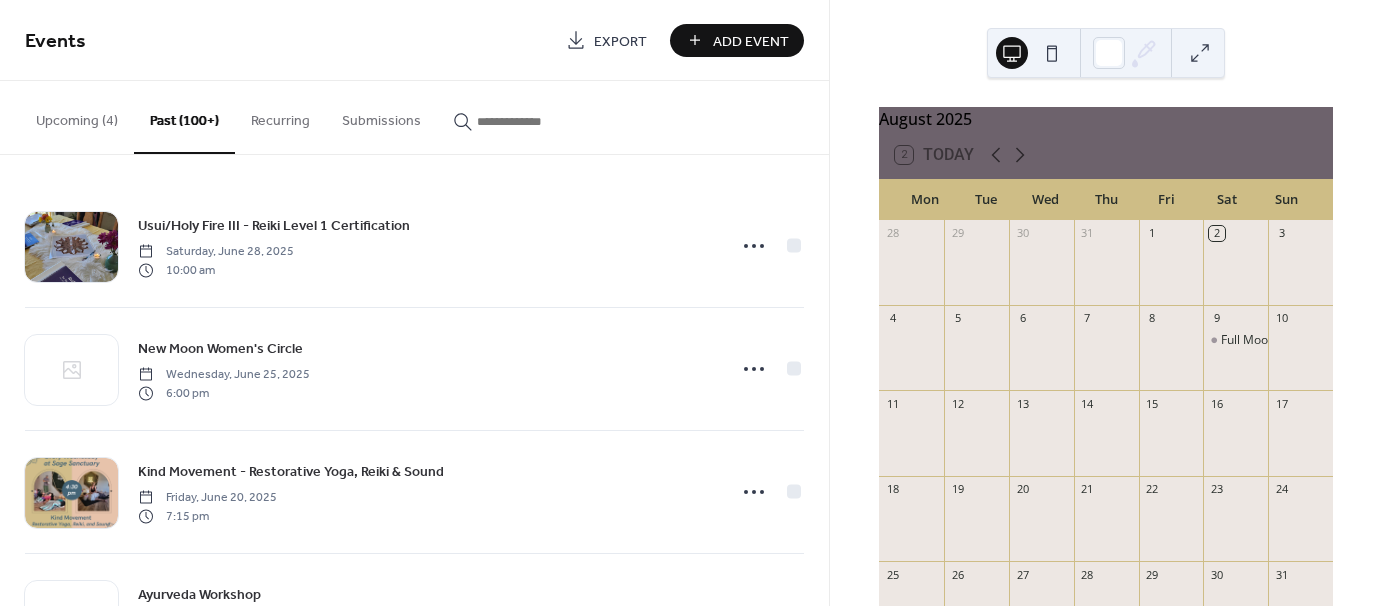 click 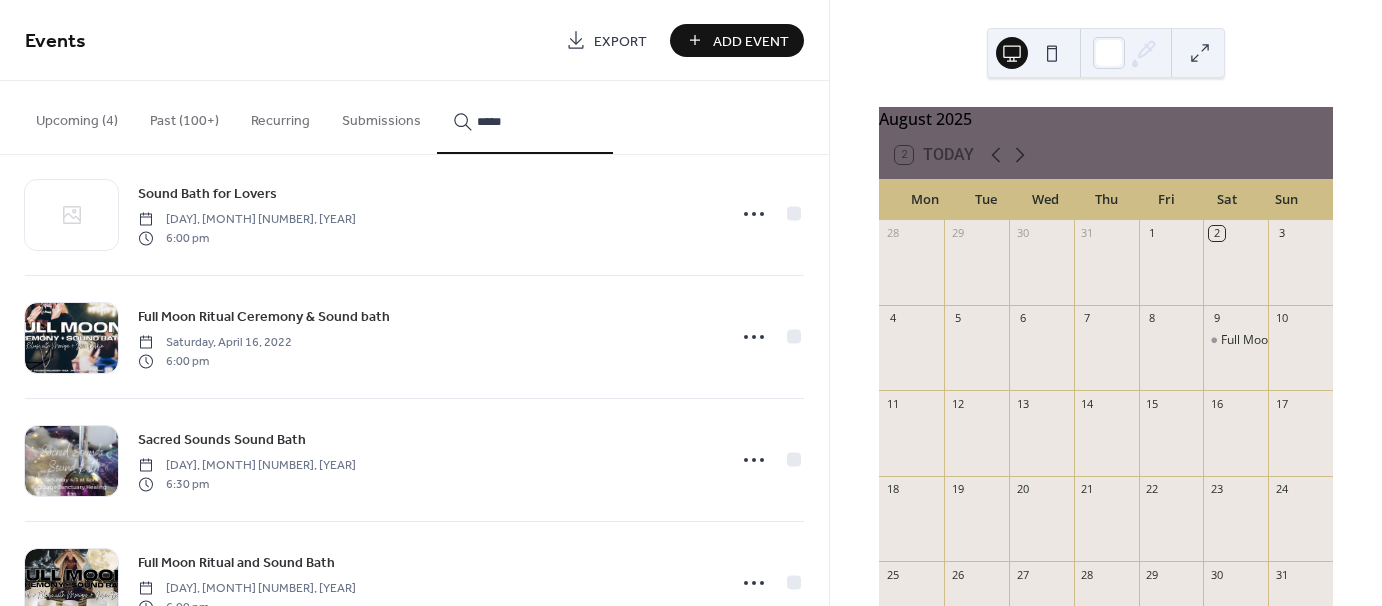 scroll, scrollTop: 0, scrollLeft: 0, axis: both 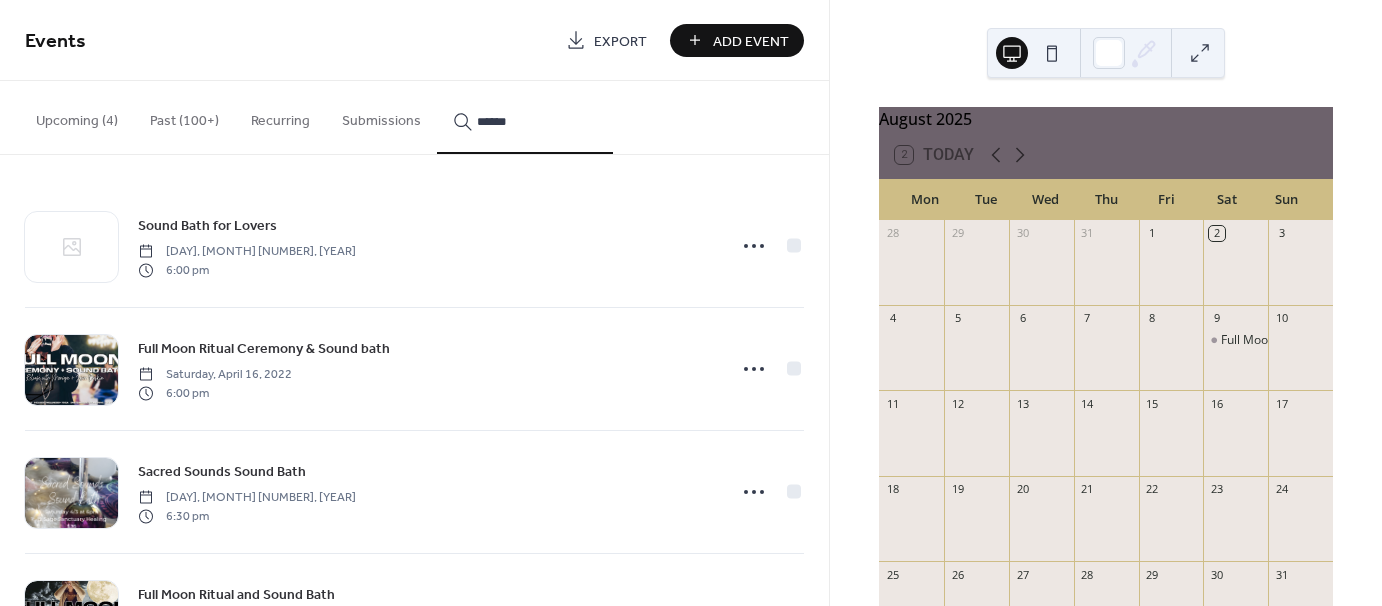 click on "*****" at bounding box center [525, 117] 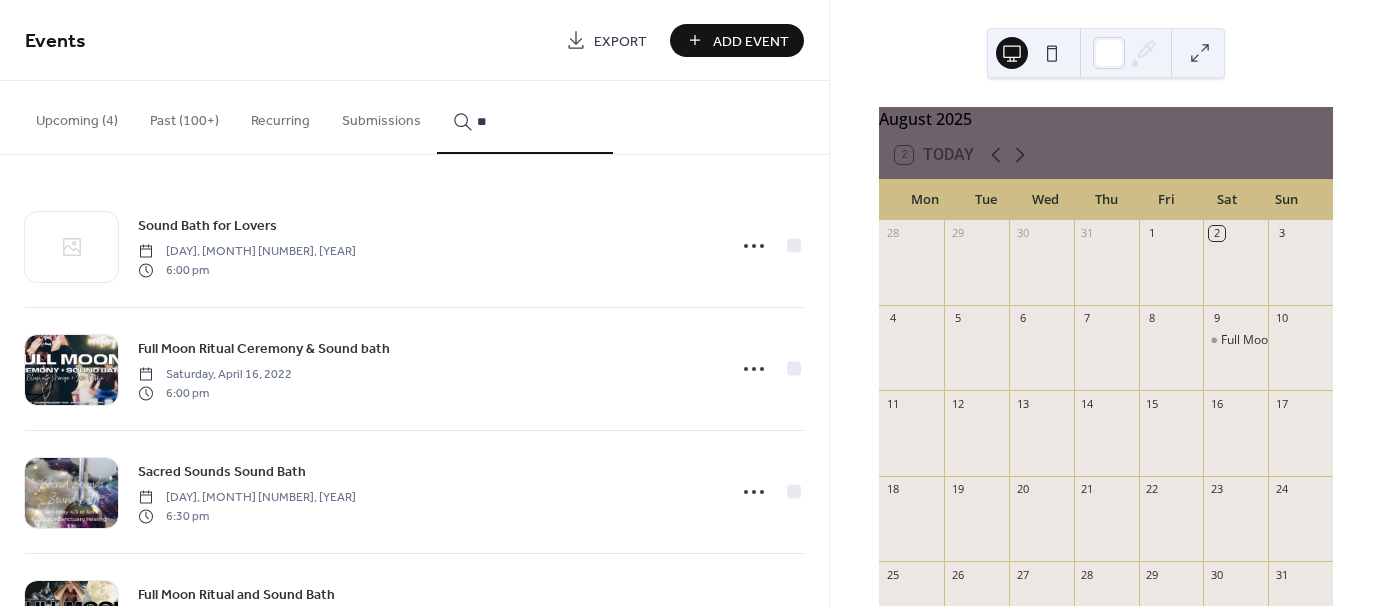 type on "*" 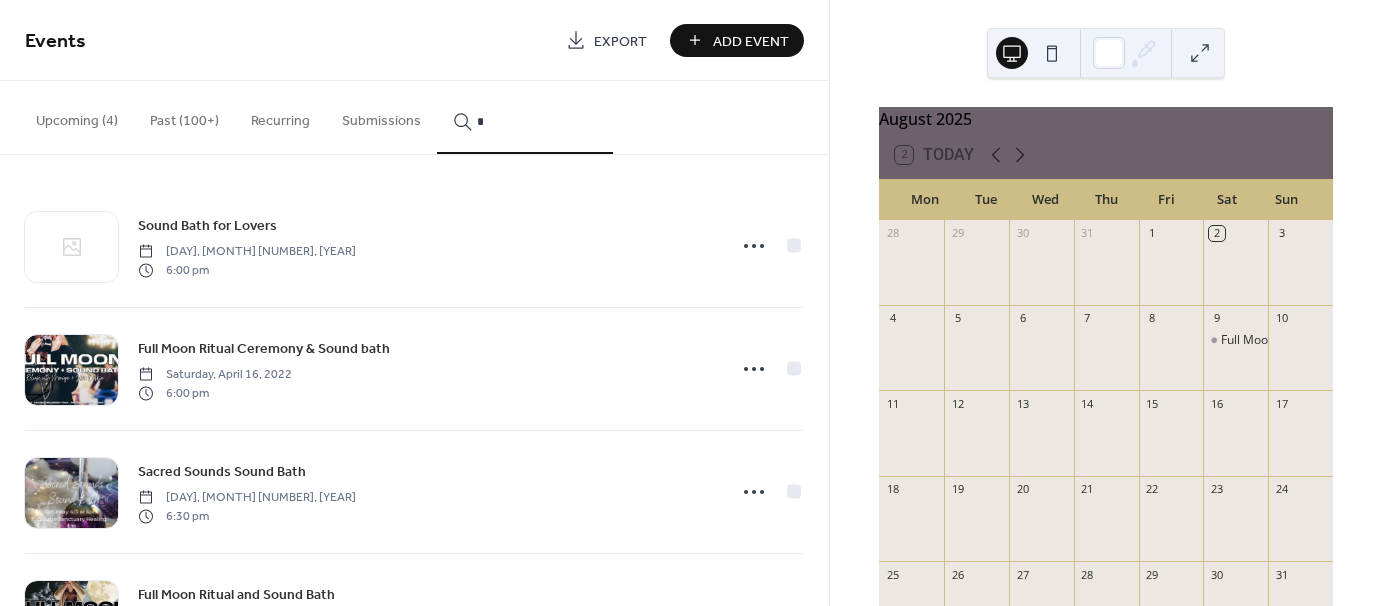type 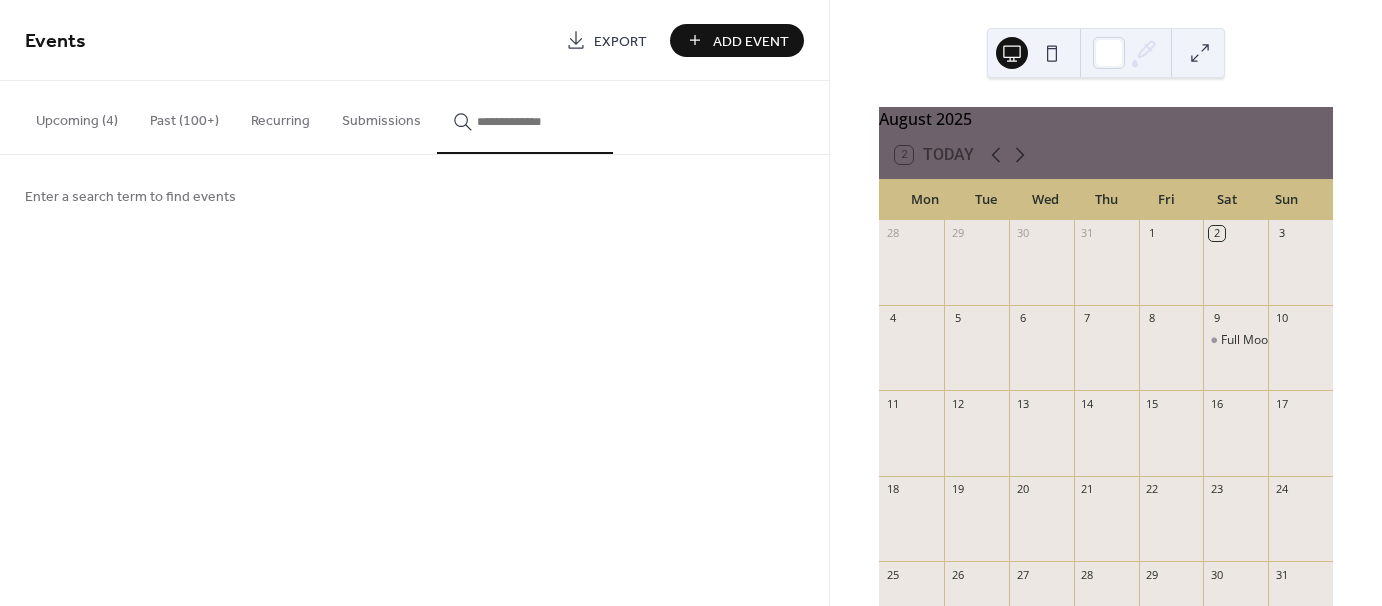 click on "Add Event" at bounding box center (751, 41) 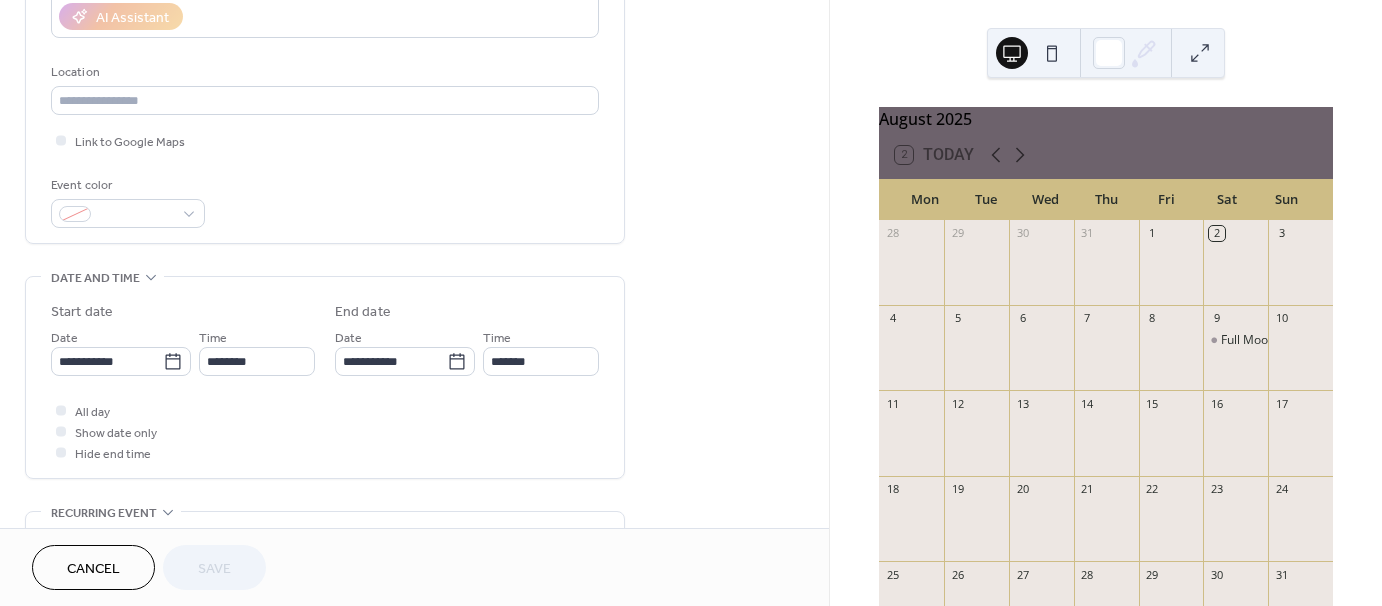 scroll, scrollTop: 387, scrollLeft: 0, axis: vertical 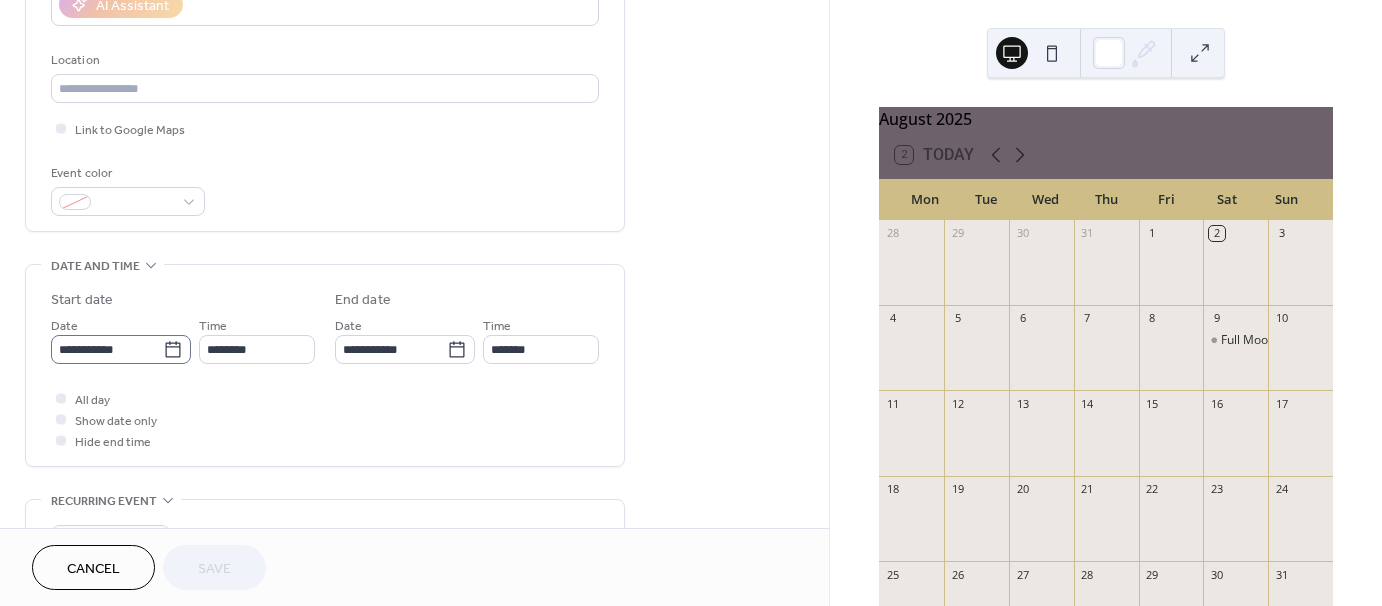 click 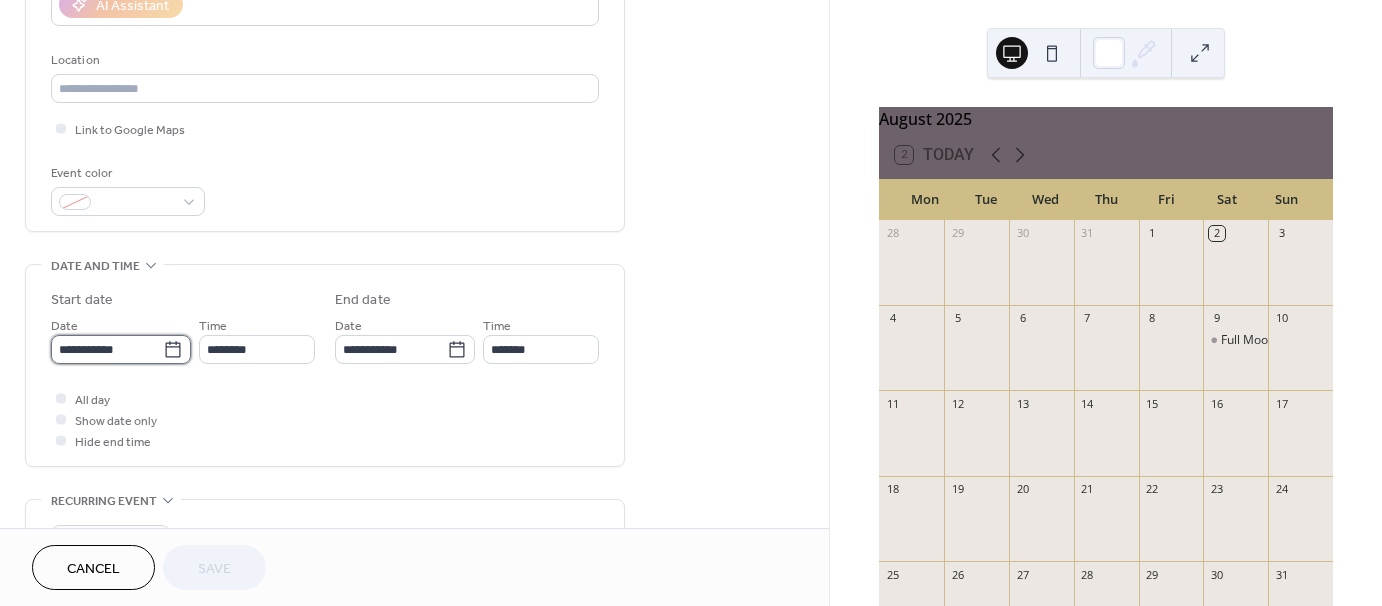 click on "**********" at bounding box center [107, 349] 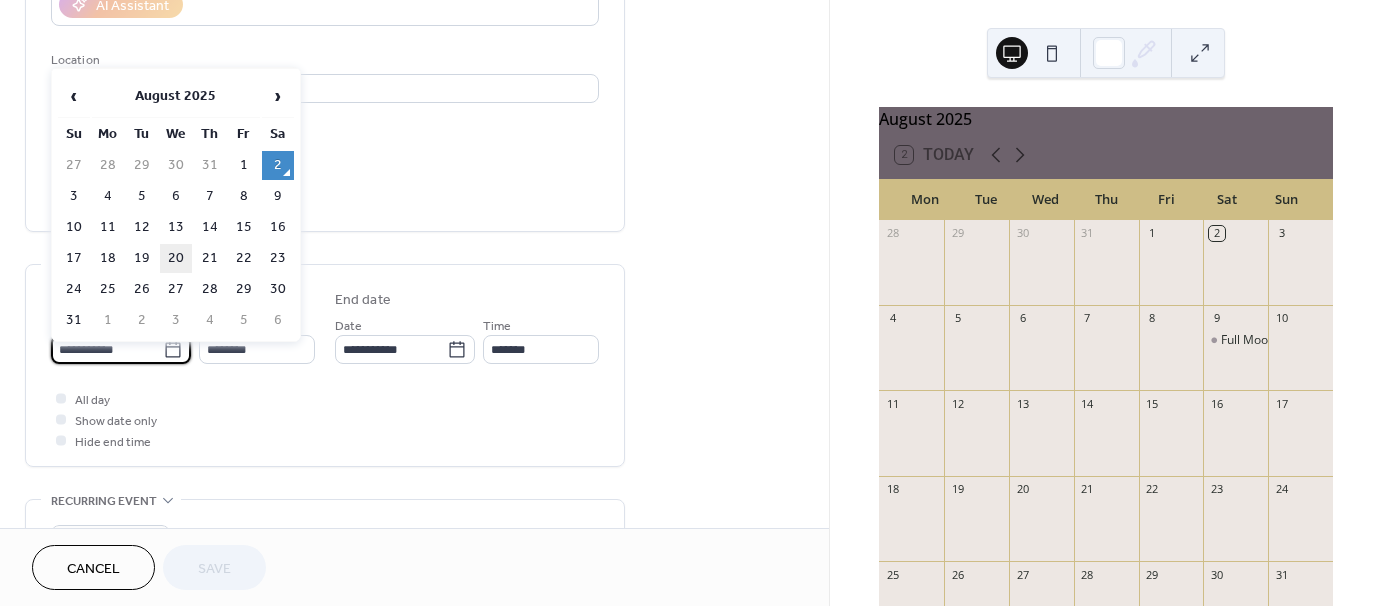 click on "20" at bounding box center [176, 258] 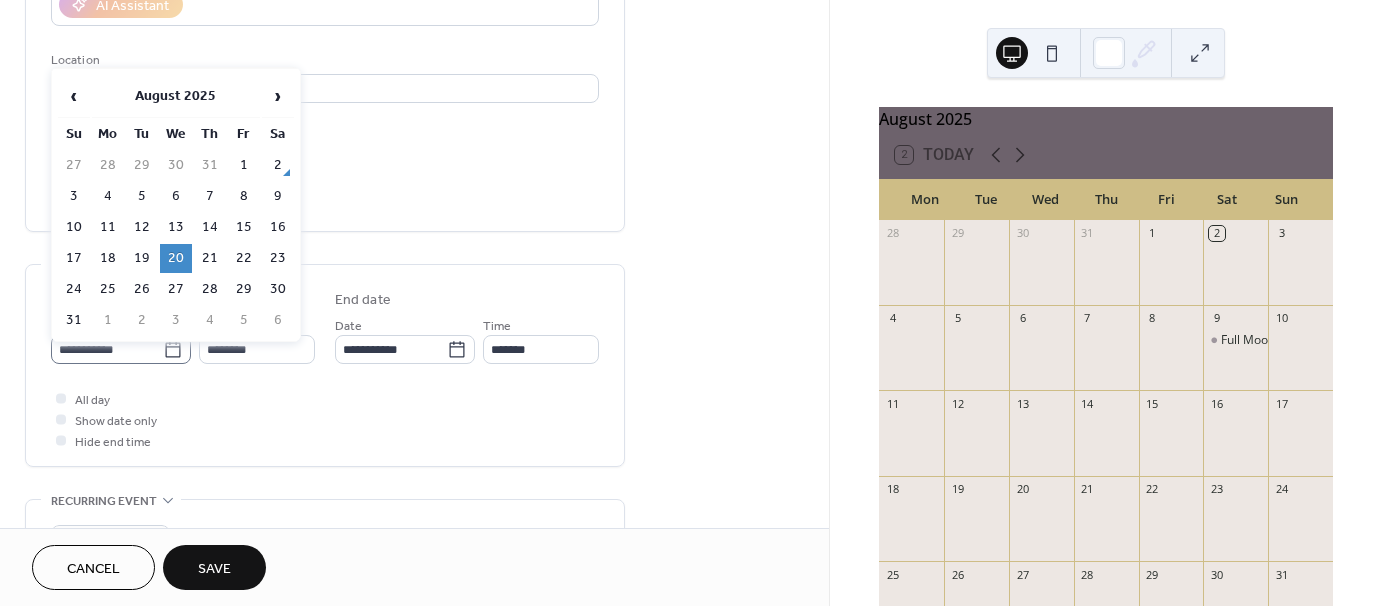 click 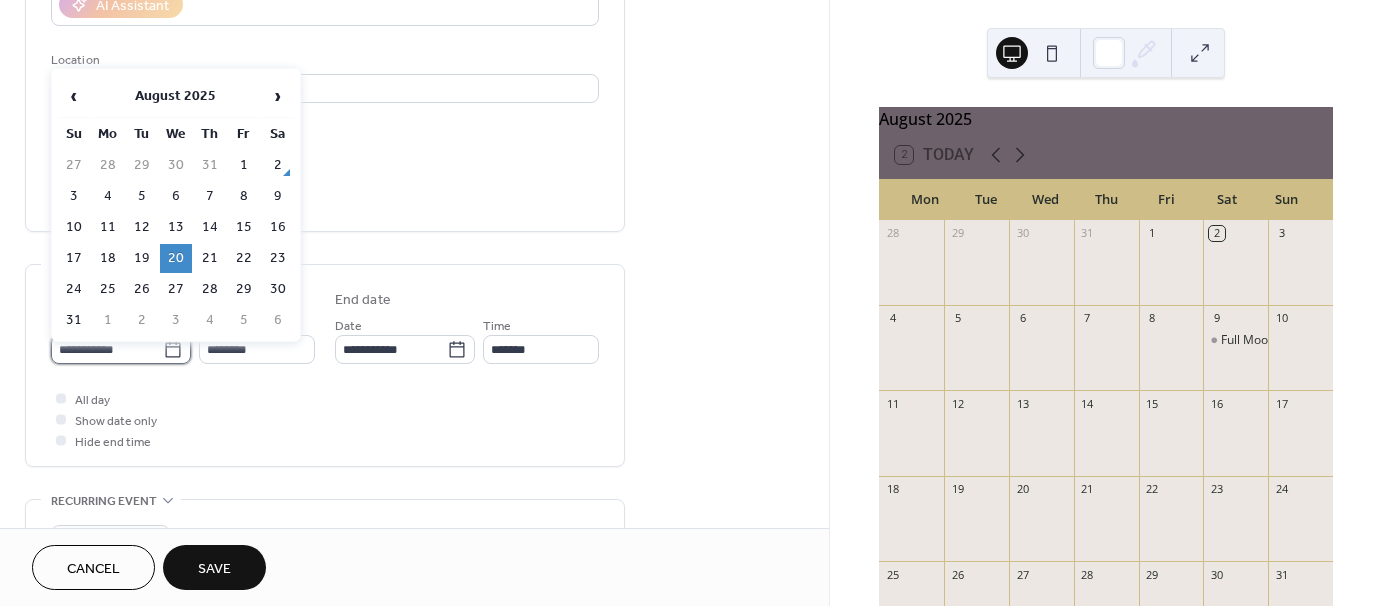 click on "**********" at bounding box center [107, 349] 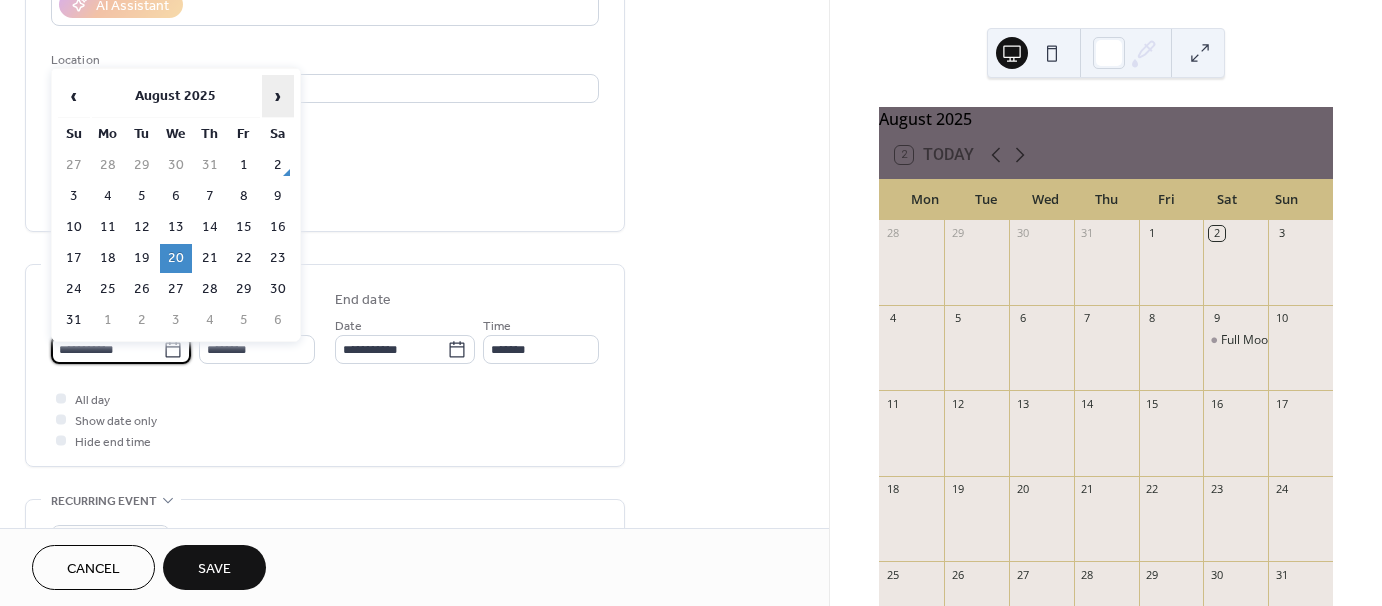 click on "›" at bounding box center [278, 96] 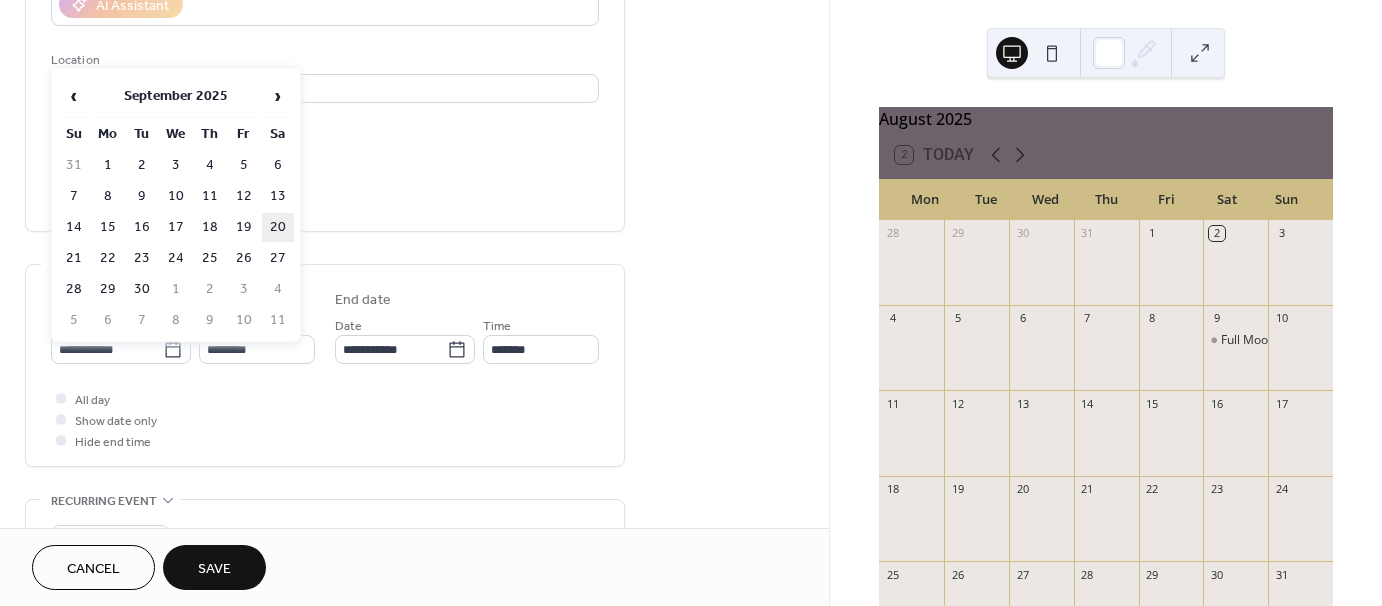 click on "20" at bounding box center (278, 227) 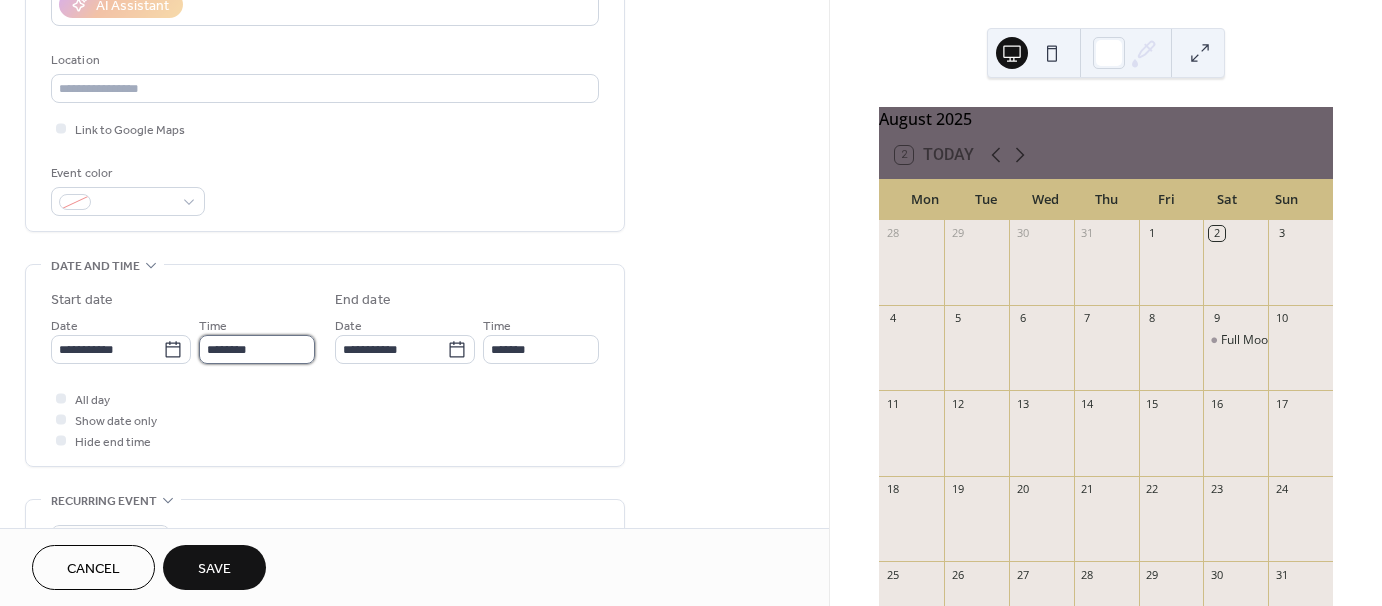 click on "********" at bounding box center (257, 349) 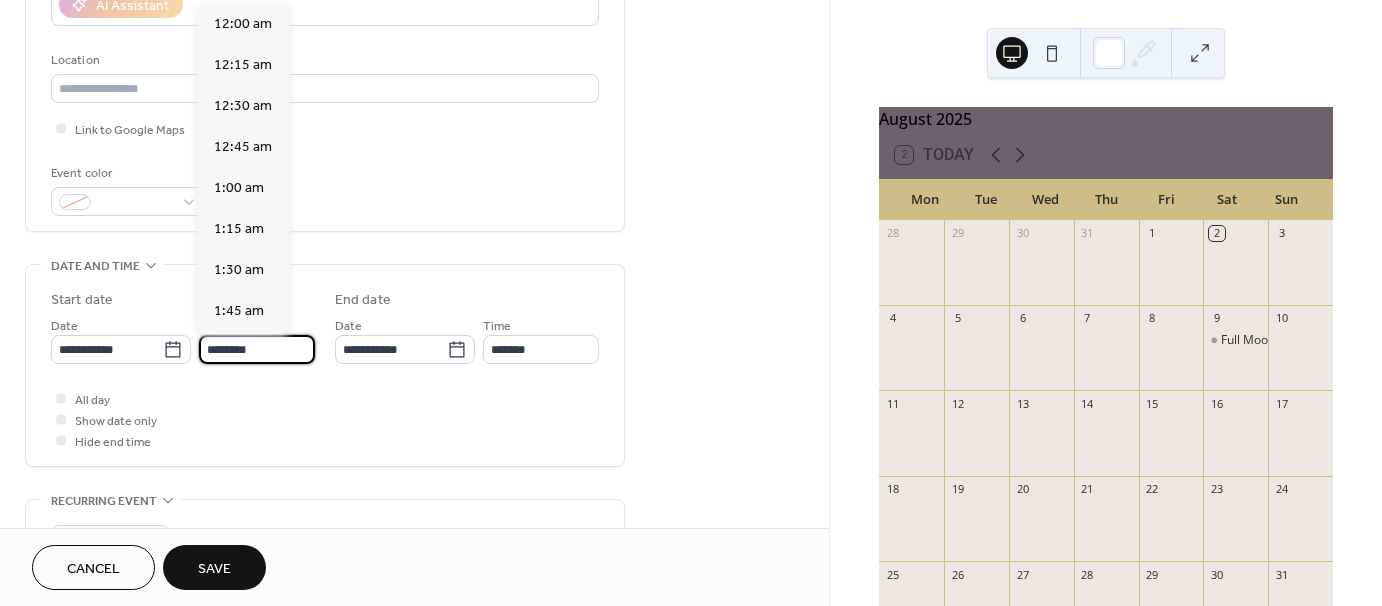 scroll, scrollTop: 1968, scrollLeft: 0, axis: vertical 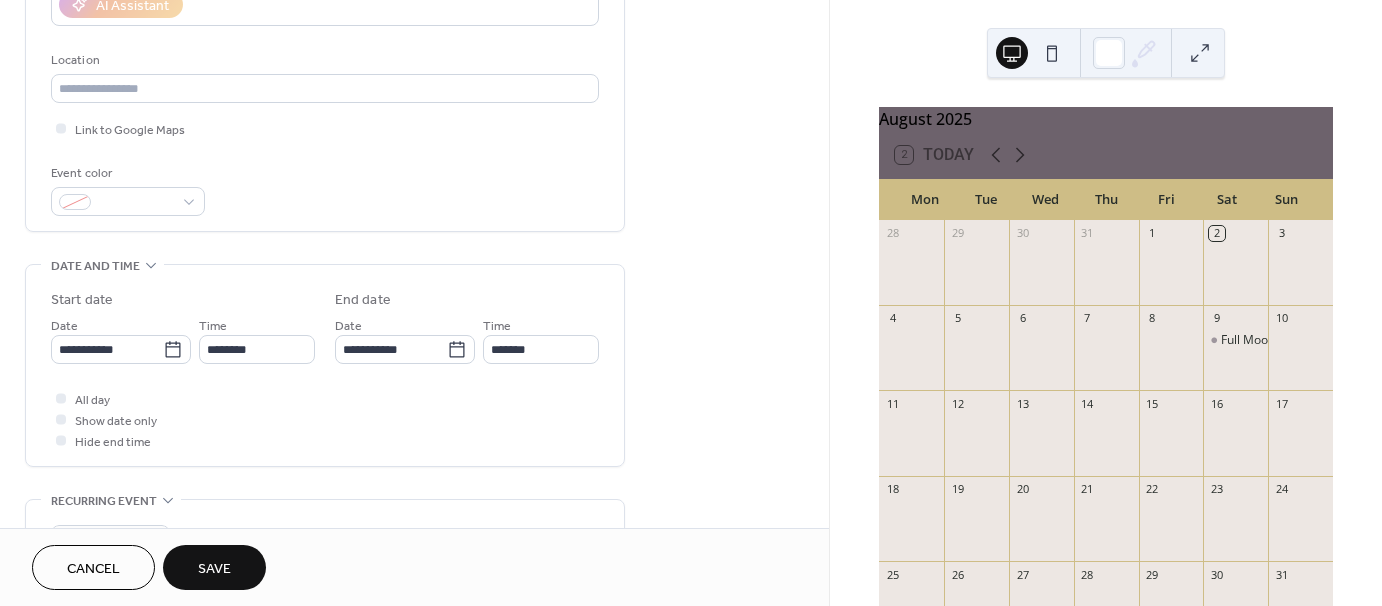 click on "Title Description AI Assistant Location Link to Google Maps Event color" at bounding box center (325, -17) 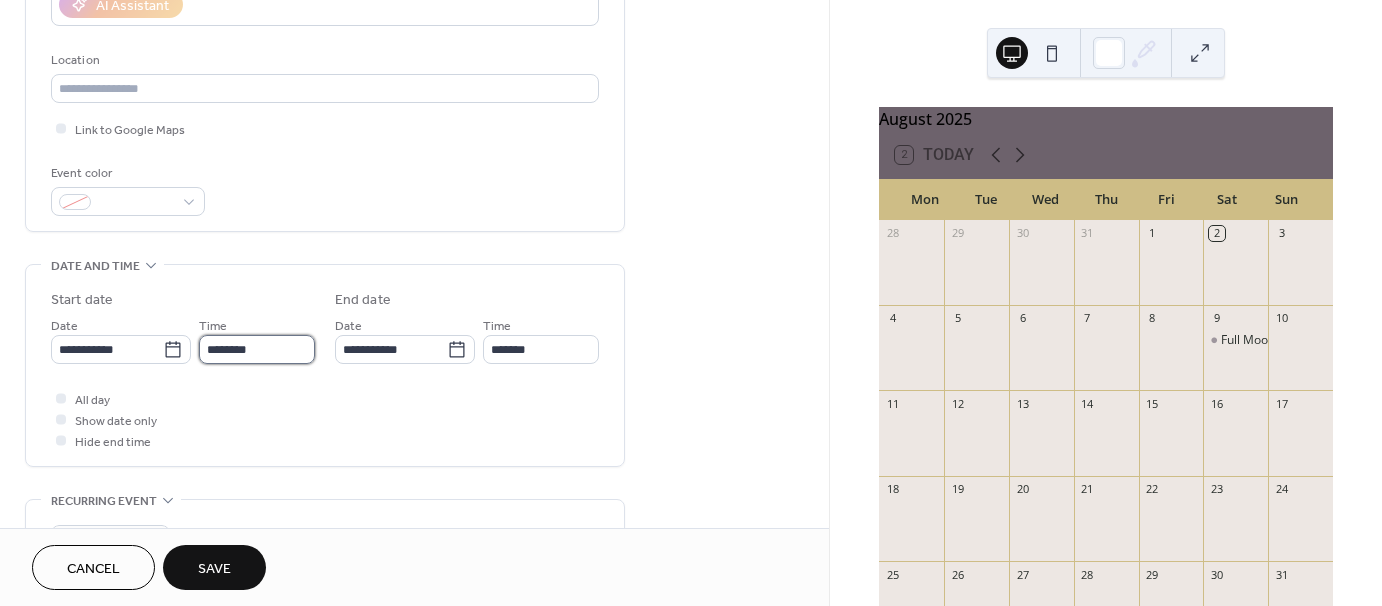 click on "********" at bounding box center [257, 349] 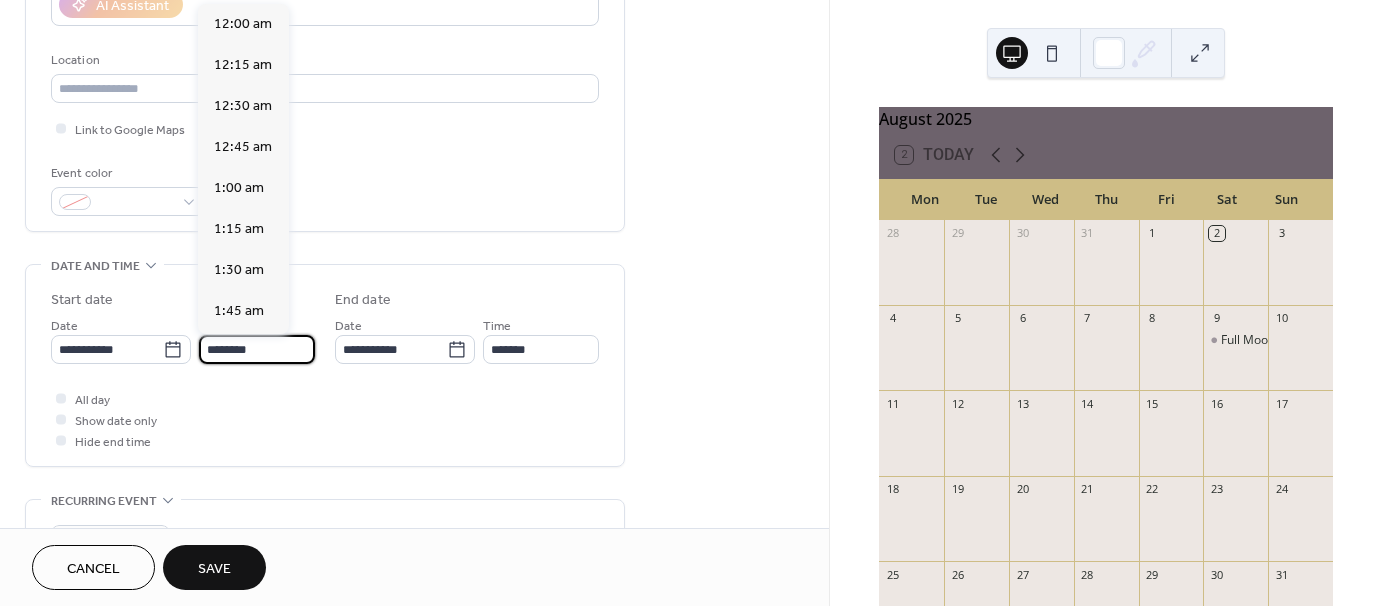 scroll, scrollTop: 1968, scrollLeft: 0, axis: vertical 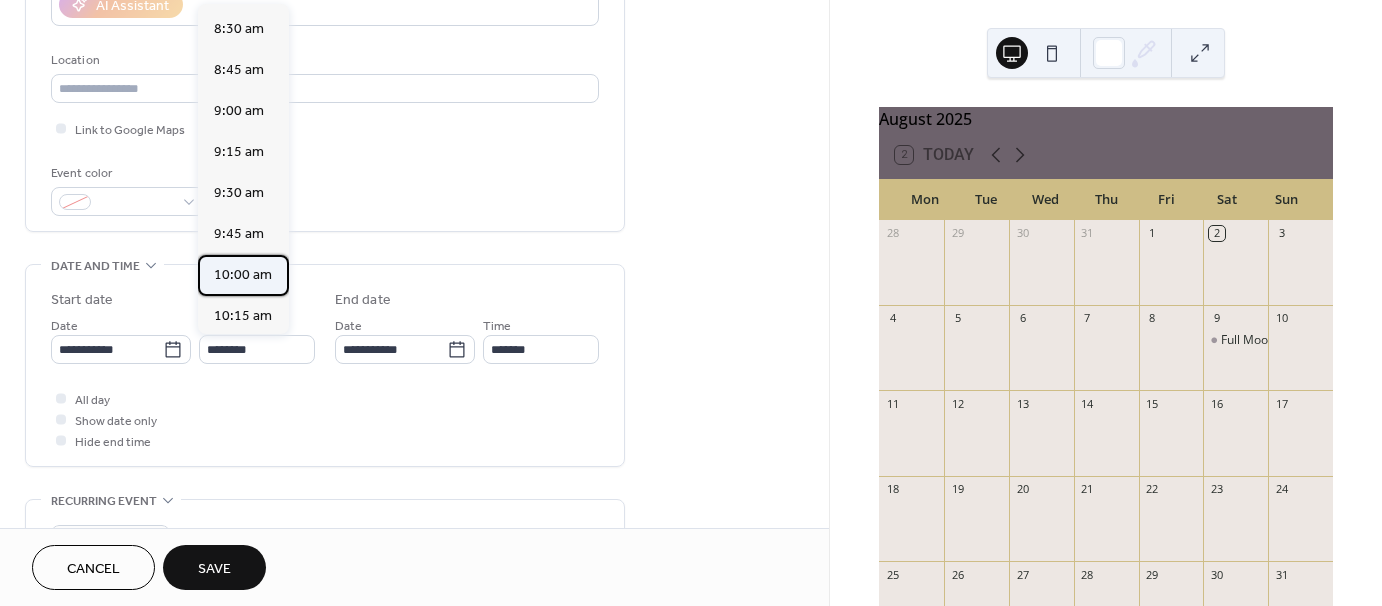 click on "10:00 am" at bounding box center (243, 275) 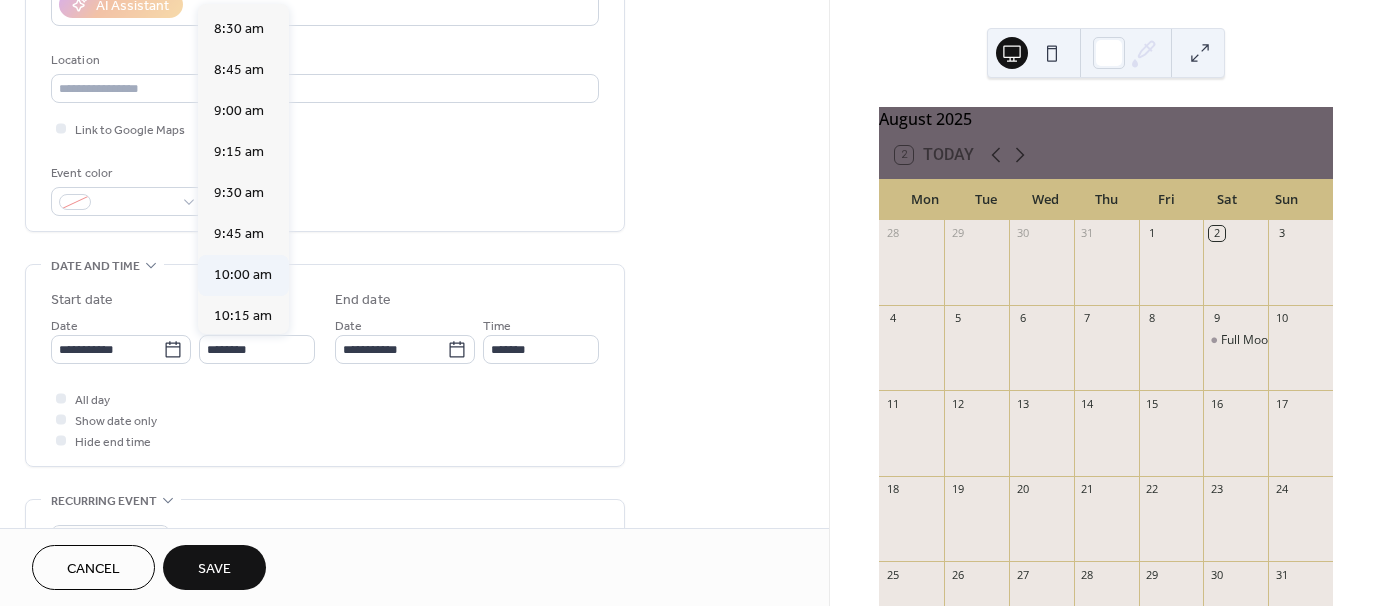 type on "********" 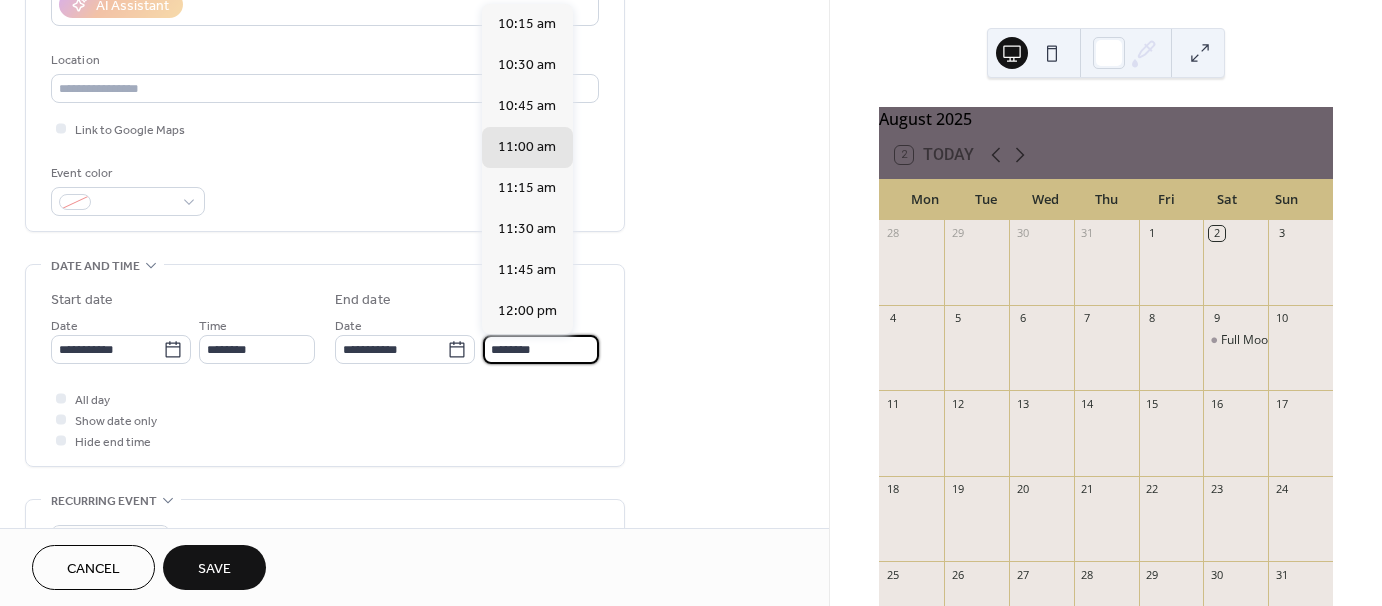 click on "********" at bounding box center (541, 349) 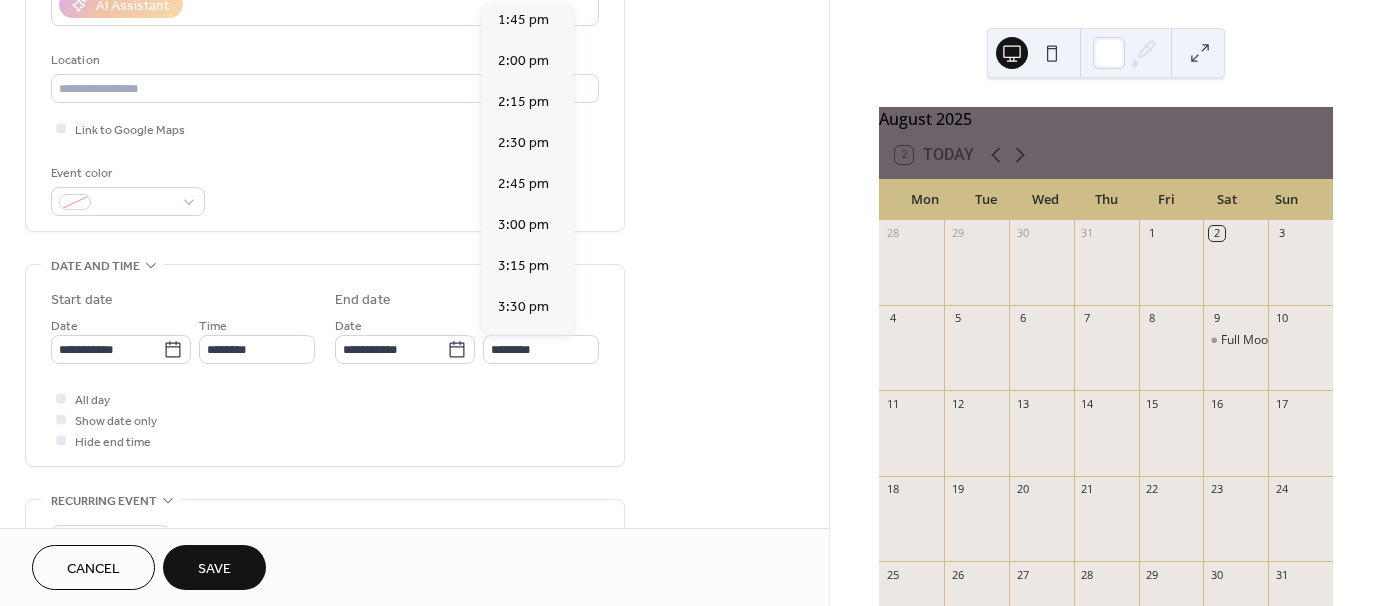 scroll, scrollTop: 867, scrollLeft: 0, axis: vertical 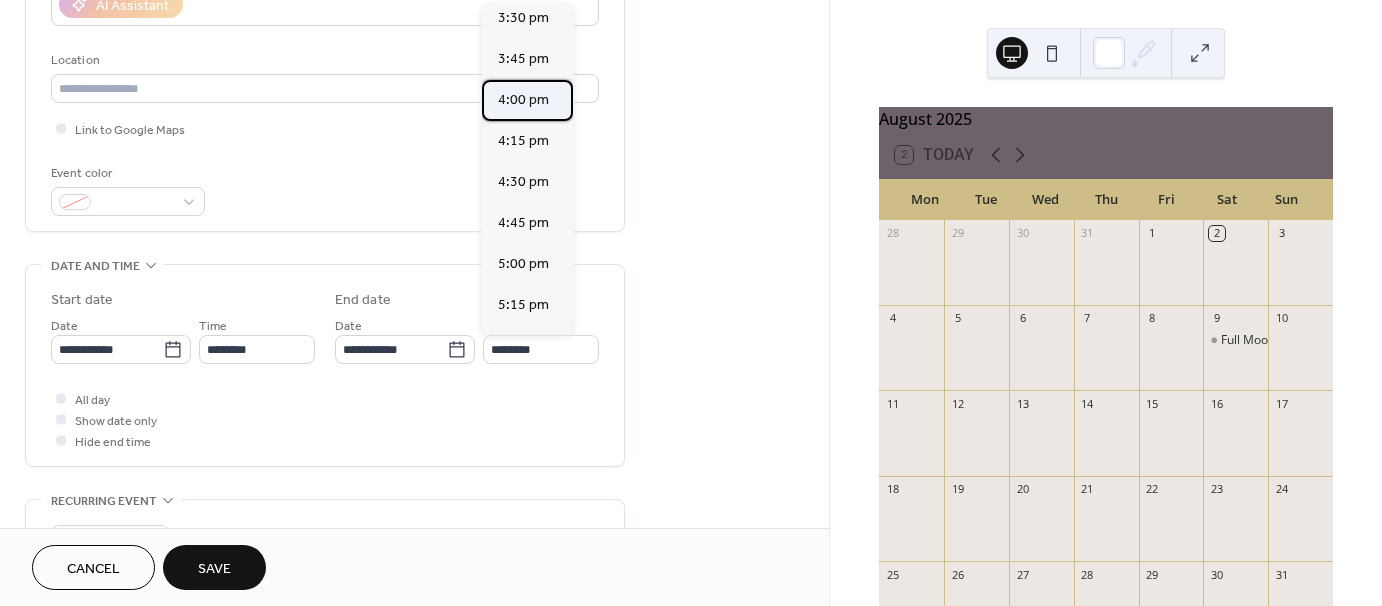 click on "4:00 pm" at bounding box center [523, 100] 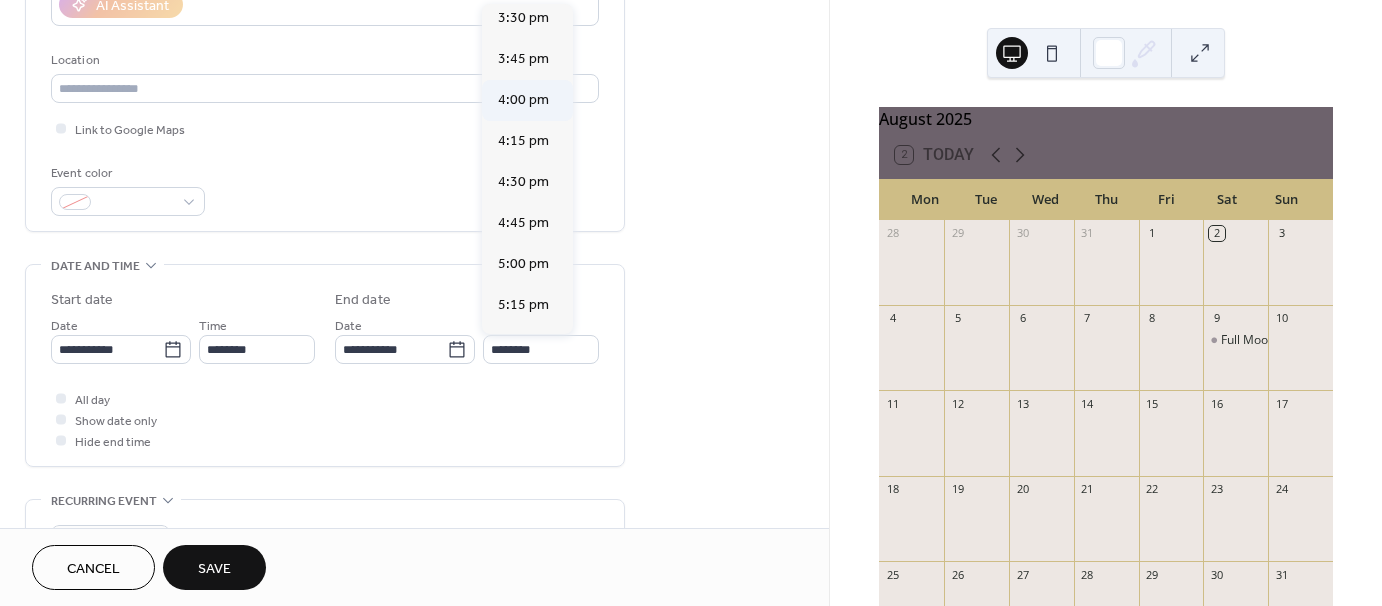 type on "*******" 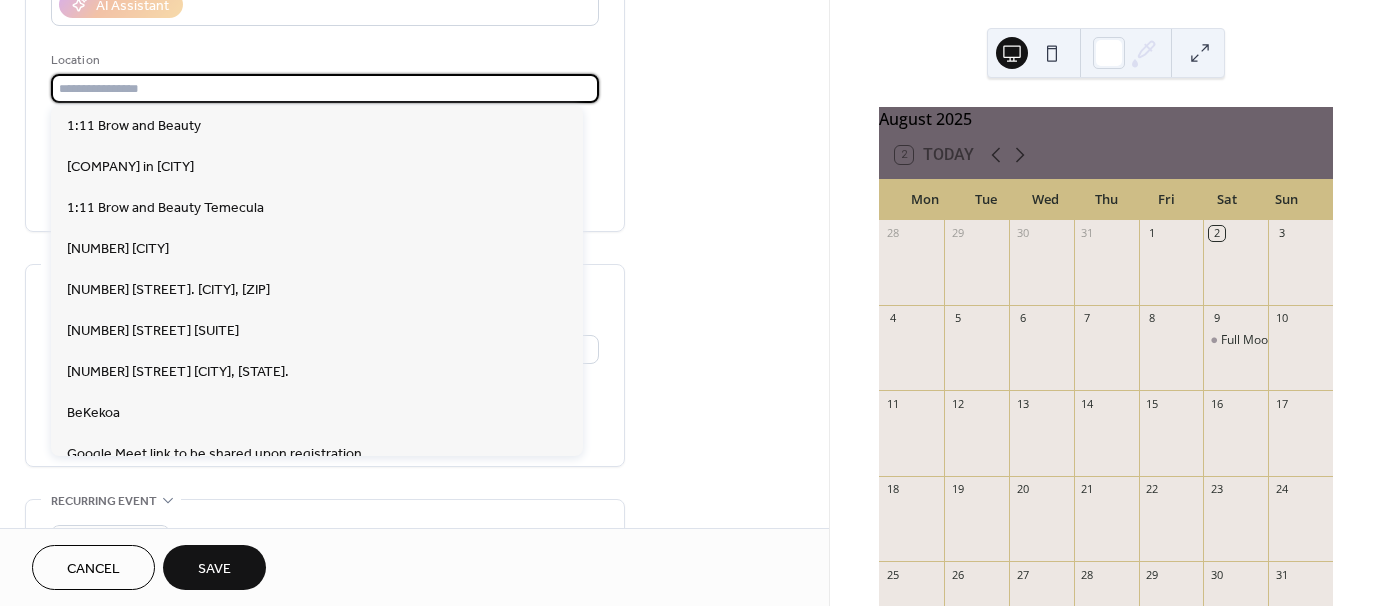 click at bounding box center [325, 88] 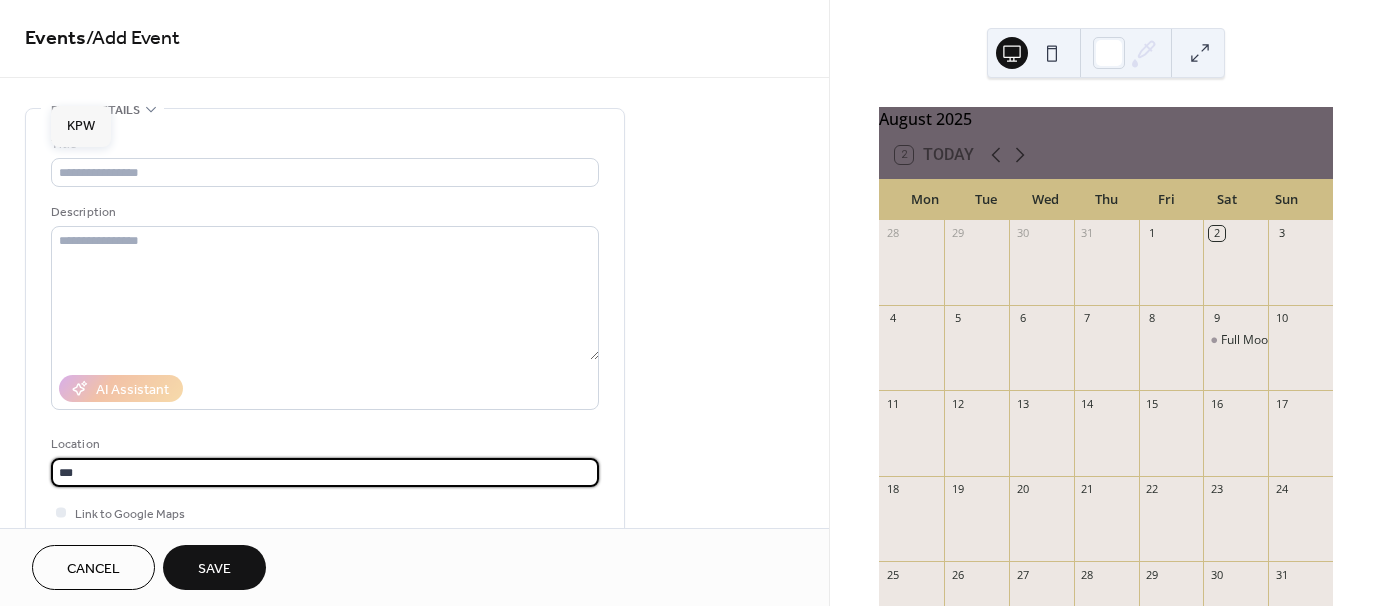 scroll, scrollTop: 0, scrollLeft: 0, axis: both 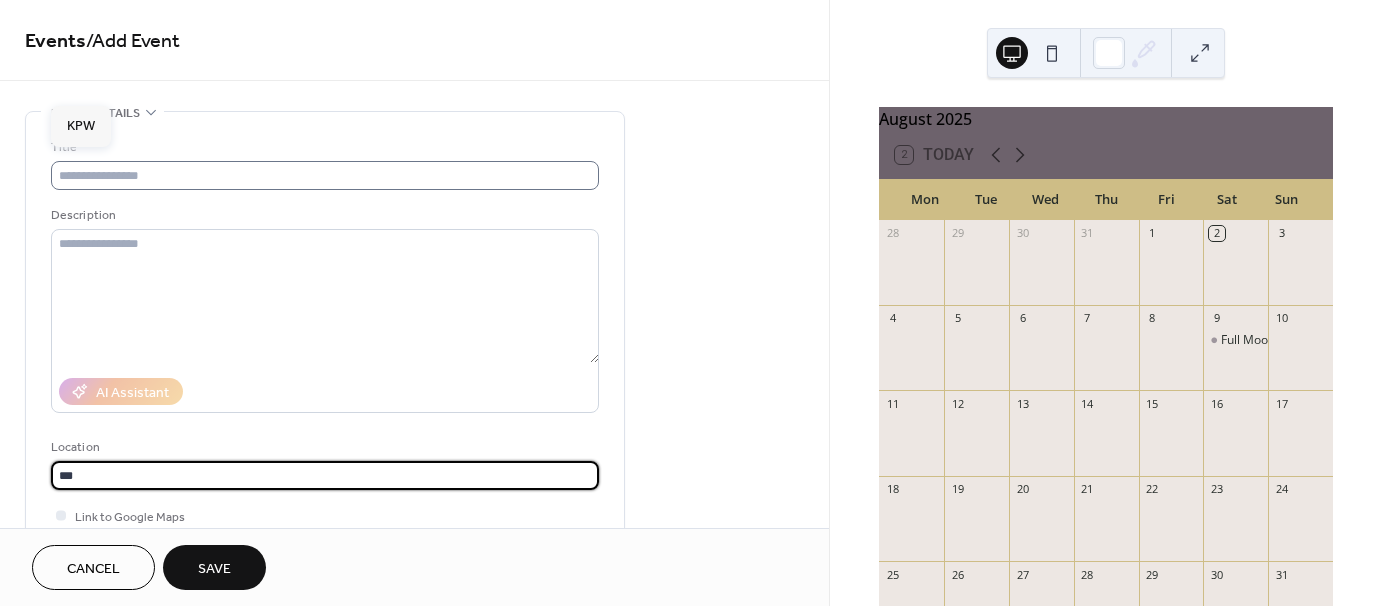 type on "***" 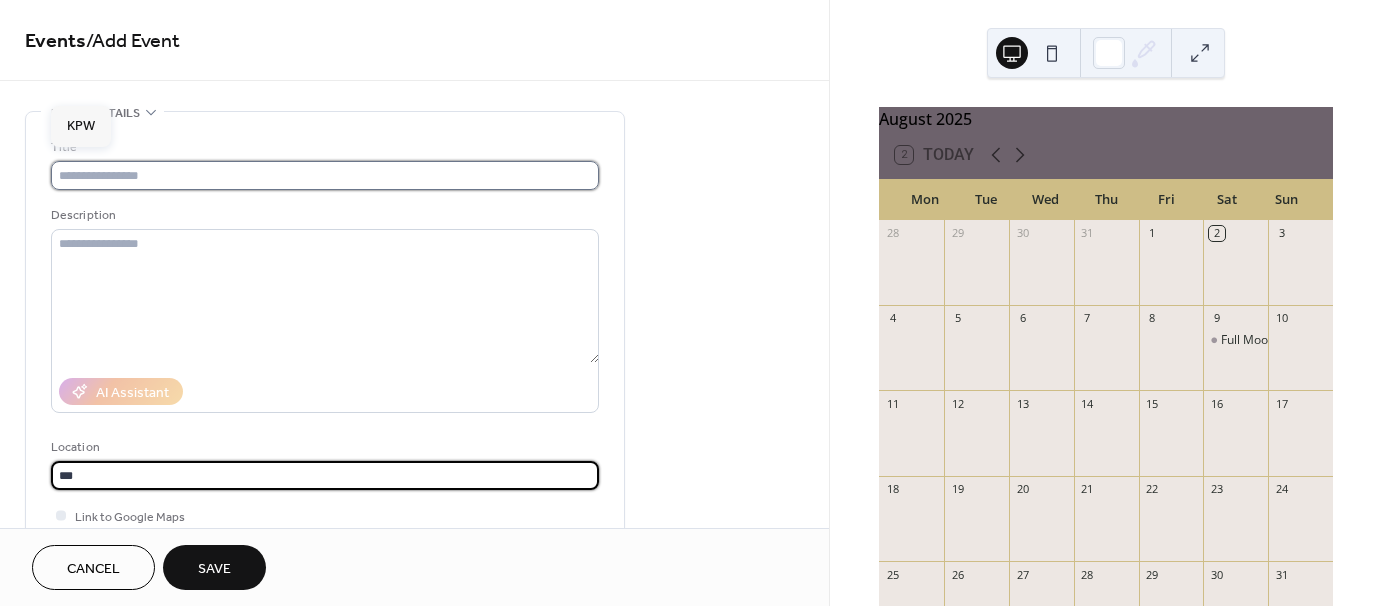 click at bounding box center [325, 175] 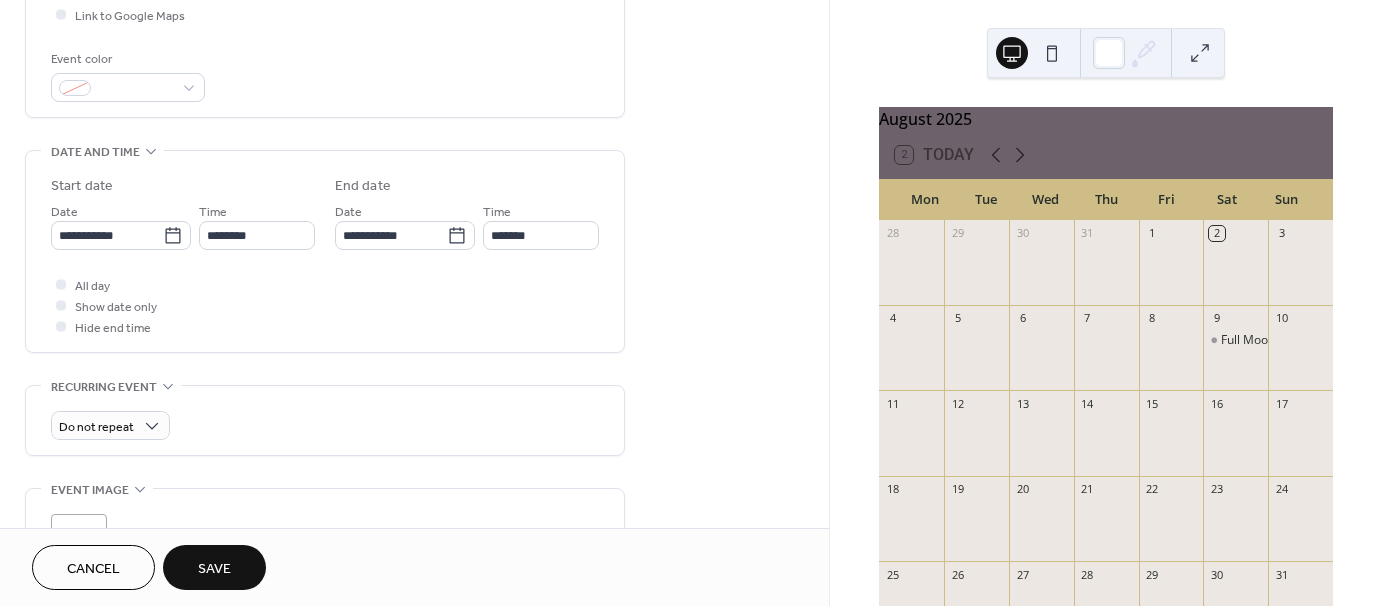 scroll, scrollTop: 798, scrollLeft: 0, axis: vertical 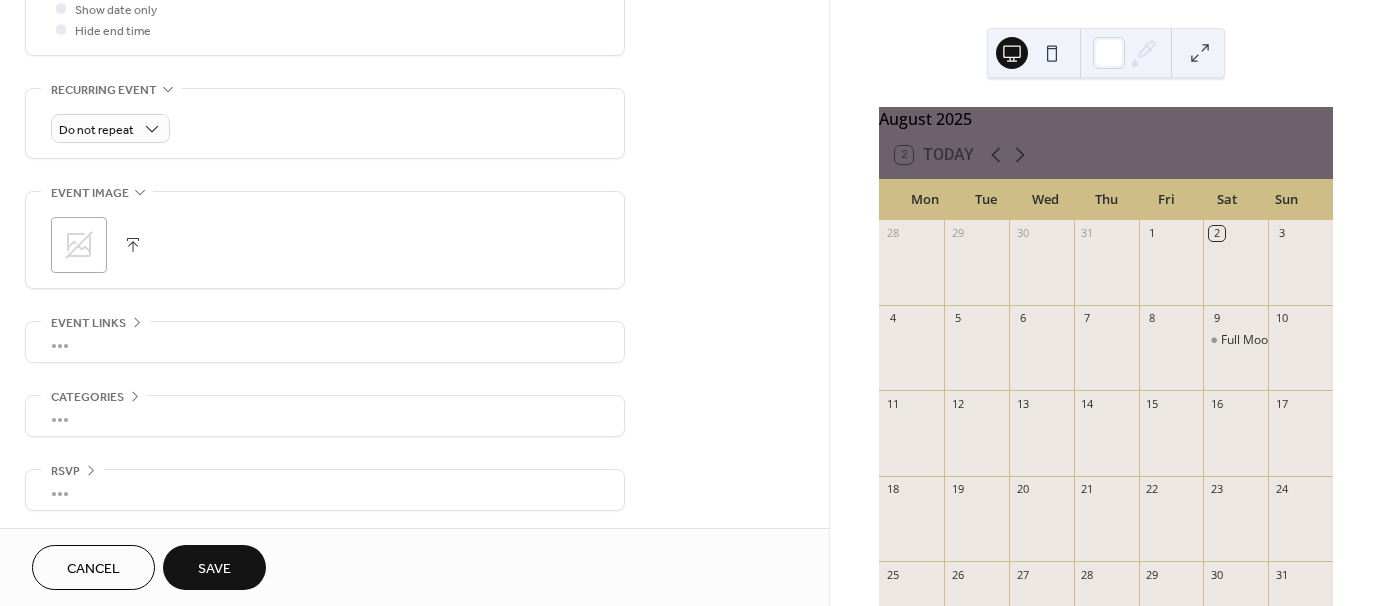 type on "**********" 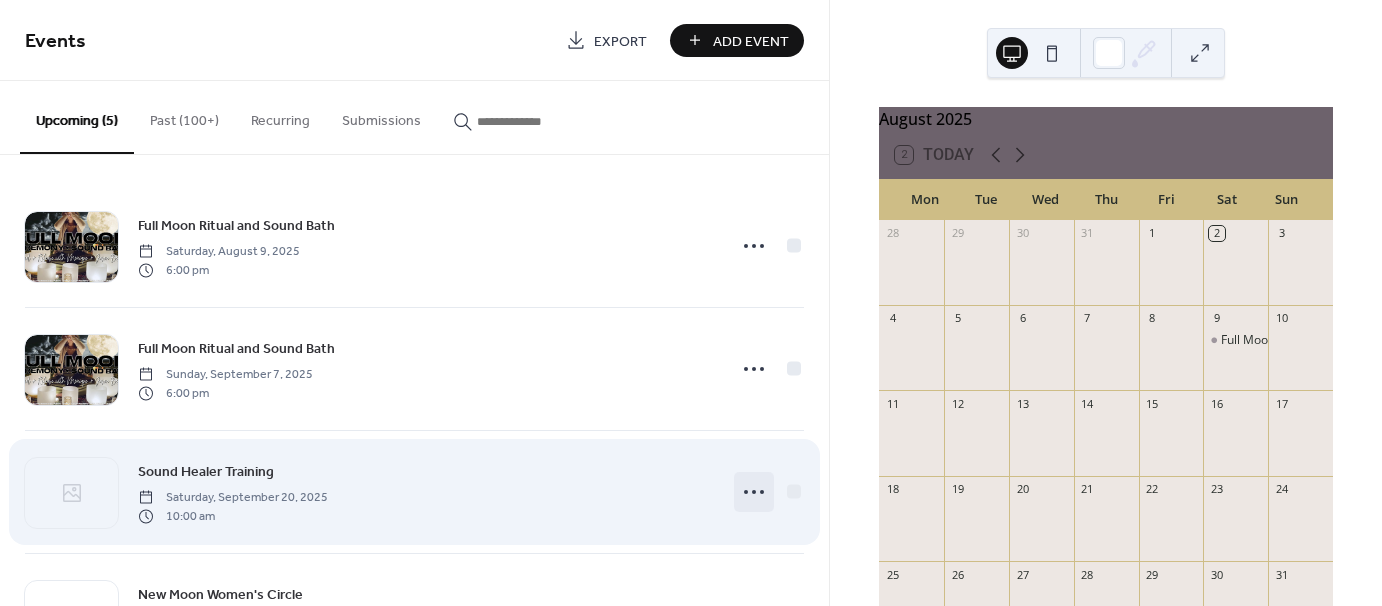 click 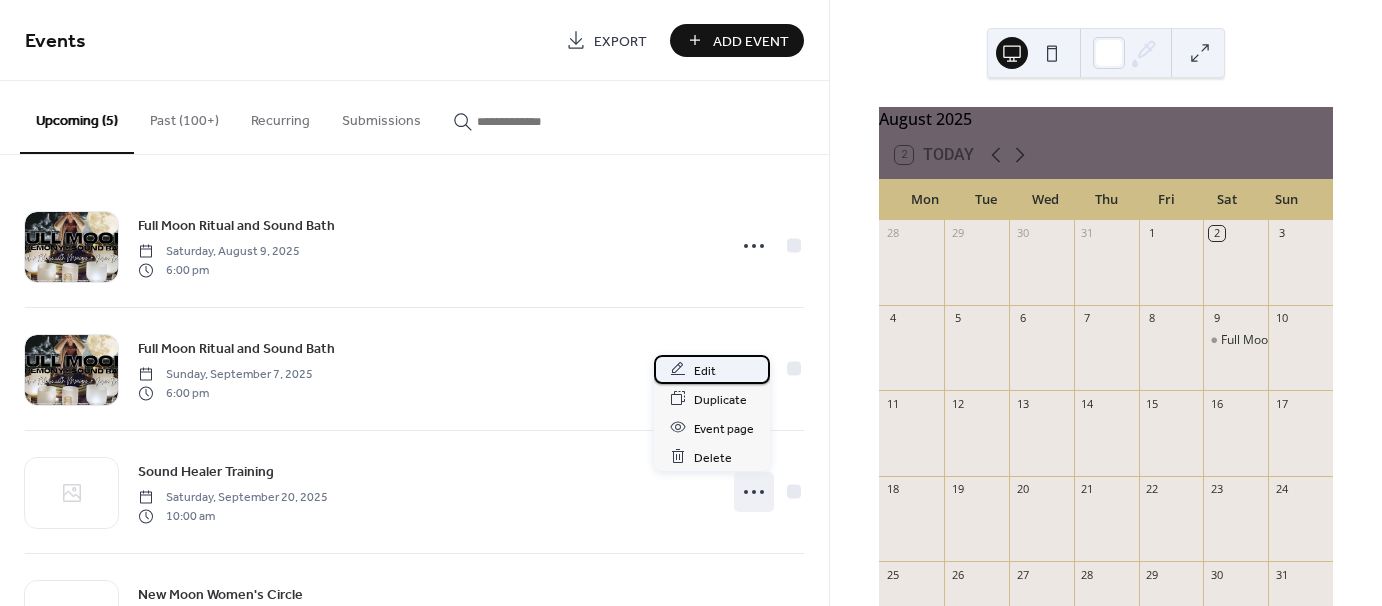 click on "Edit" at bounding box center (705, 370) 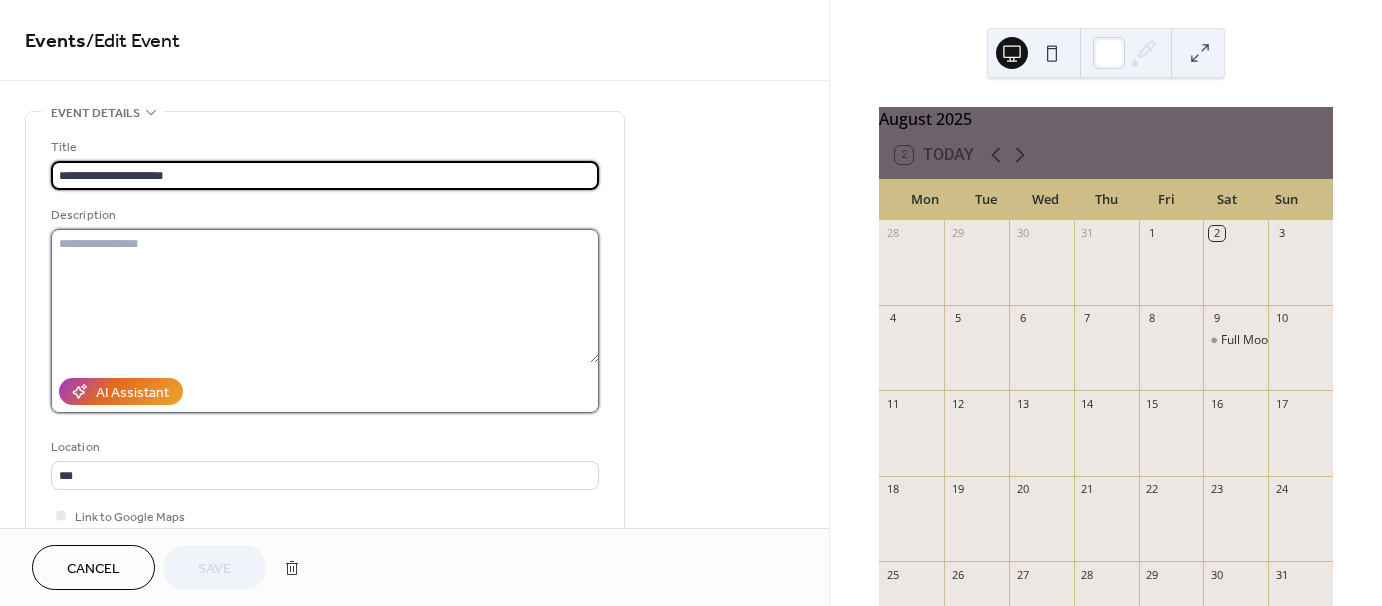 click at bounding box center (325, 296) 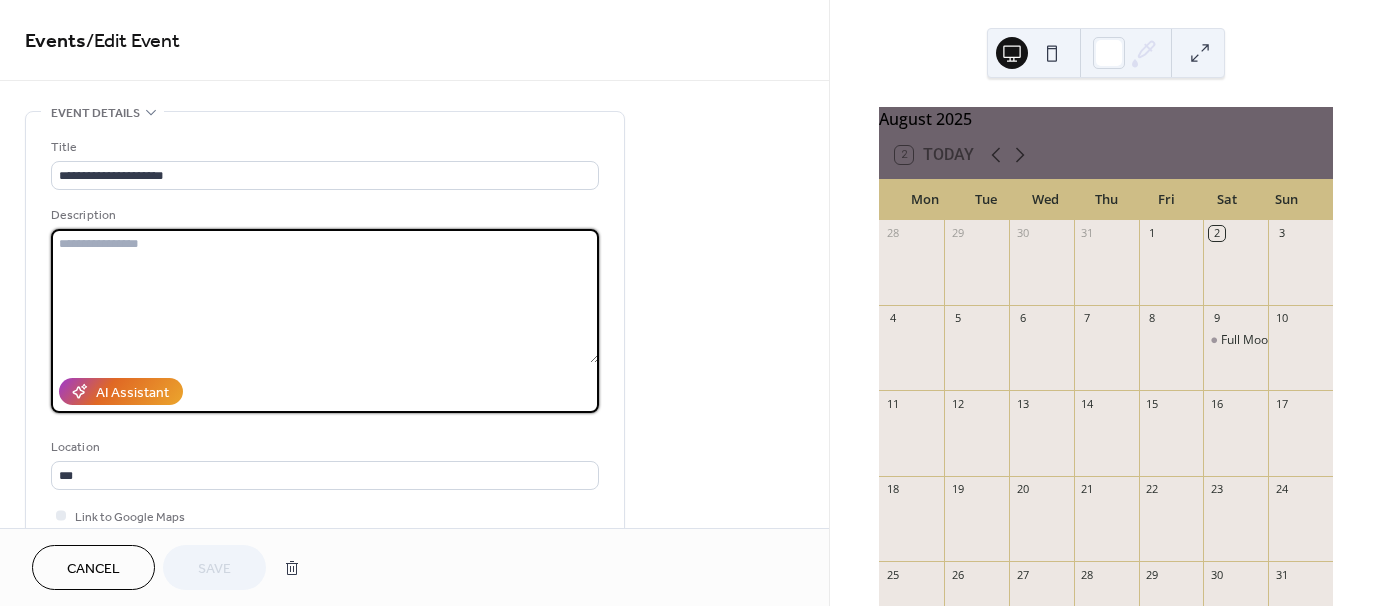 paste on "**********" 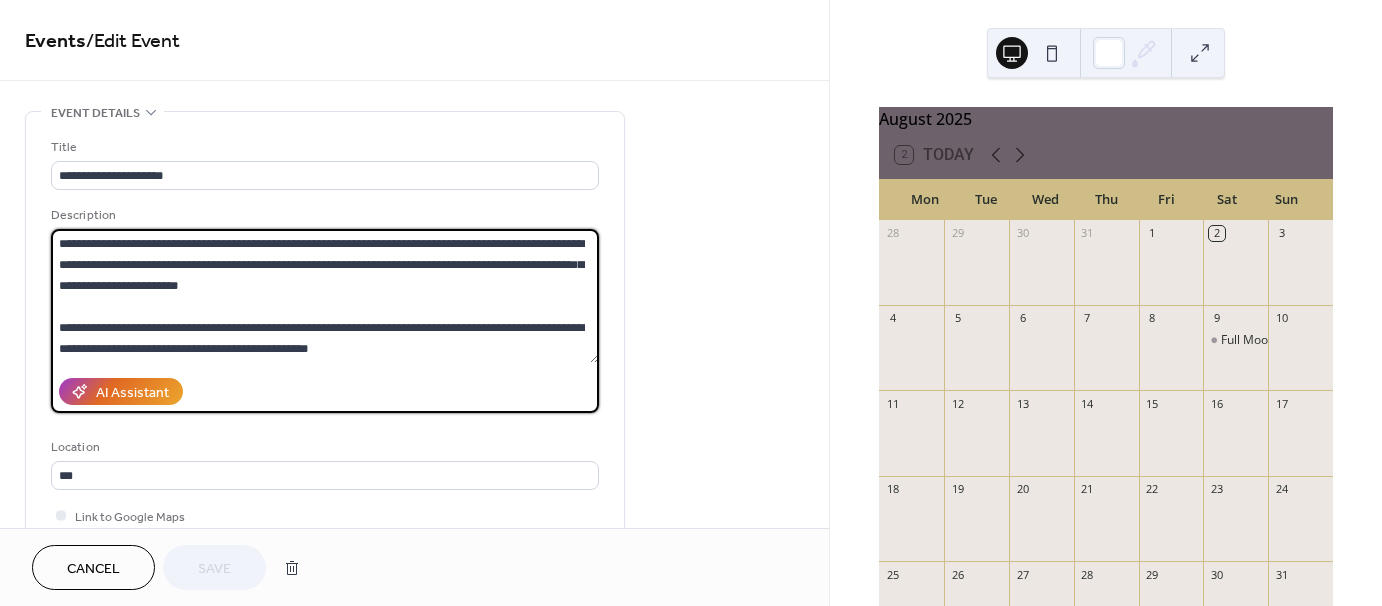 scroll, scrollTop: 187, scrollLeft: 0, axis: vertical 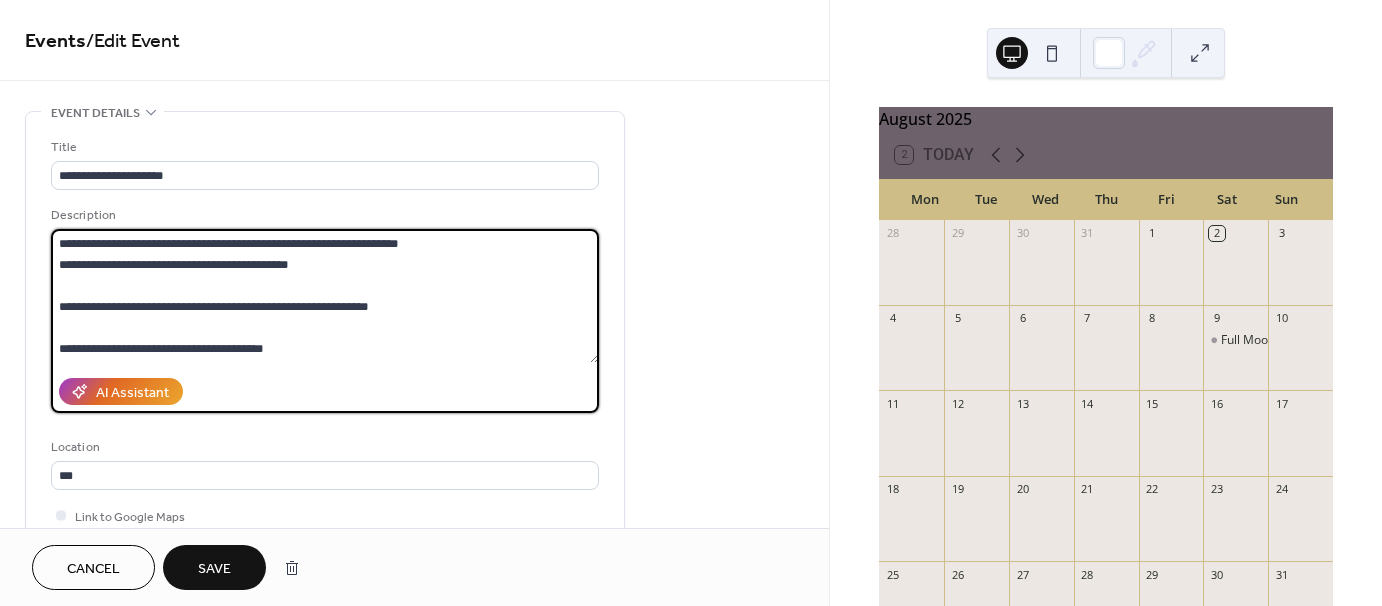 drag, startPoint x: 167, startPoint y: 281, endPoint x: 383, endPoint y: 287, distance: 216.08331 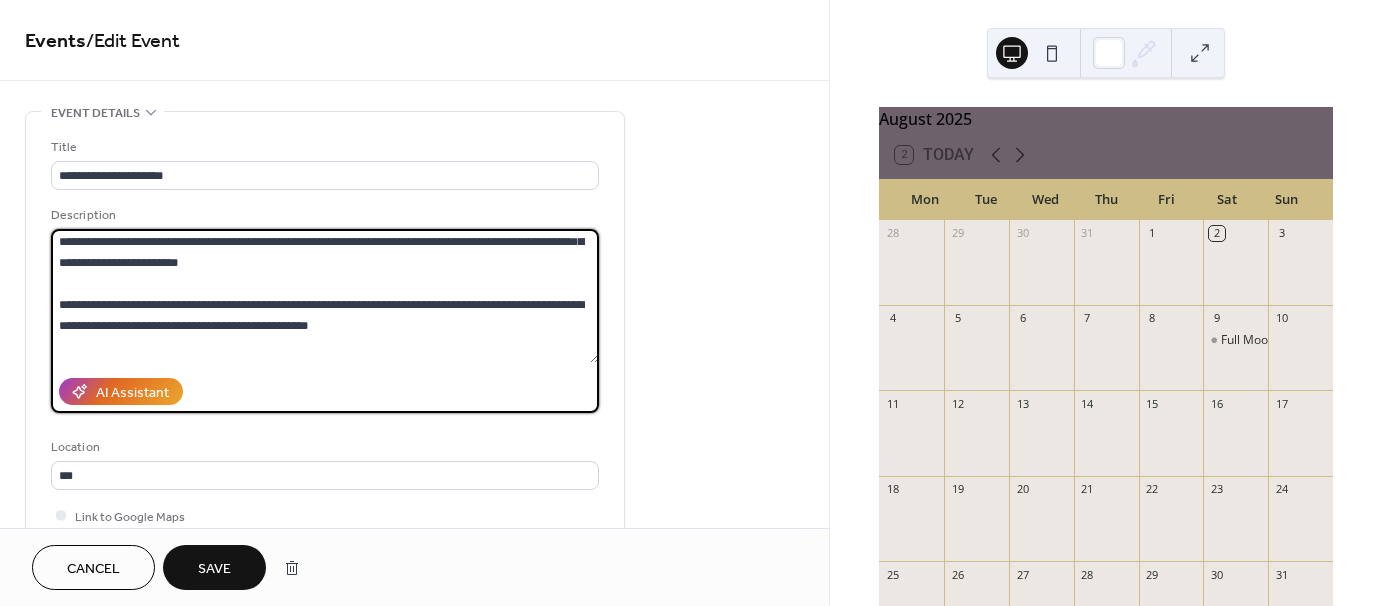 scroll, scrollTop: 1, scrollLeft: 0, axis: vertical 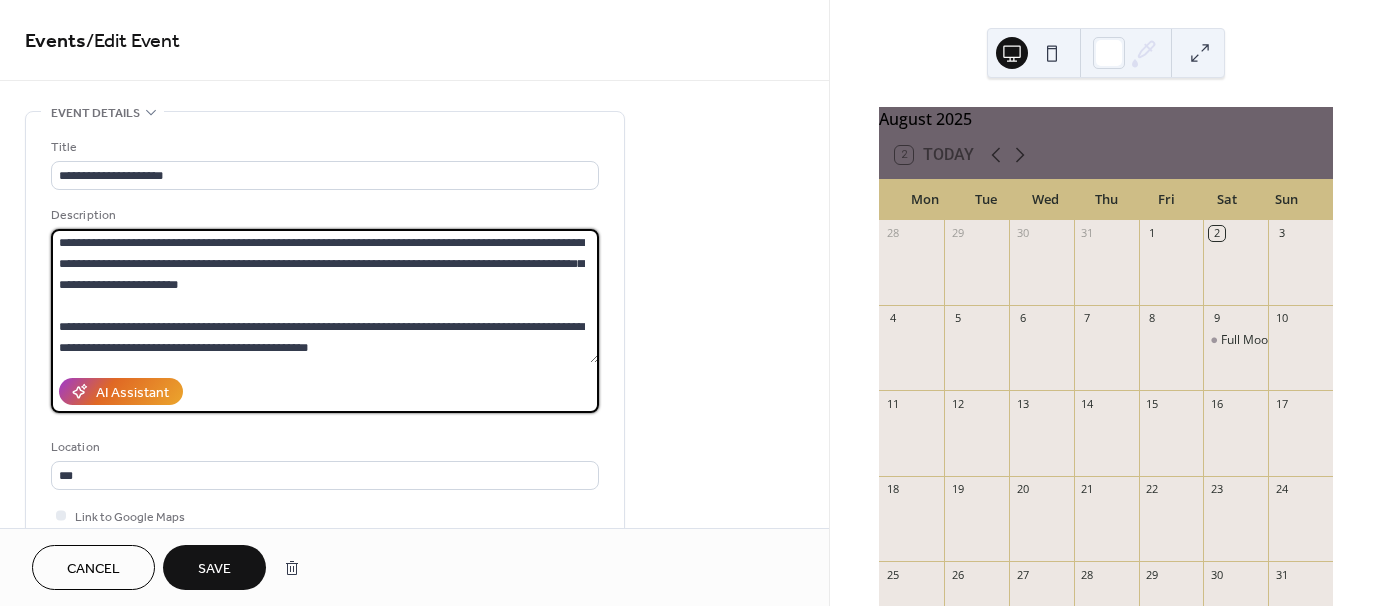 type on "**********" 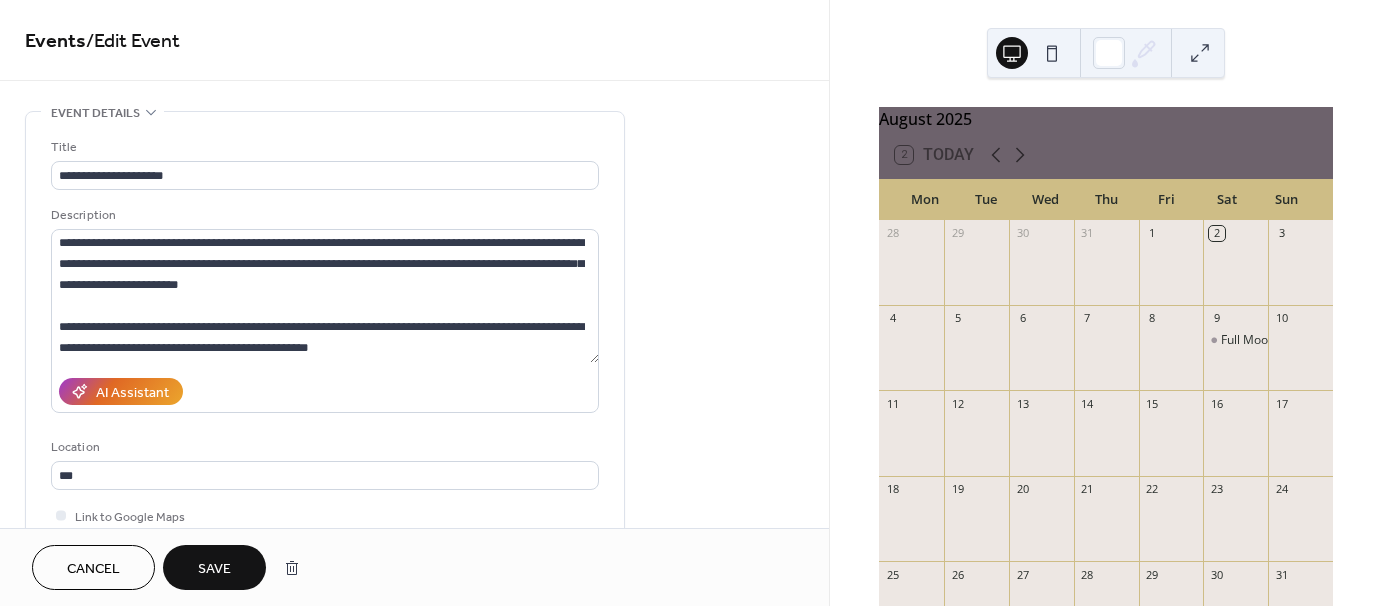 click on "Save" at bounding box center (214, 569) 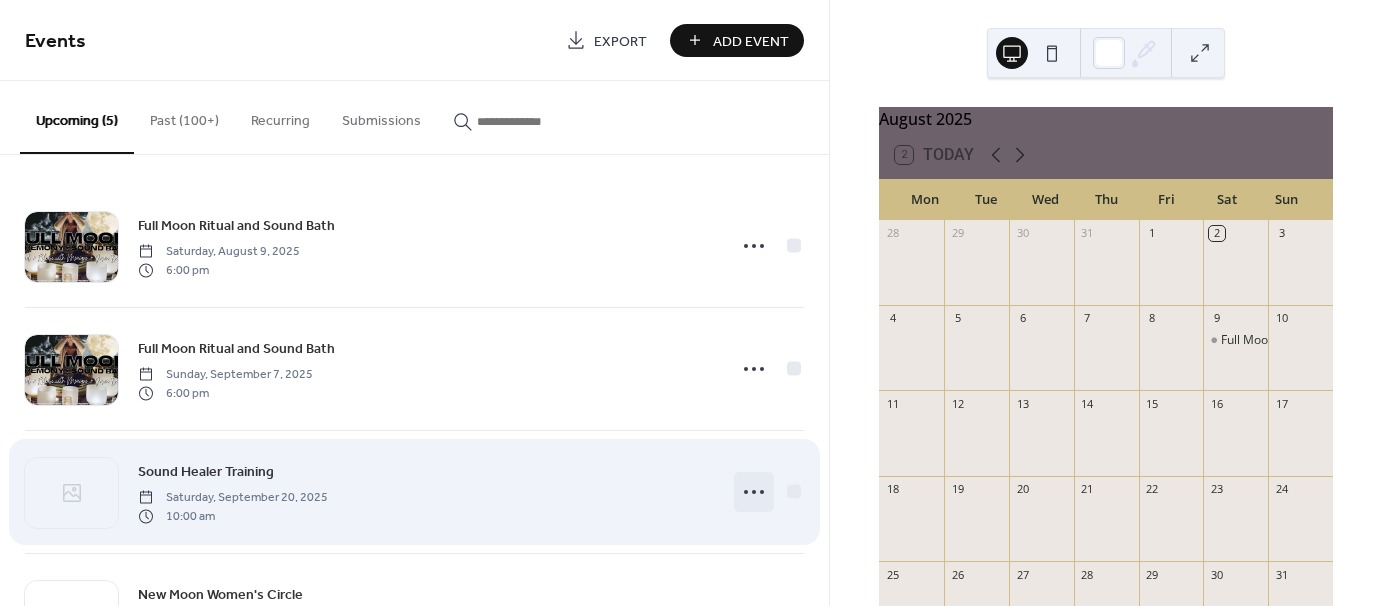 click 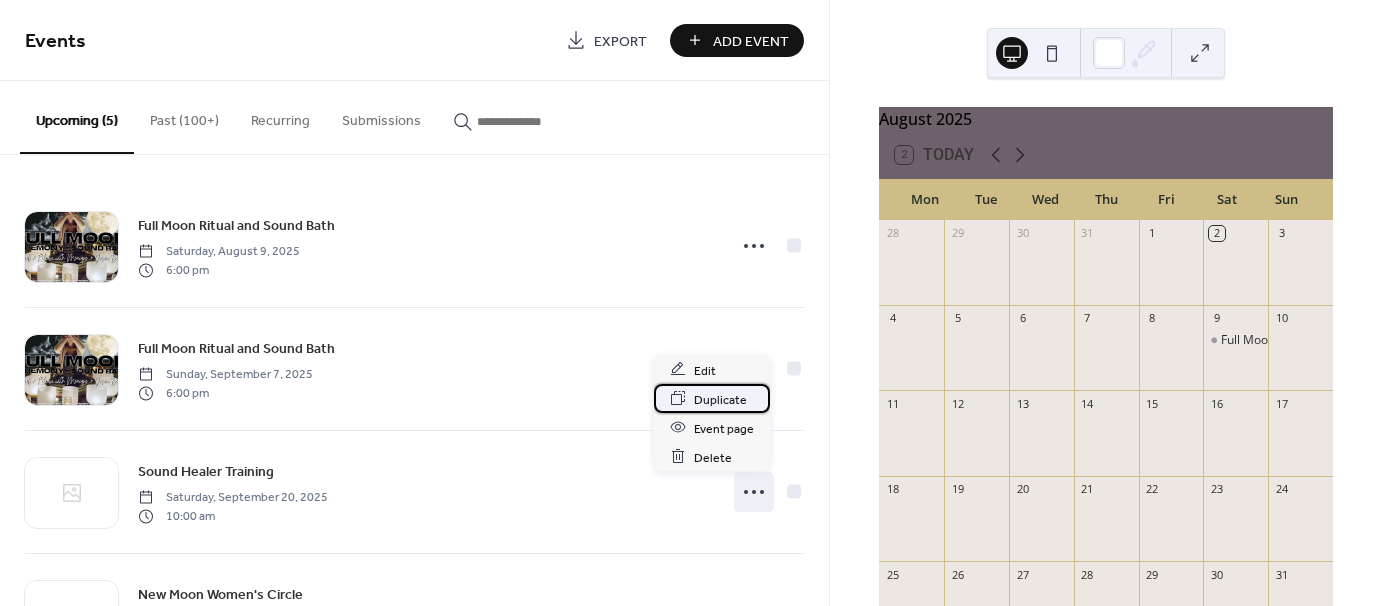click on "Duplicate" at bounding box center [720, 399] 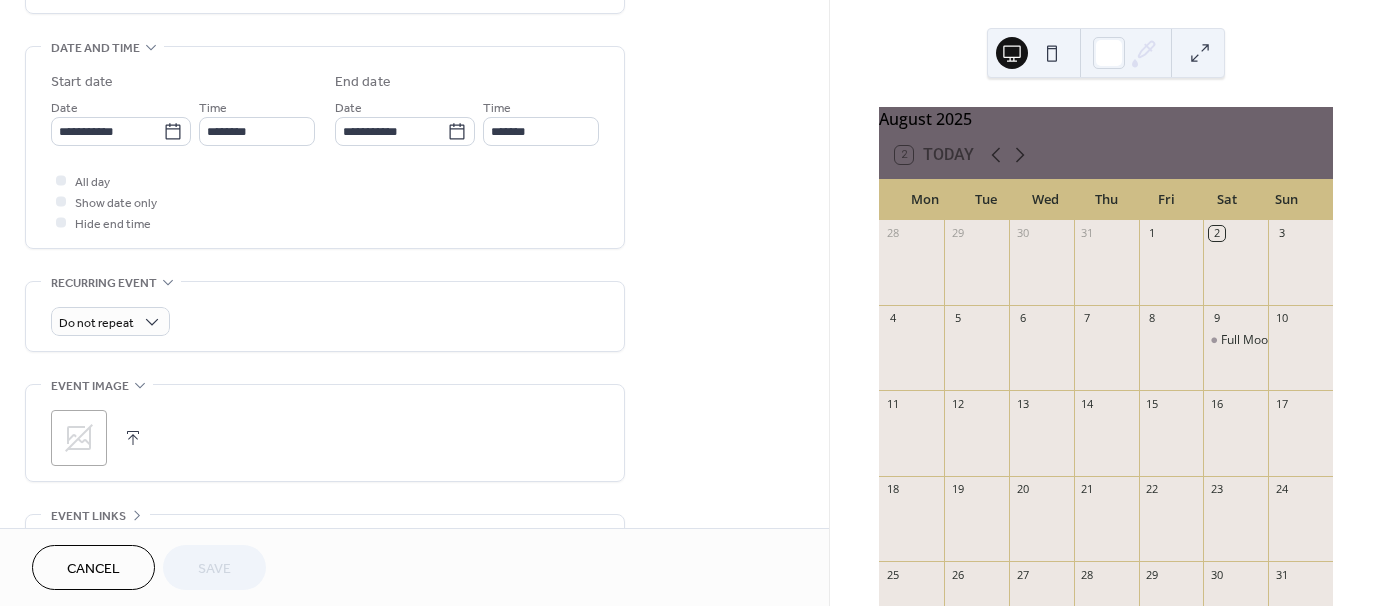 scroll, scrollTop: 602, scrollLeft: 0, axis: vertical 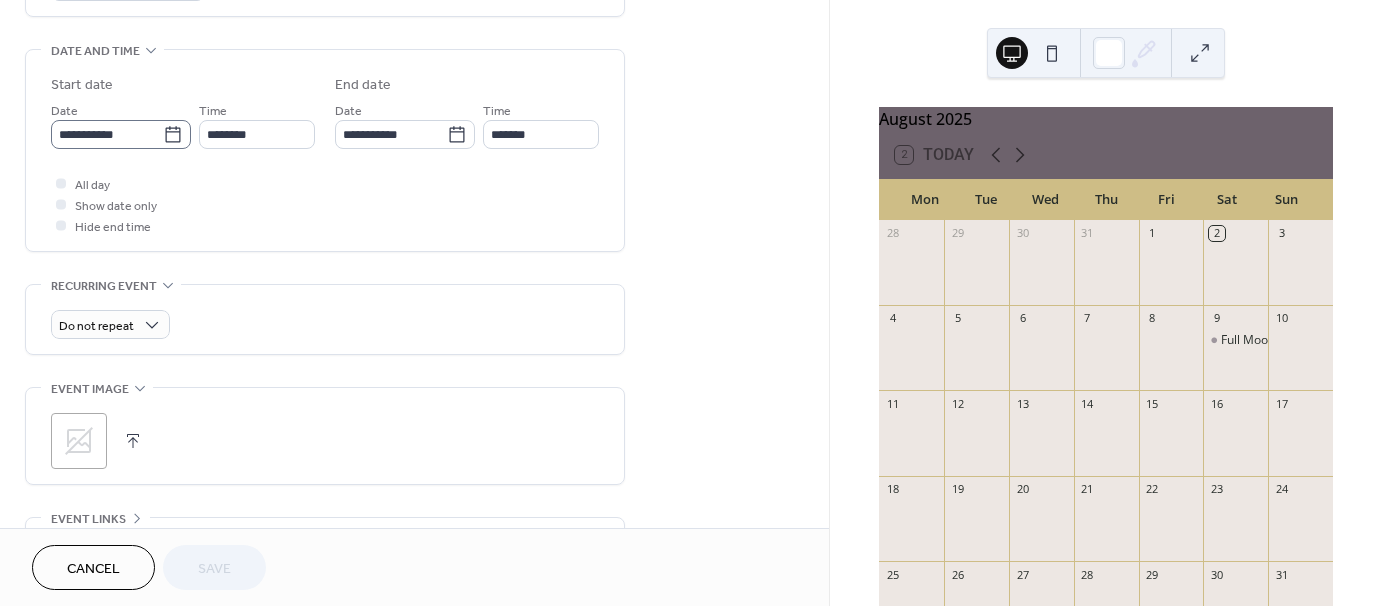 click 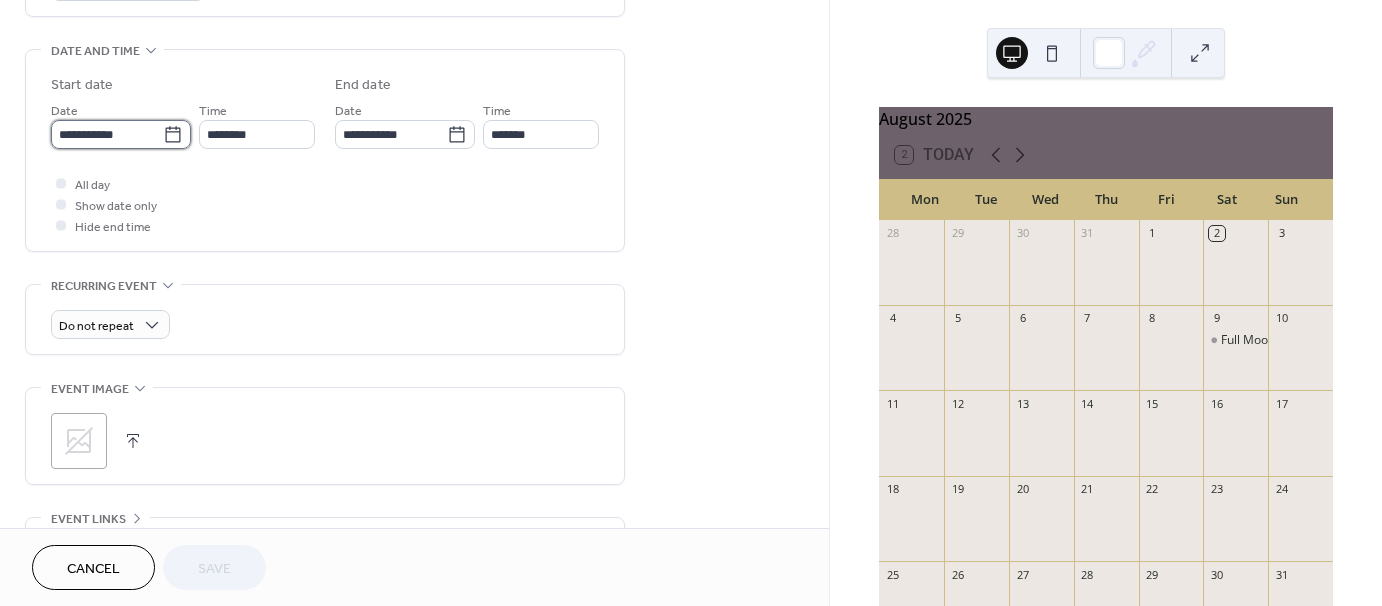 click on "**********" at bounding box center [107, 134] 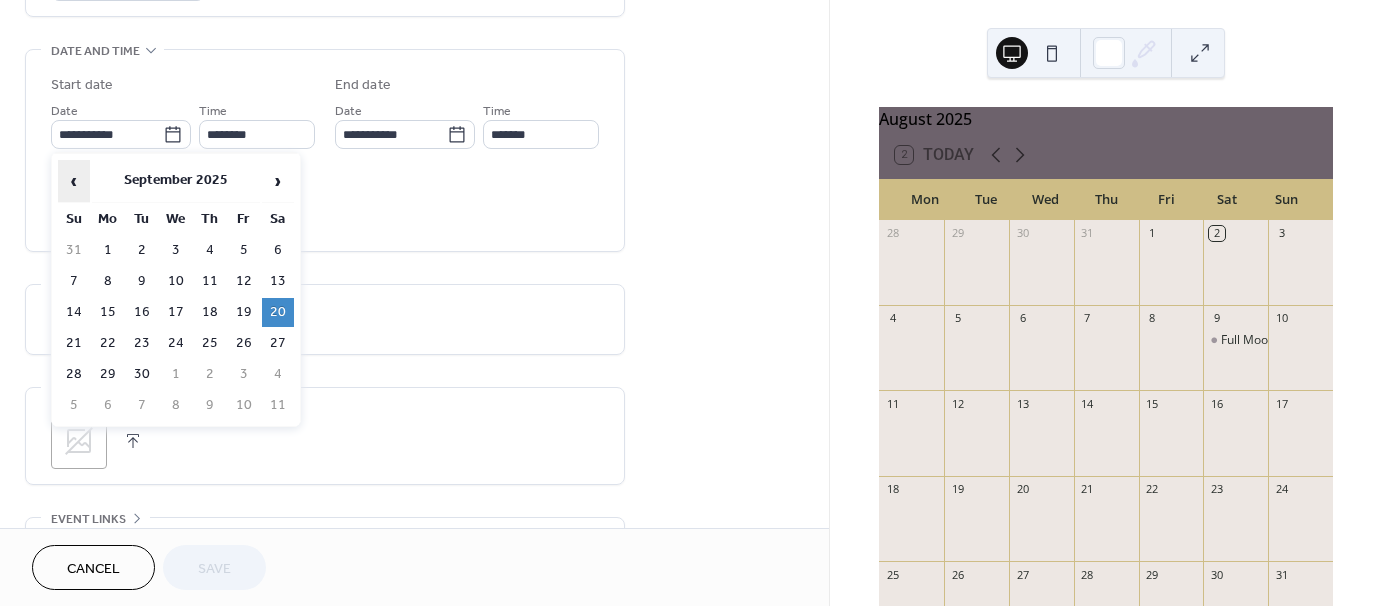 click on "‹" at bounding box center [74, 181] 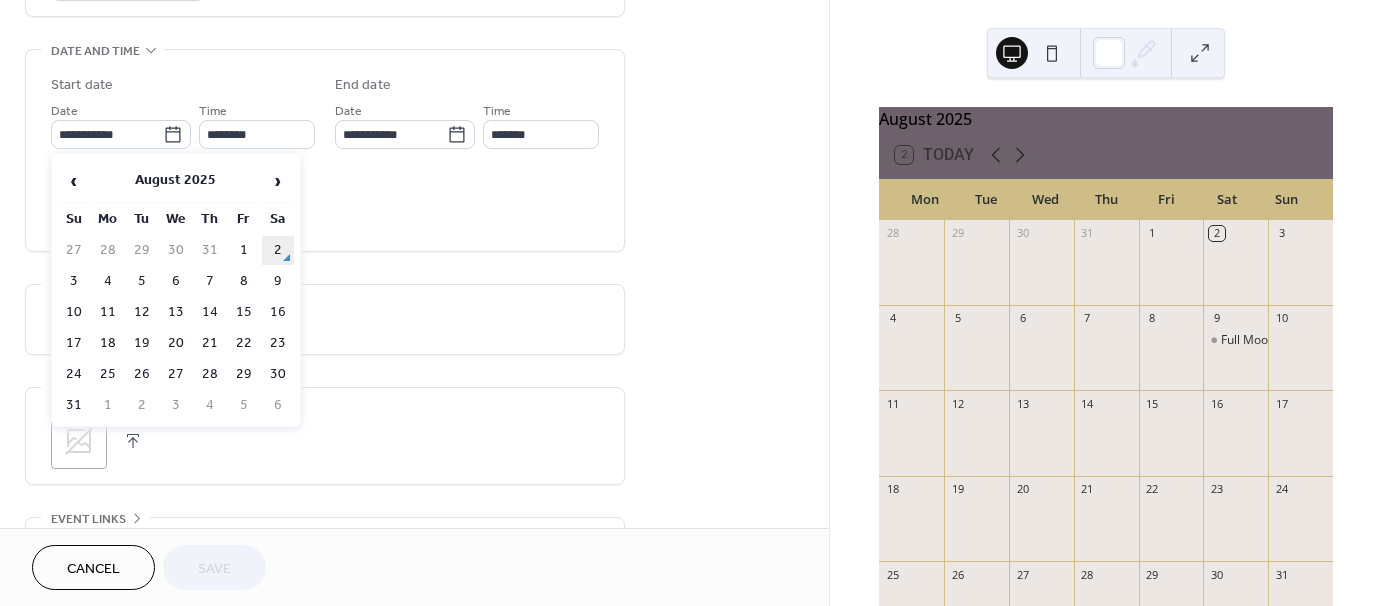 click on "2" at bounding box center [278, 250] 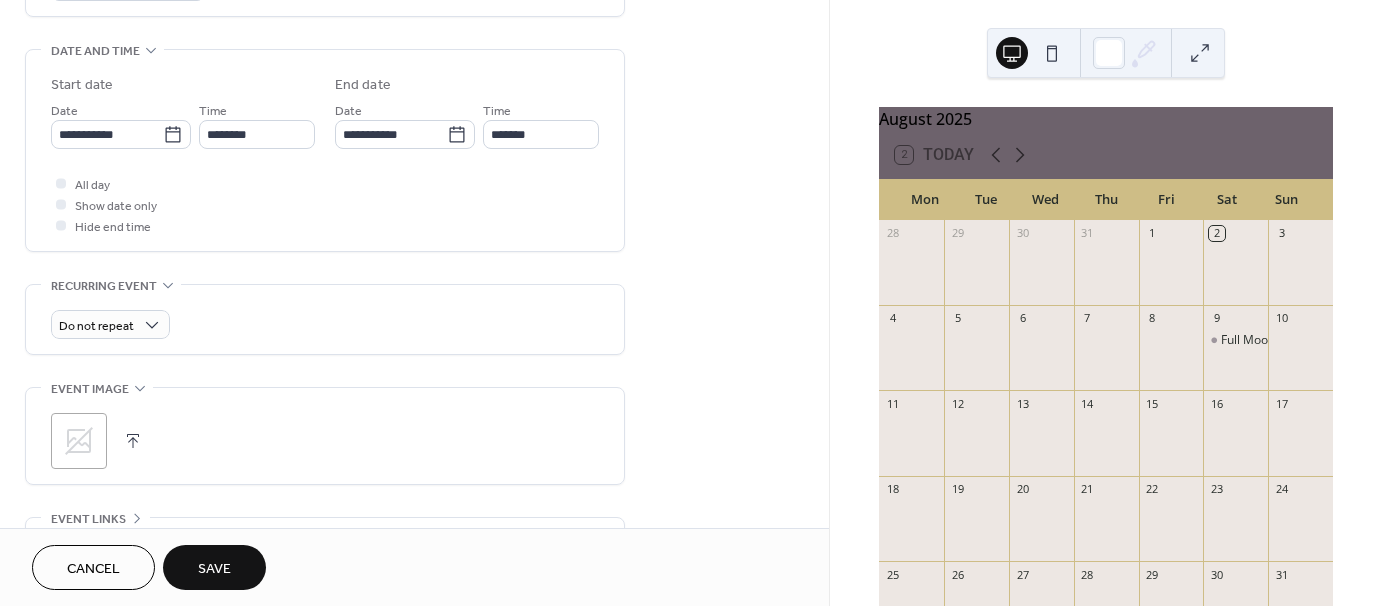 click on "Save" at bounding box center (214, 569) 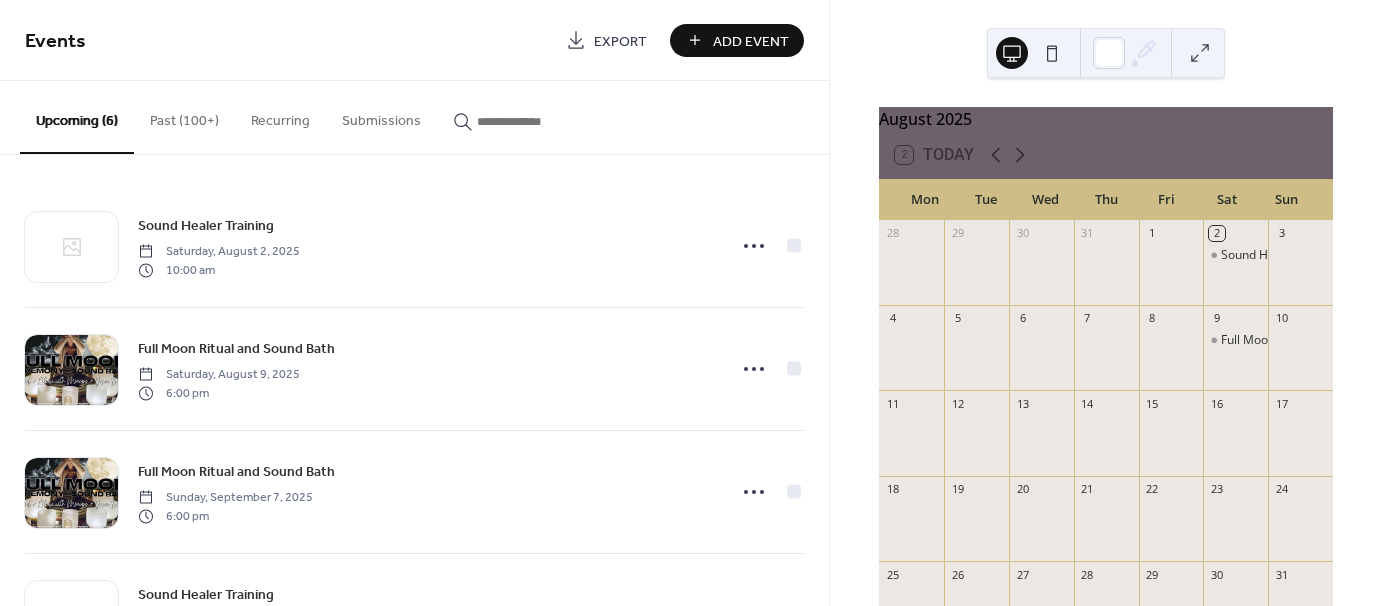 click on "Past (100+)" at bounding box center (184, 116) 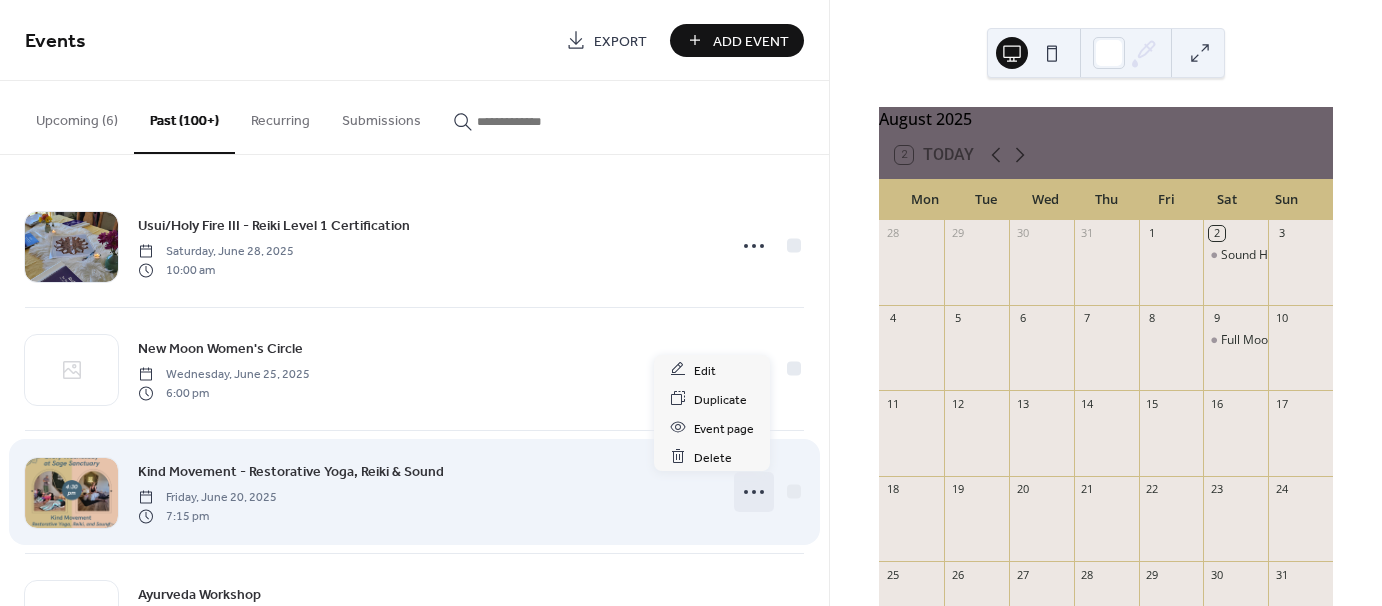 click 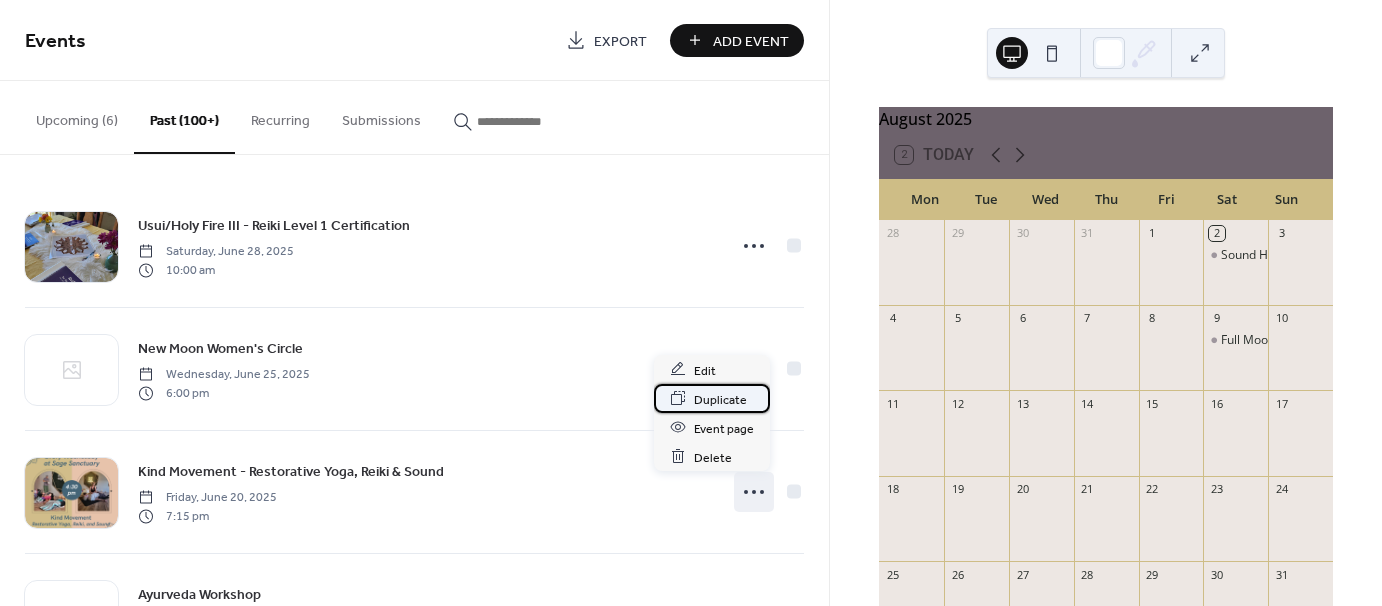 click on "Duplicate" at bounding box center (720, 399) 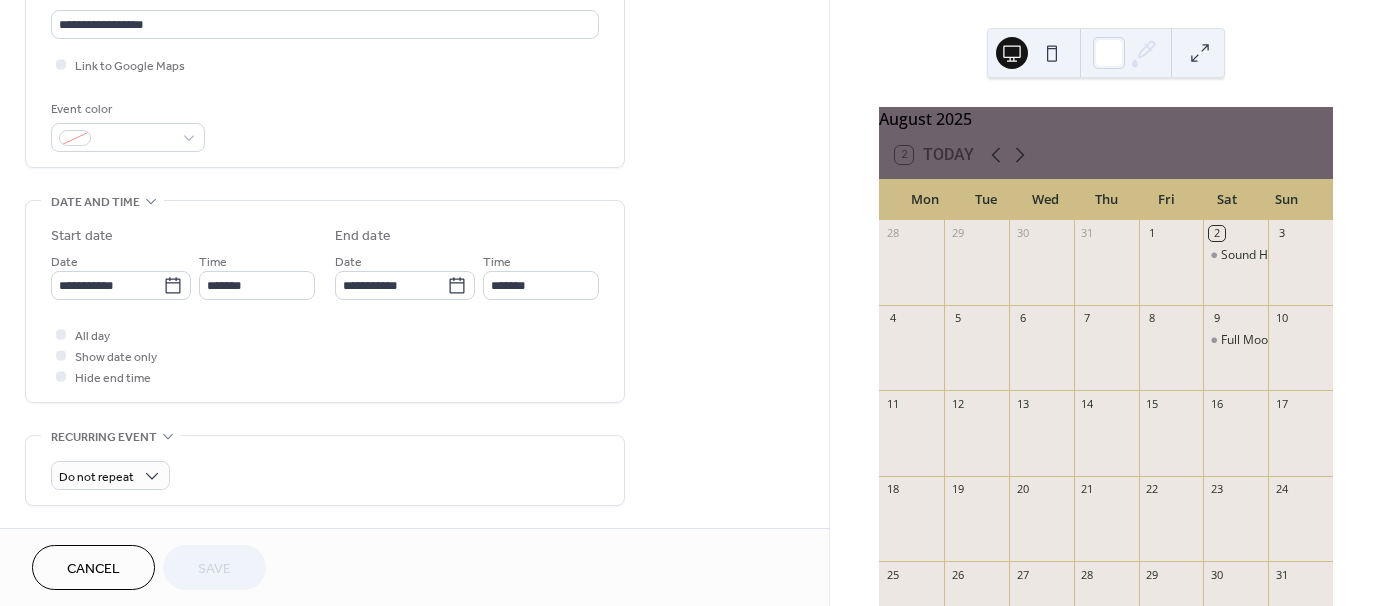 scroll, scrollTop: 452, scrollLeft: 0, axis: vertical 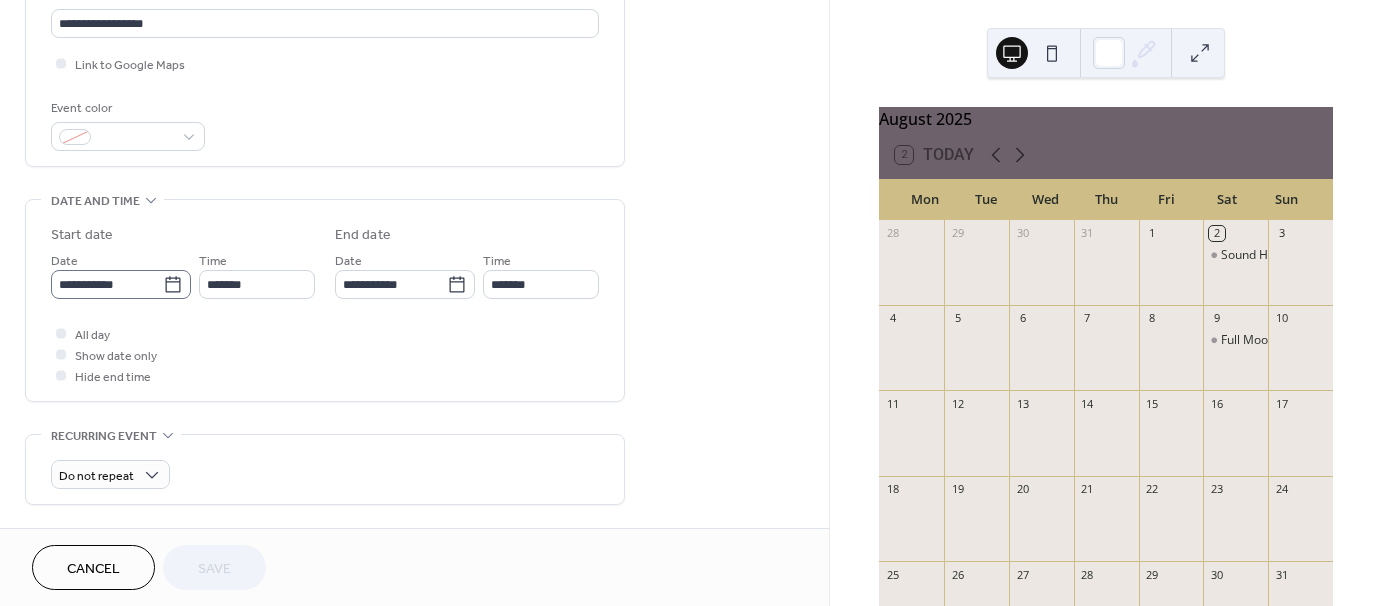 click 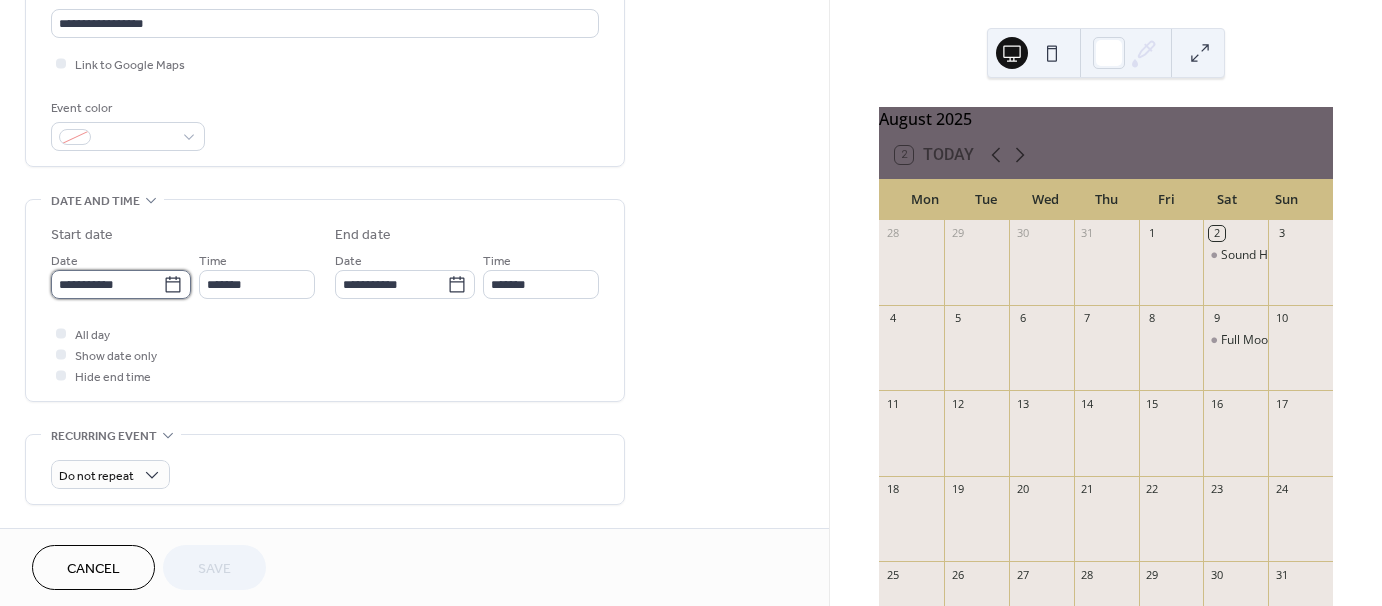 click on "**********" at bounding box center (107, 284) 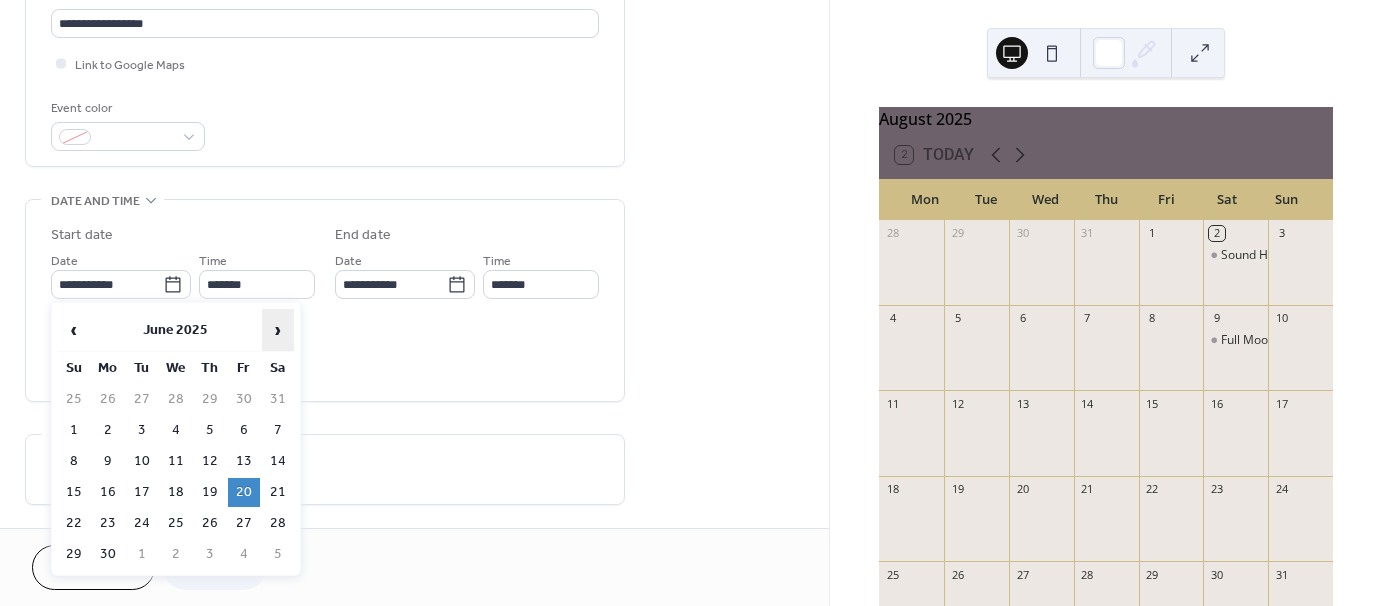 click on "›" at bounding box center [278, 330] 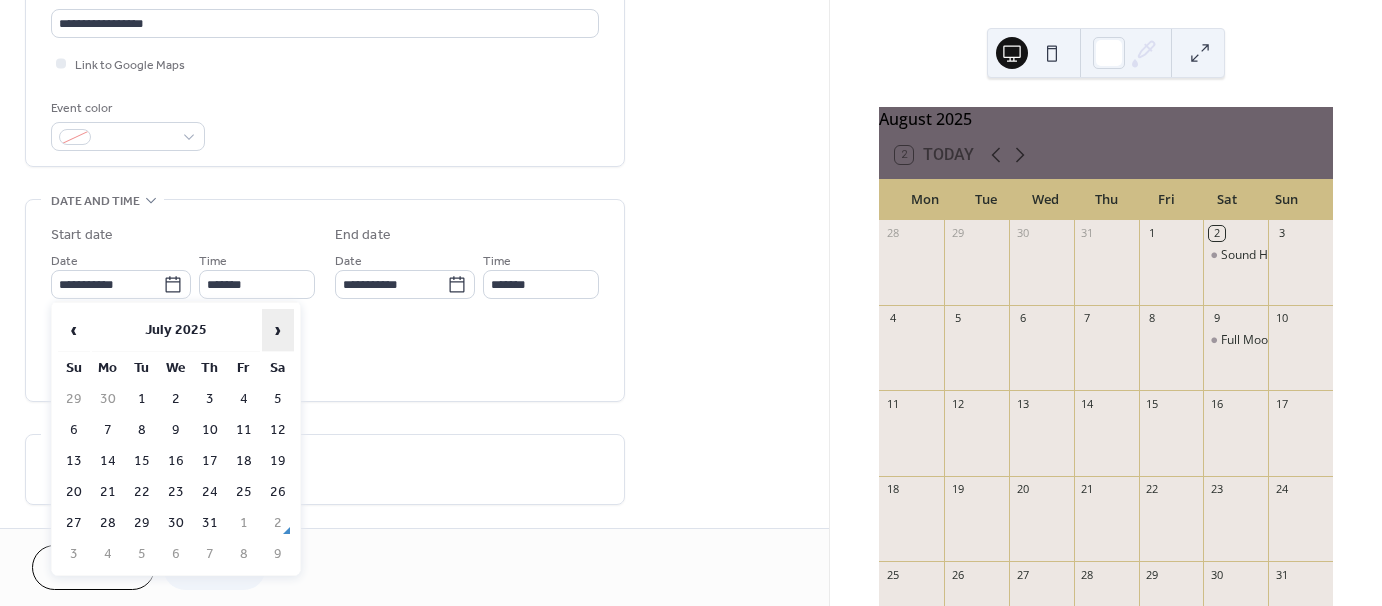 click on "›" at bounding box center [278, 330] 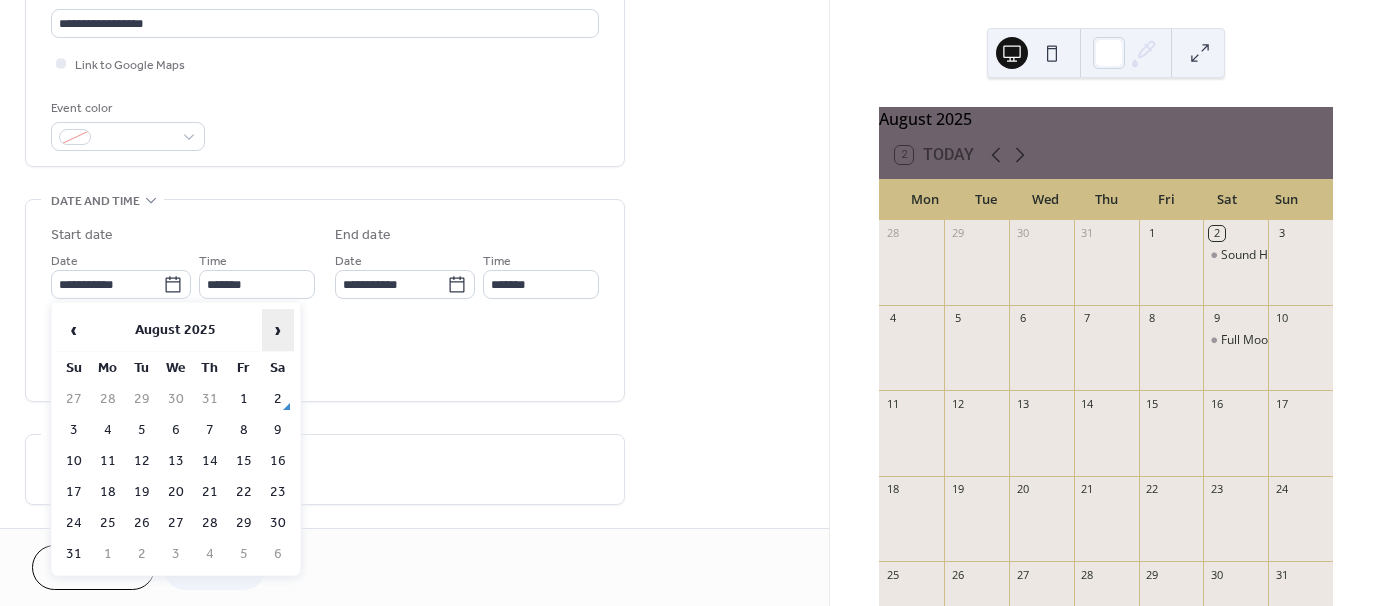 click on "›" at bounding box center (278, 330) 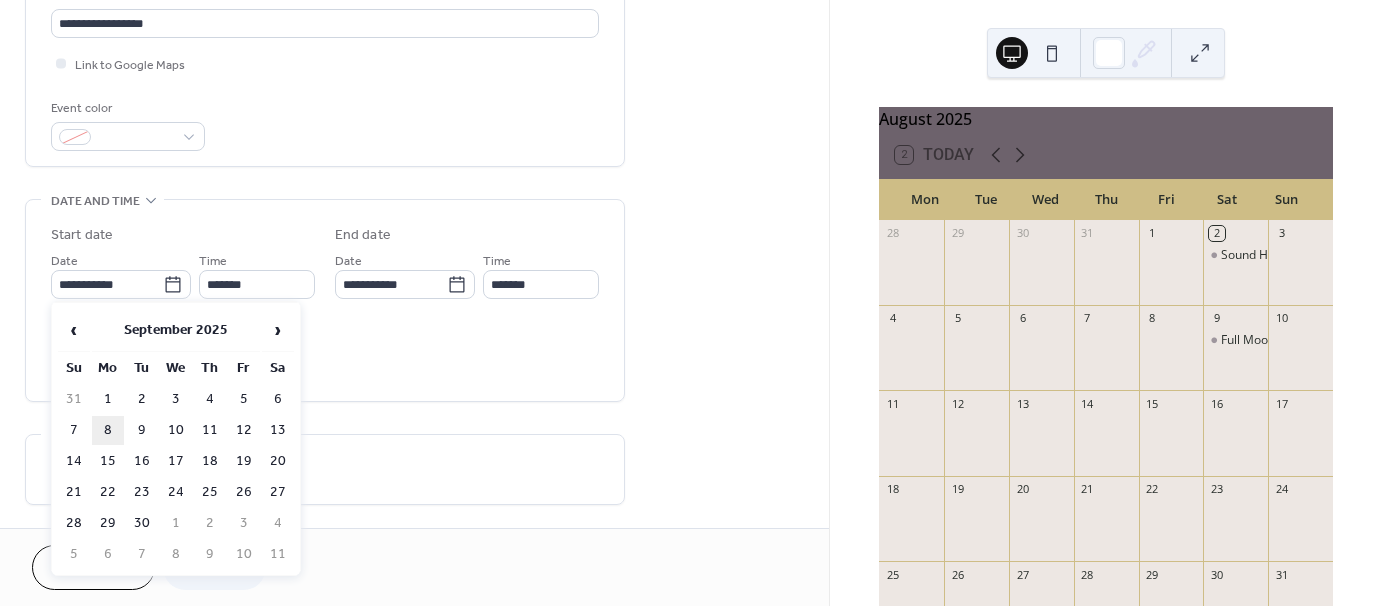 click on "8" at bounding box center [108, 430] 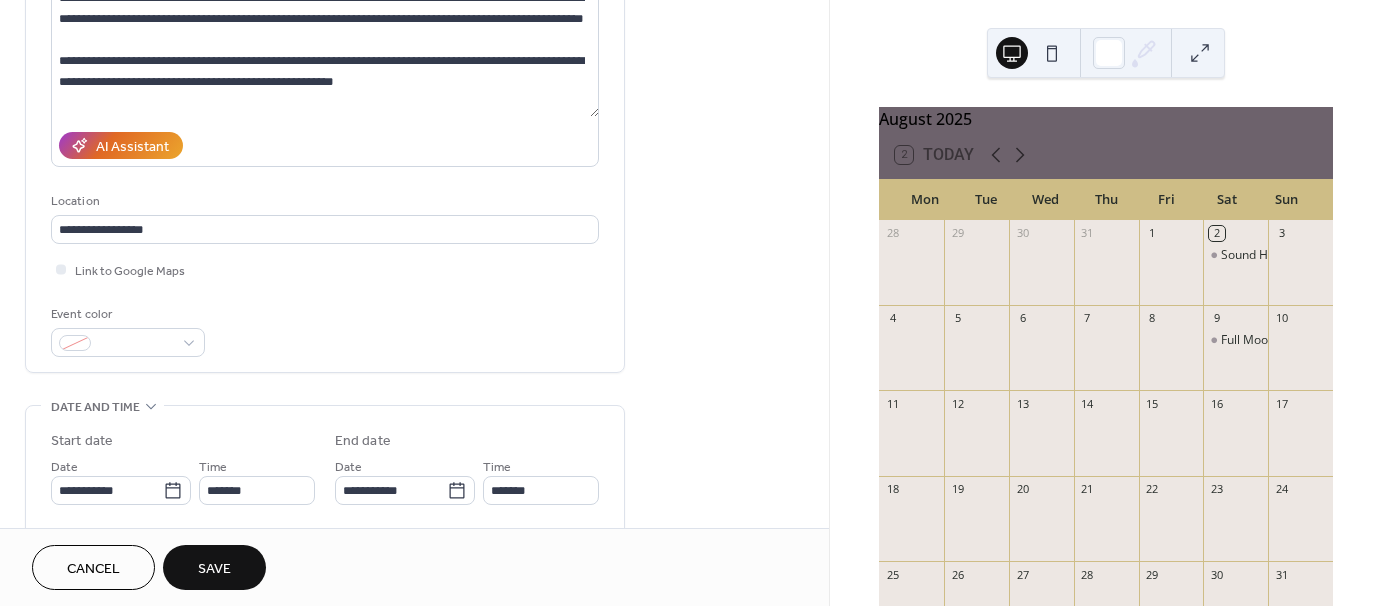 scroll, scrollTop: 239, scrollLeft: 0, axis: vertical 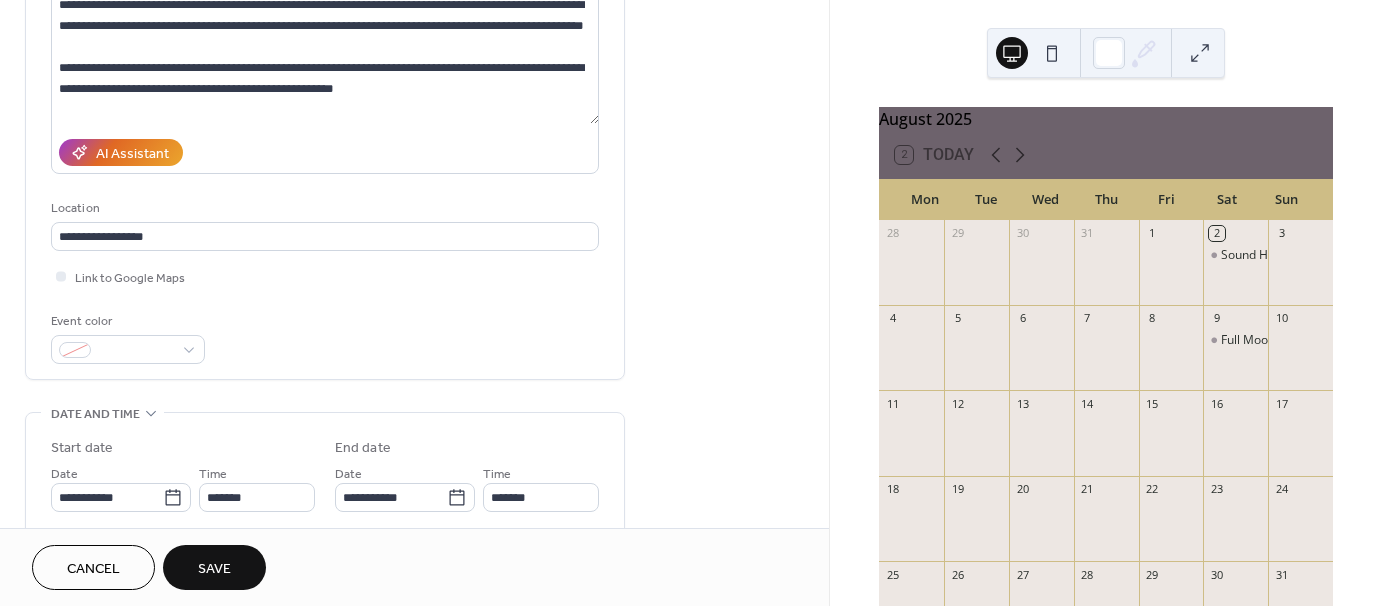 click on "Save" at bounding box center [214, 569] 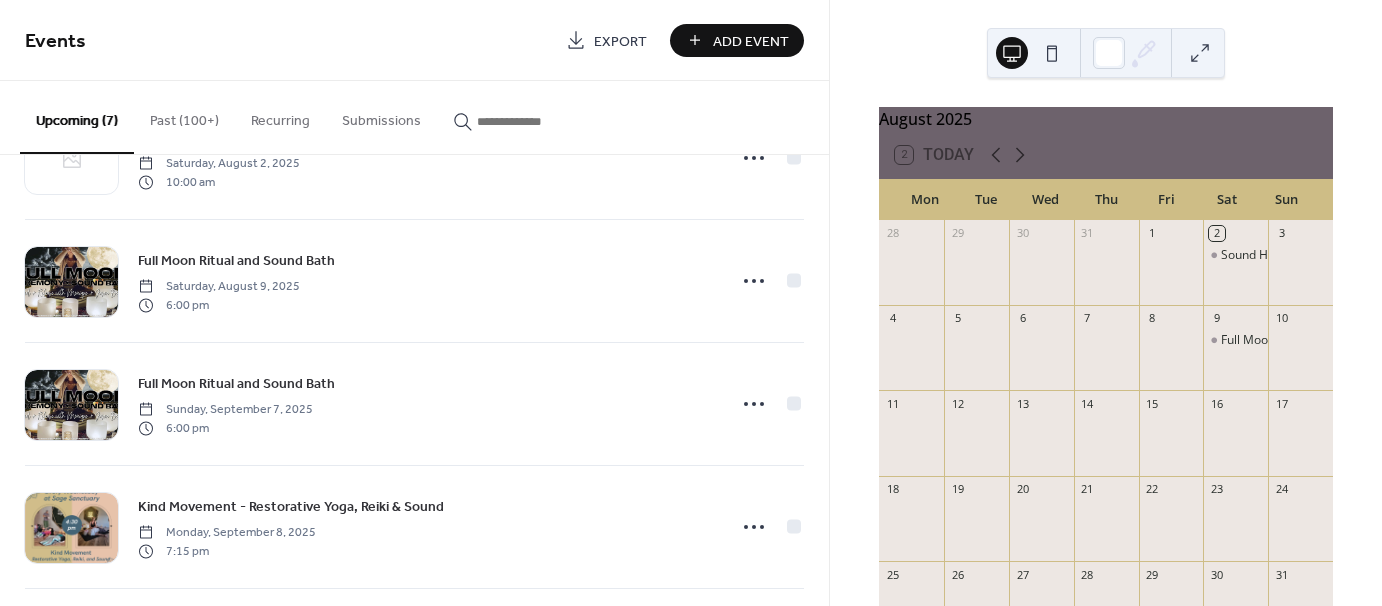 scroll, scrollTop: 86, scrollLeft: 0, axis: vertical 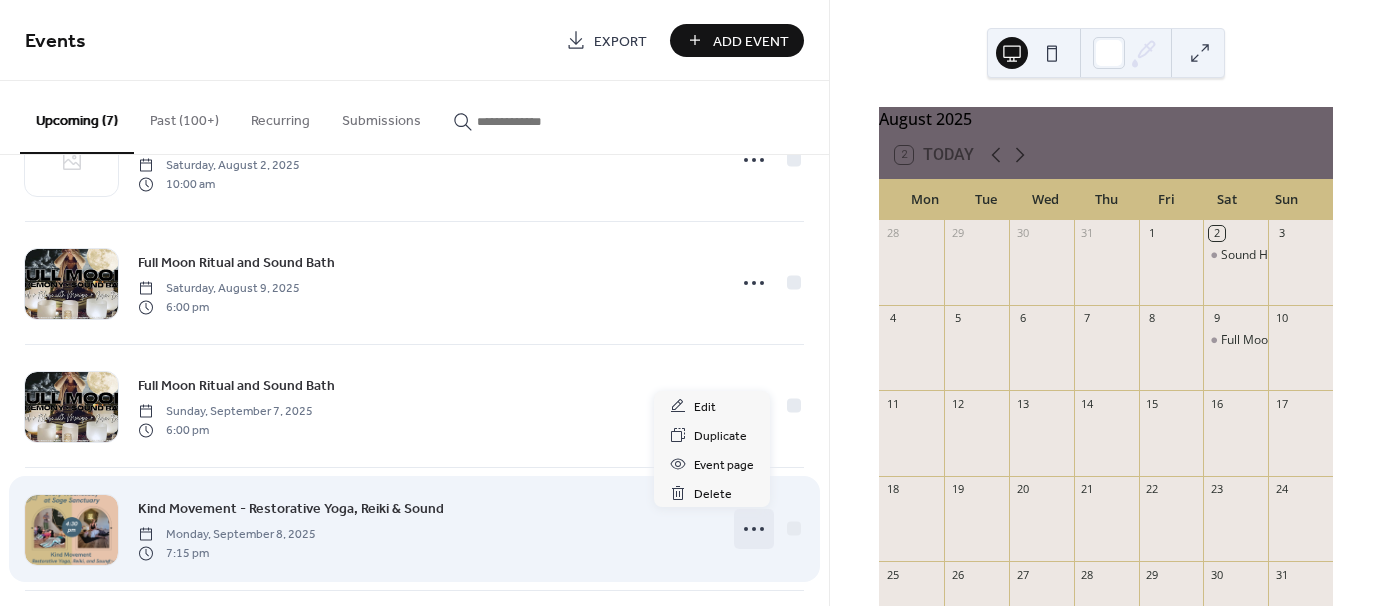 click 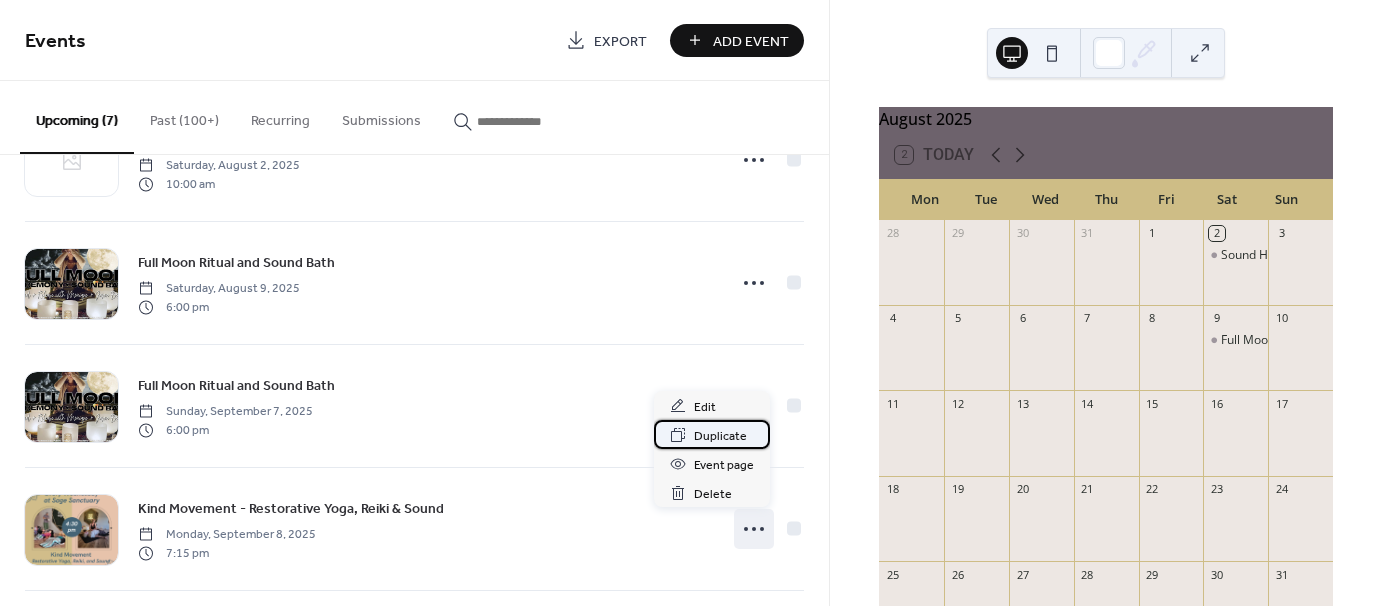 click on "Duplicate" at bounding box center [720, 436] 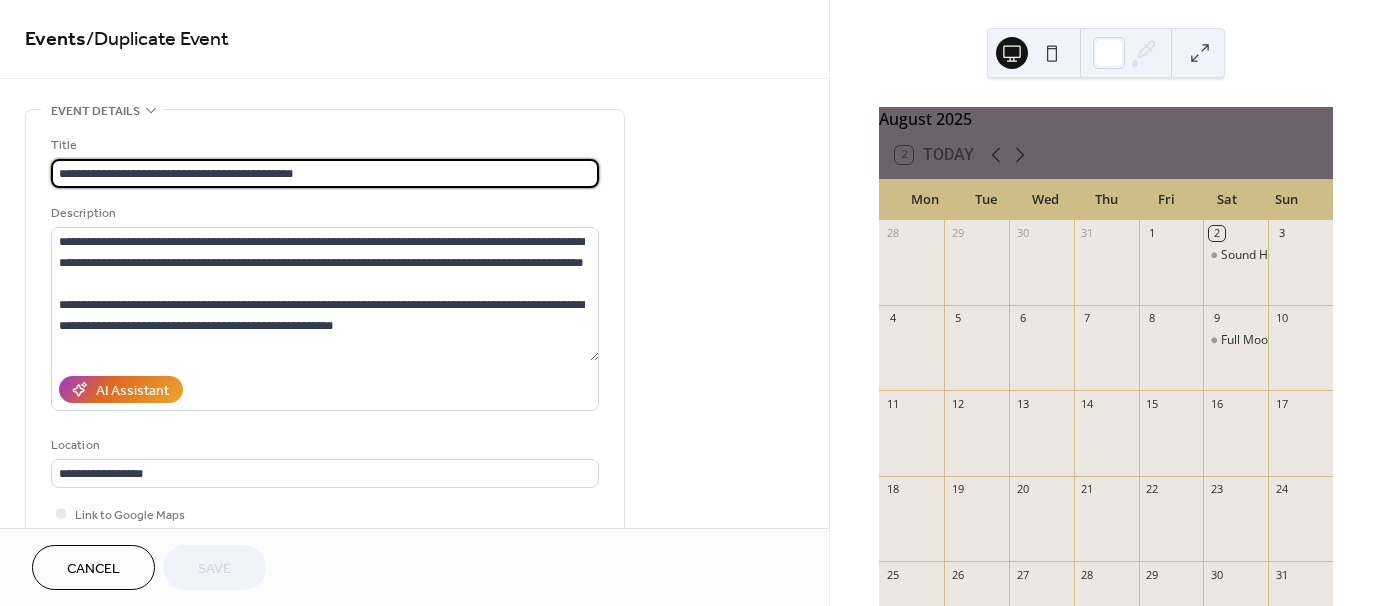 scroll, scrollTop: 4, scrollLeft: 0, axis: vertical 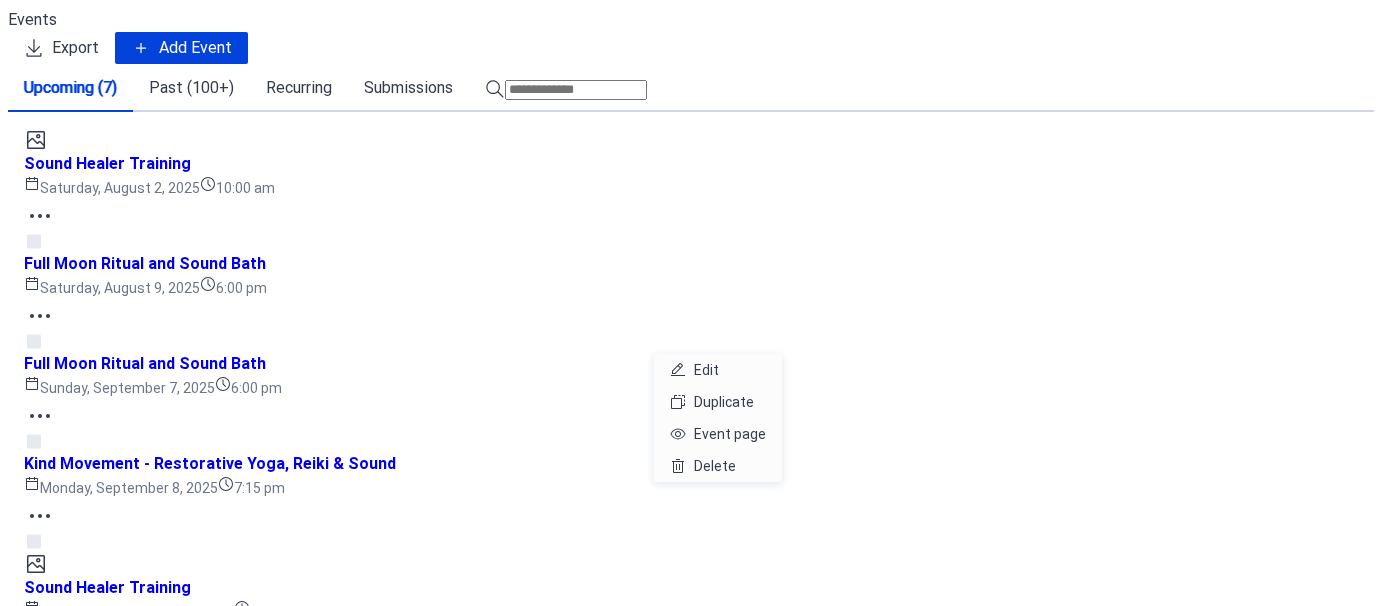 click 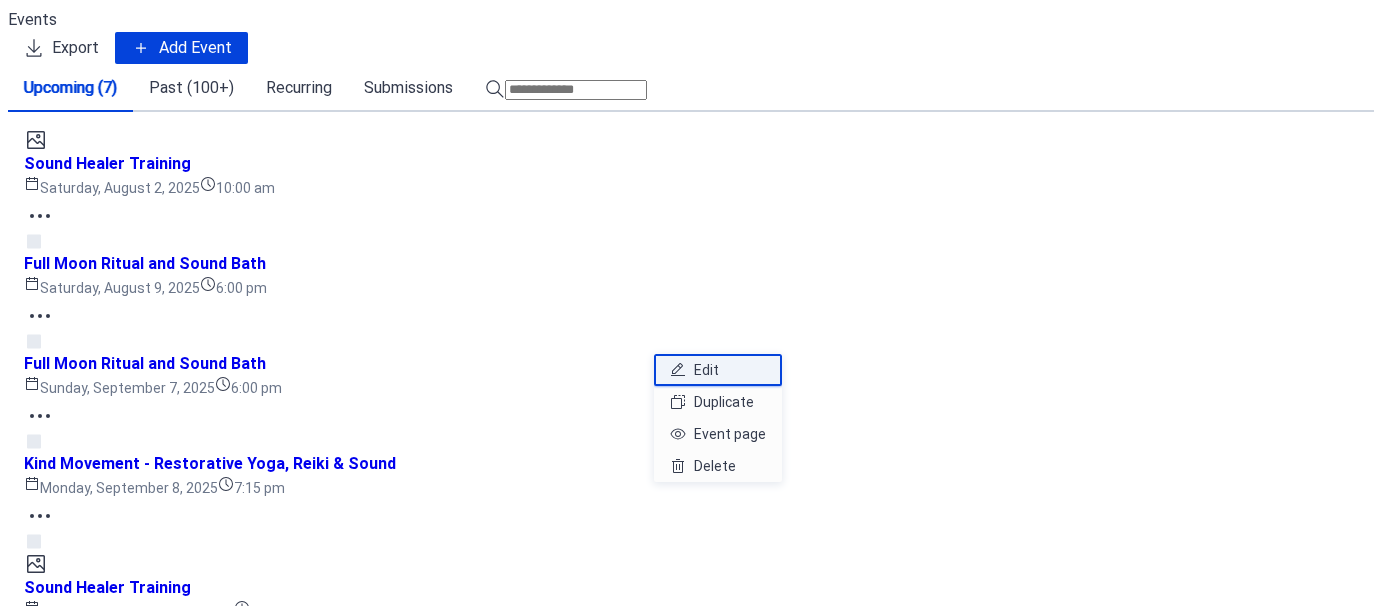 click on "Edit" at bounding box center [706, 370] 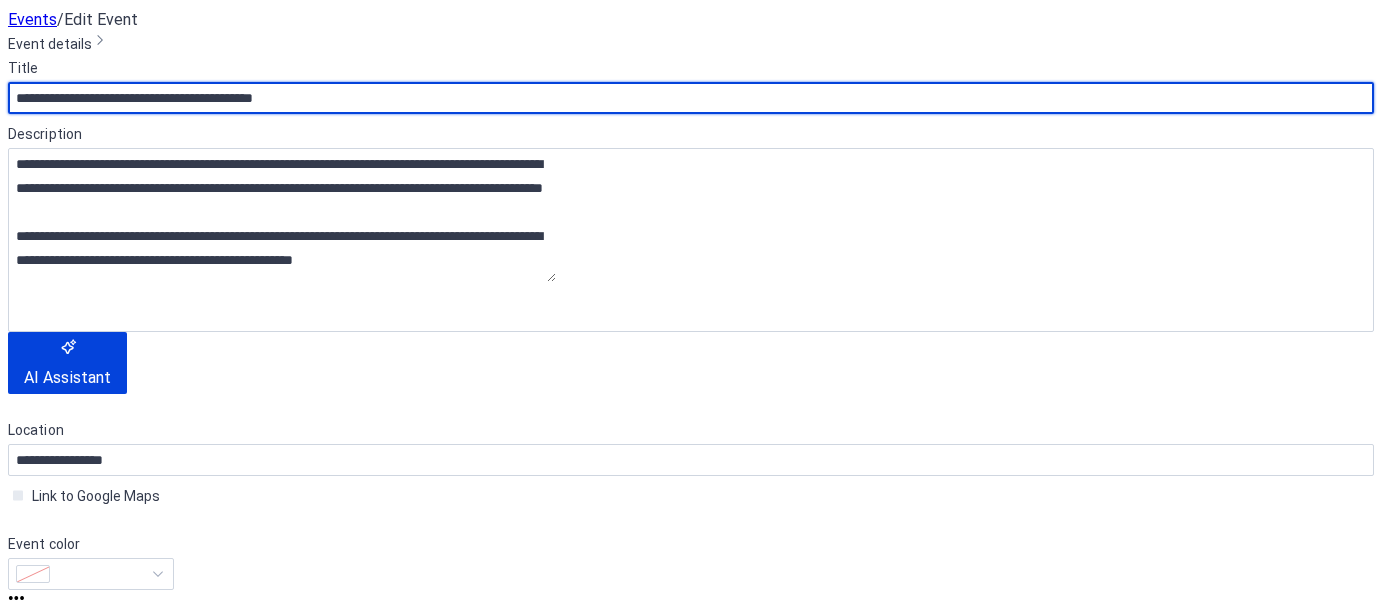 scroll, scrollTop: 509, scrollLeft: 0, axis: vertical 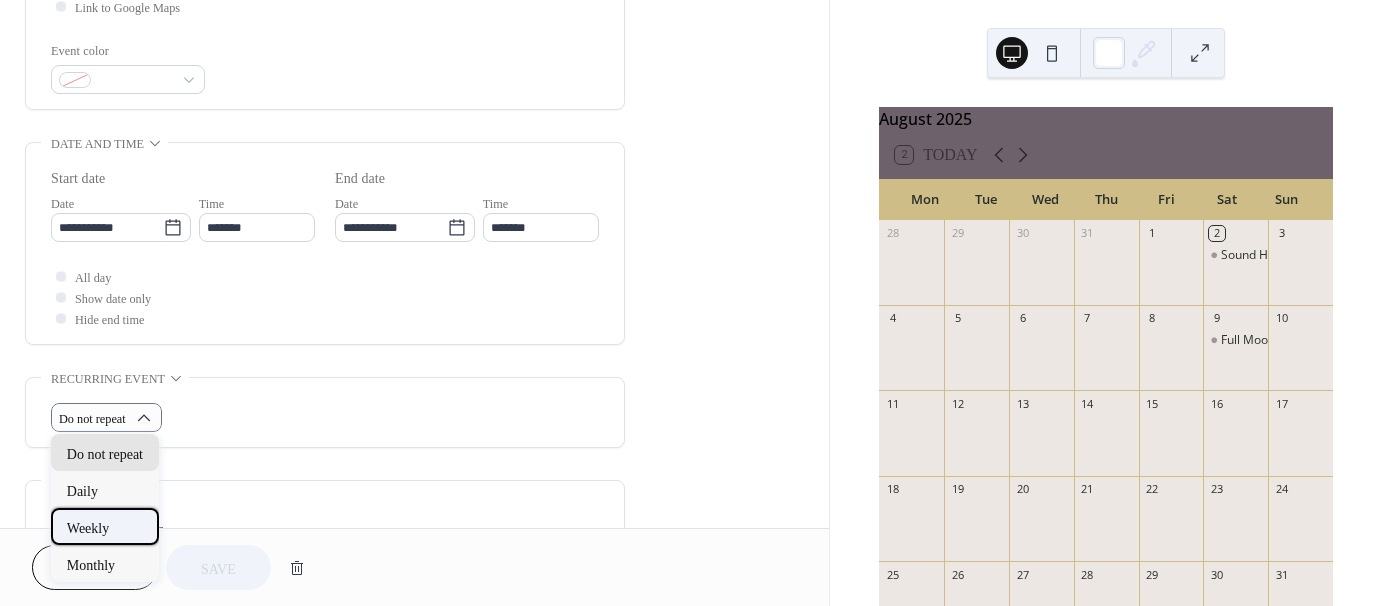 click on "Weekly" at bounding box center [88, 528] 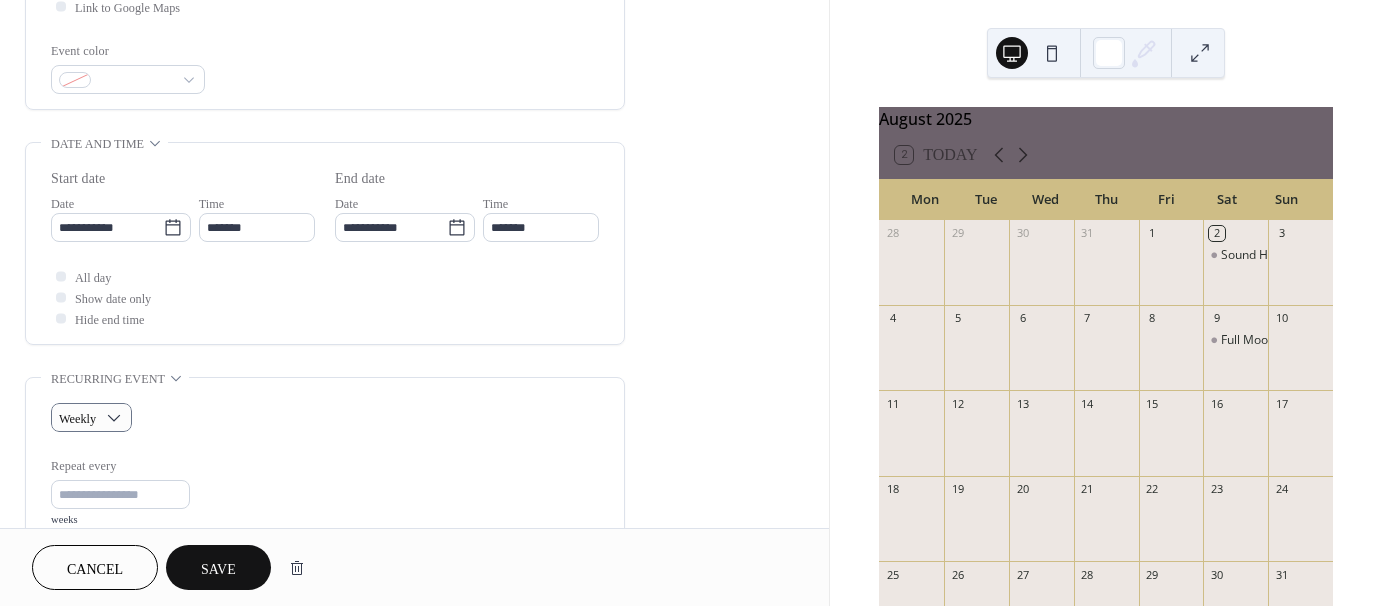 click on "Save" at bounding box center [218, 569] 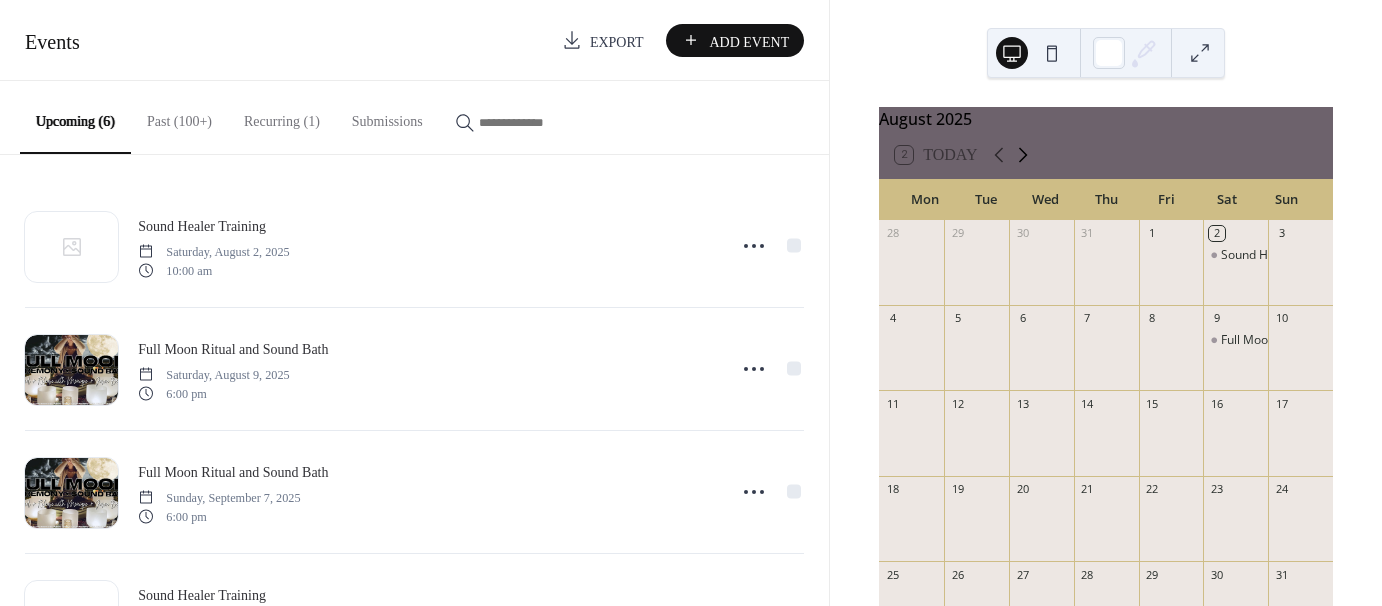 click 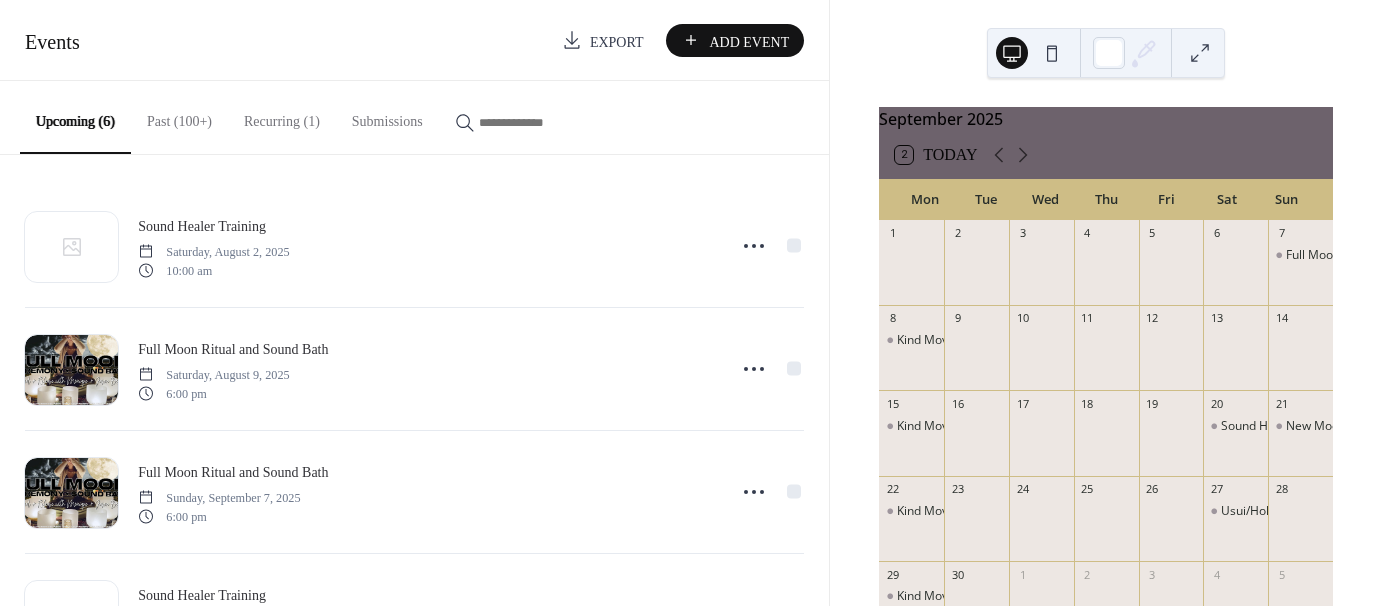 click on "Past (100+)" at bounding box center (179, 116) 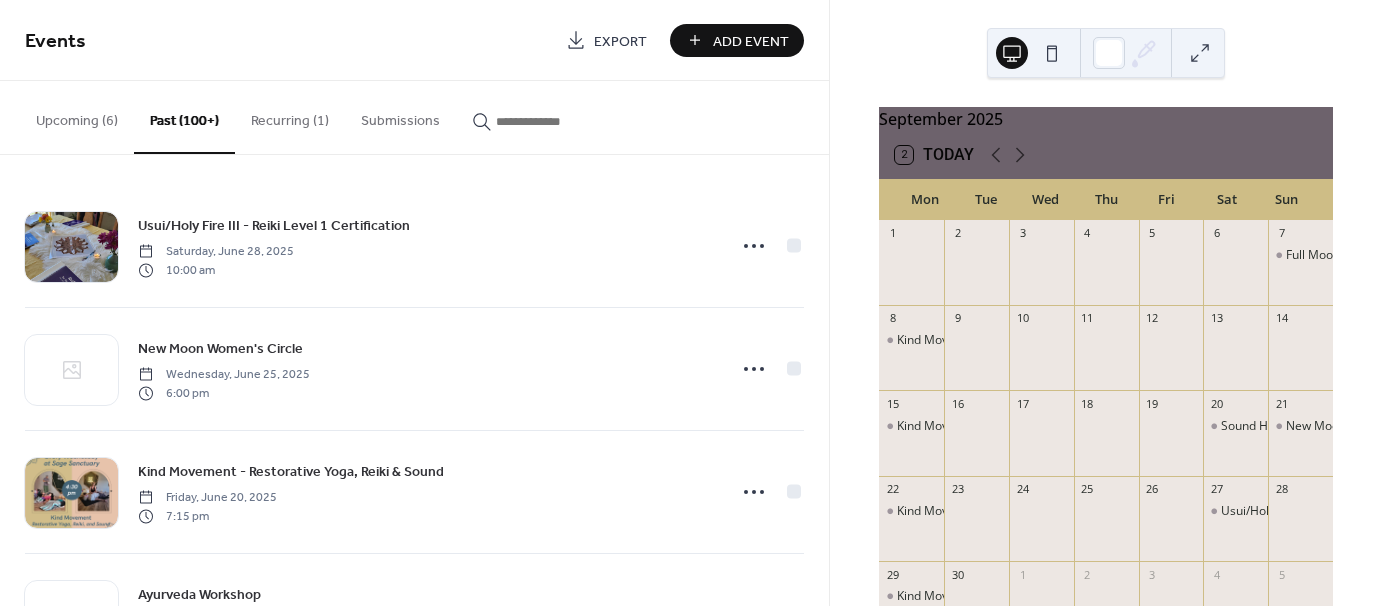 click on "Upcoming (6)" at bounding box center [77, 116] 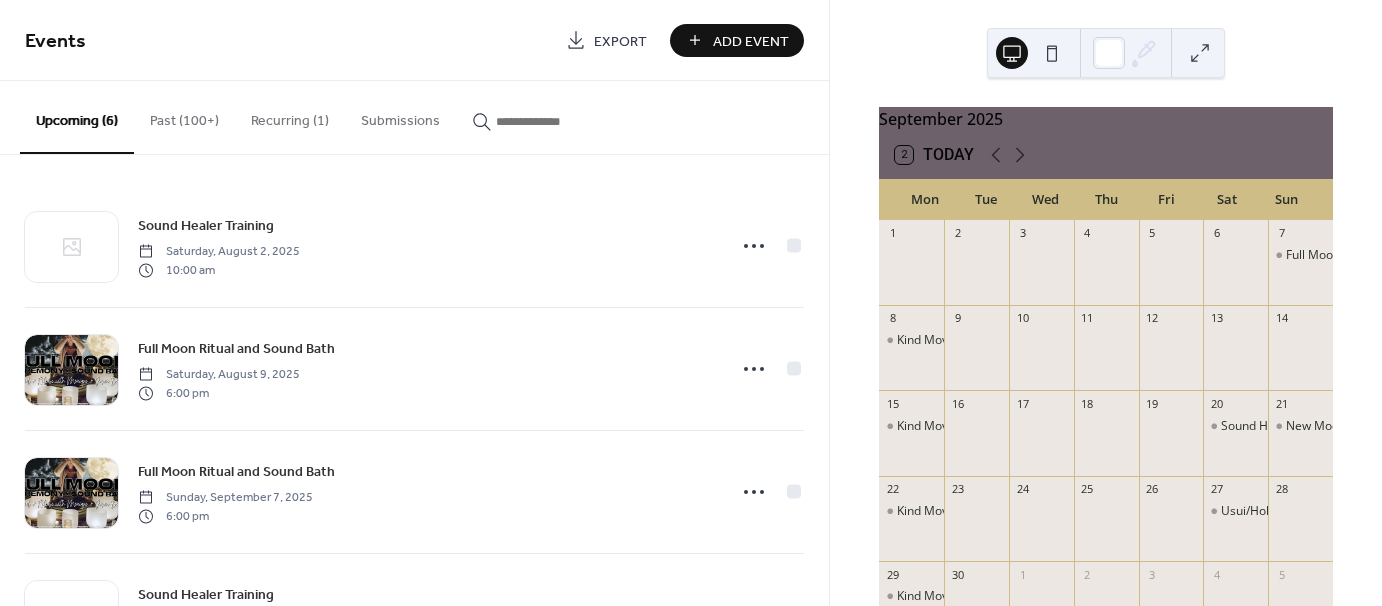 click on "Add Event" at bounding box center [751, 41] 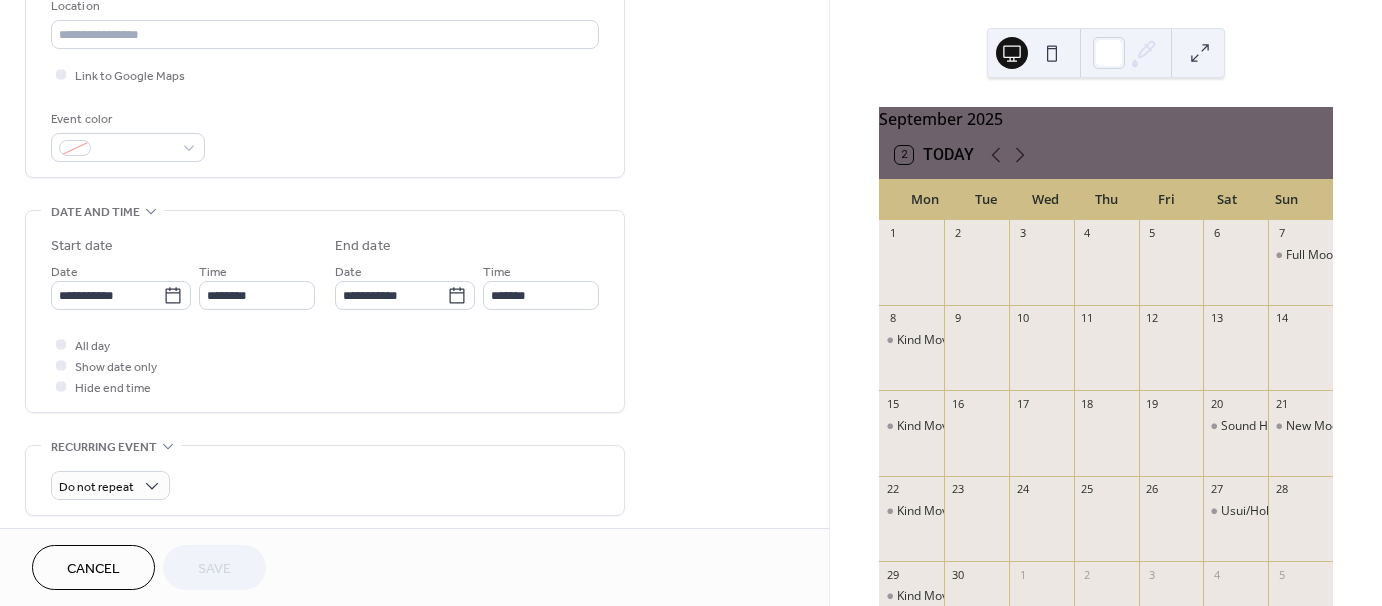 scroll, scrollTop: 455, scrollLeft: 0, axis: vertical 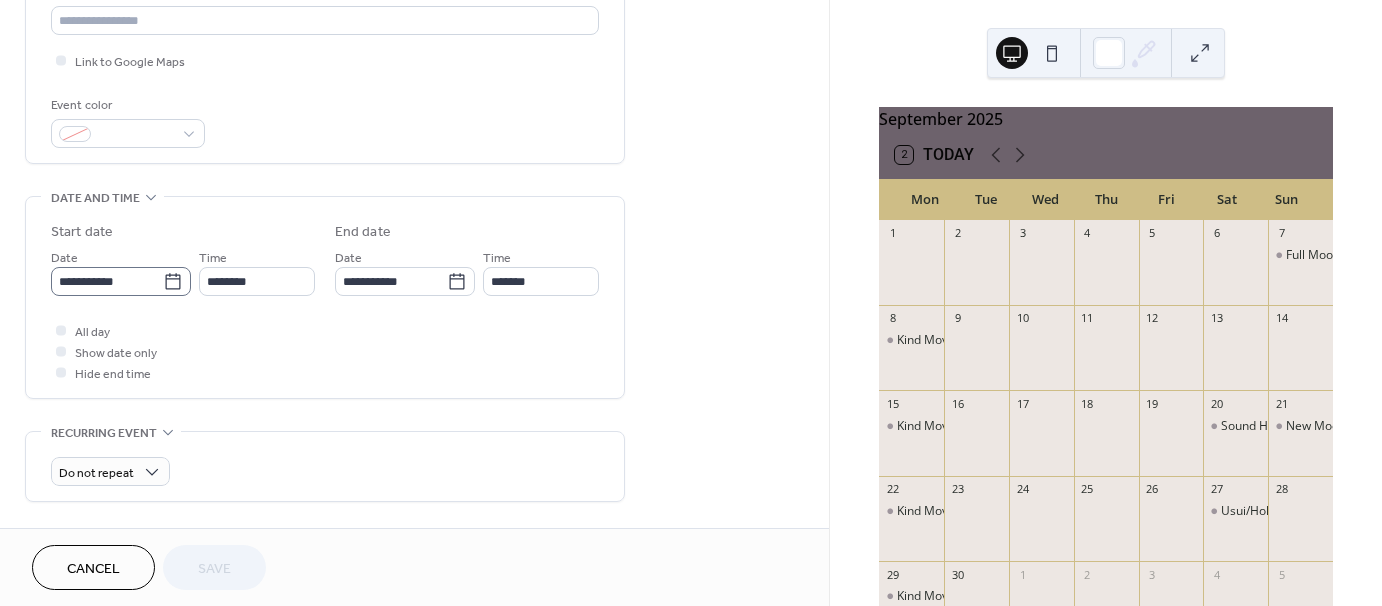 click 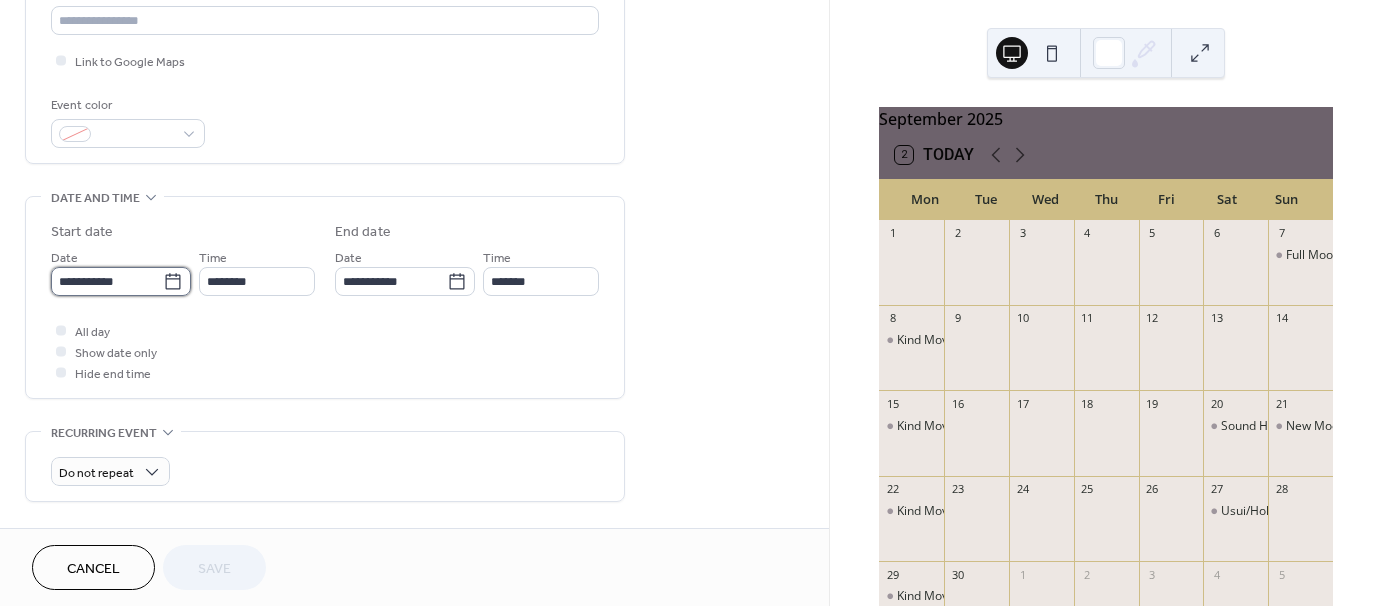 click on "**********" at bounding box center (107, 281) 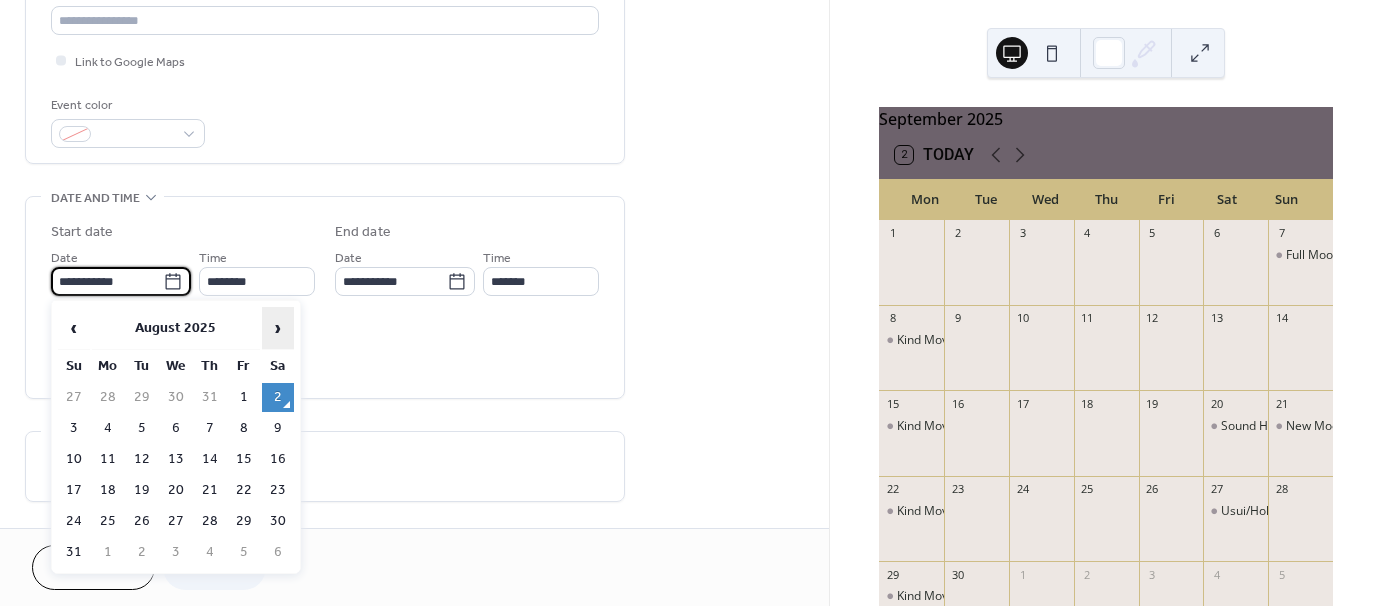 click on "›" at bounding box center [278, 328] 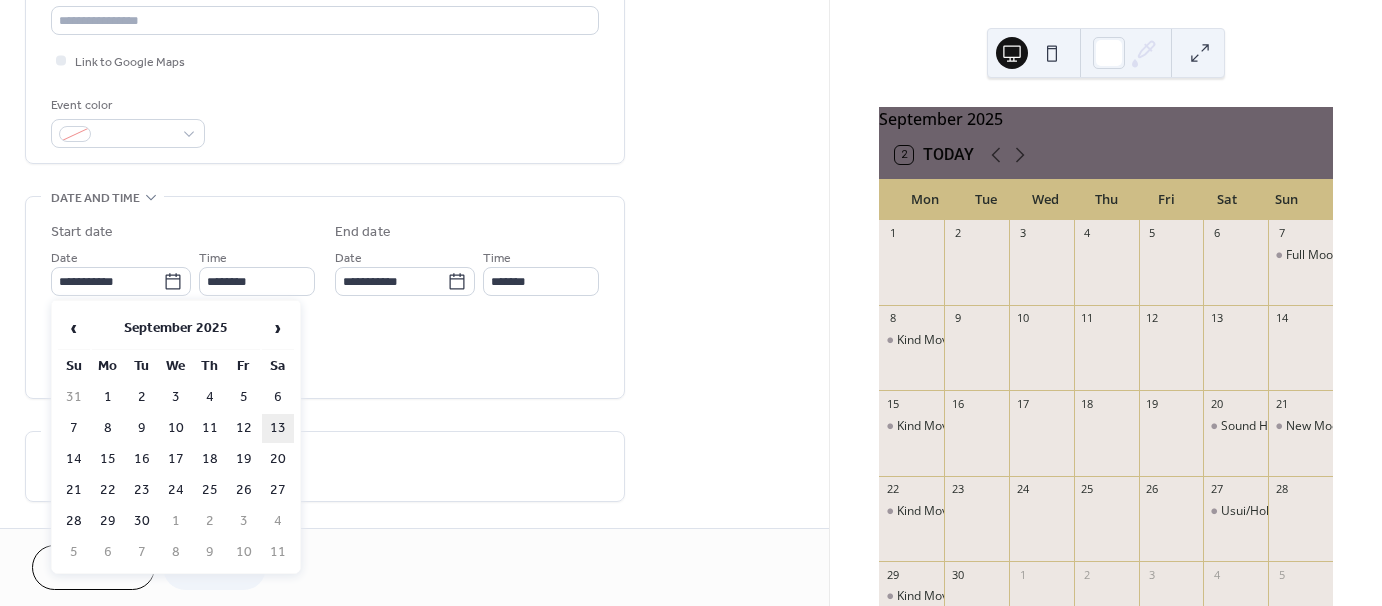 click on "13" at bounding box center [278, 428] 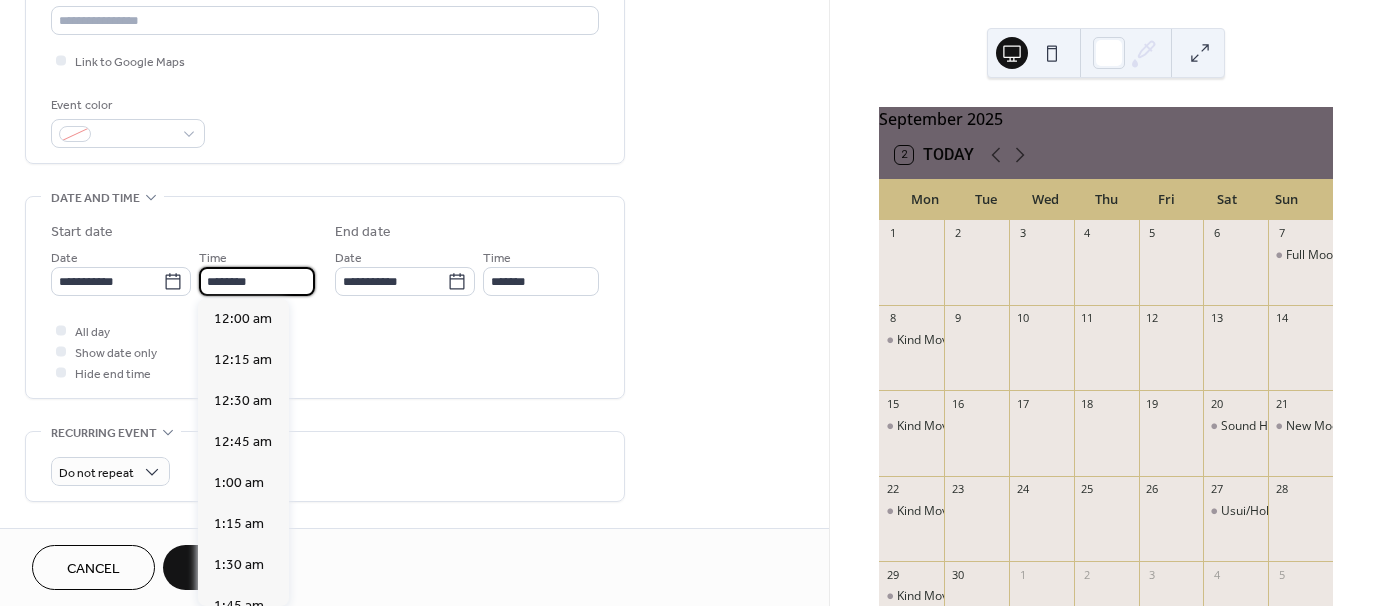 click on "********" at bounding box center [257, 281] 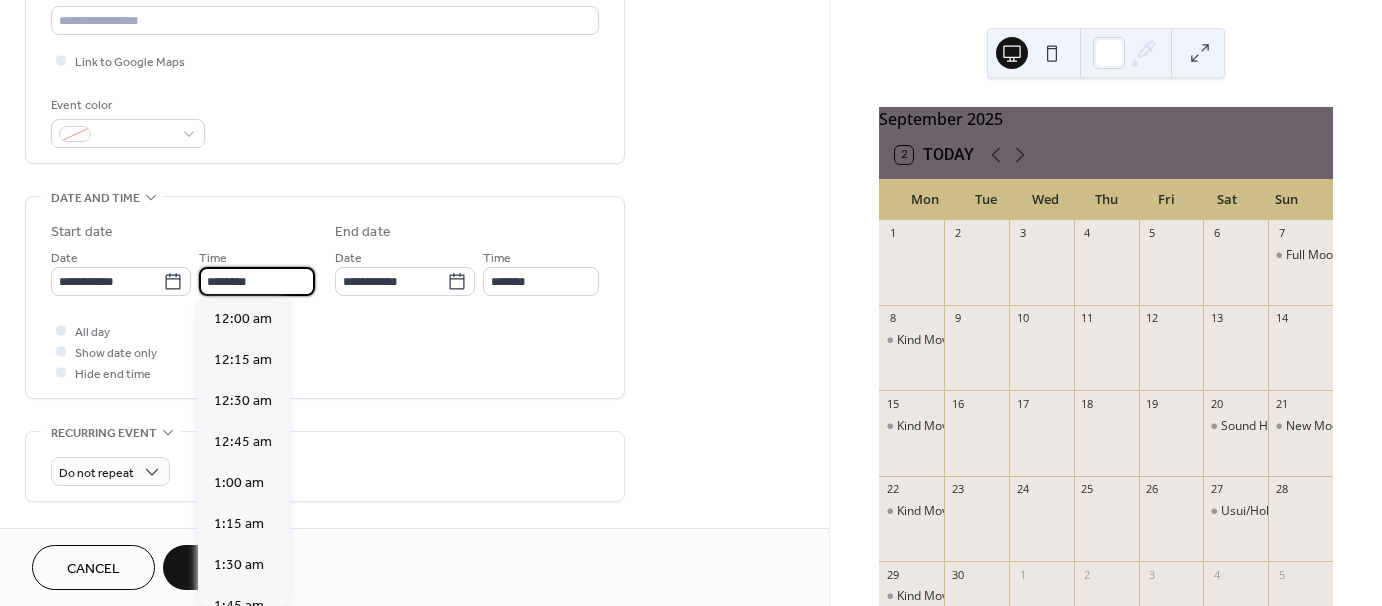 scroll, scrollTop: 1968, scrollLeft: 0, axis: vertical 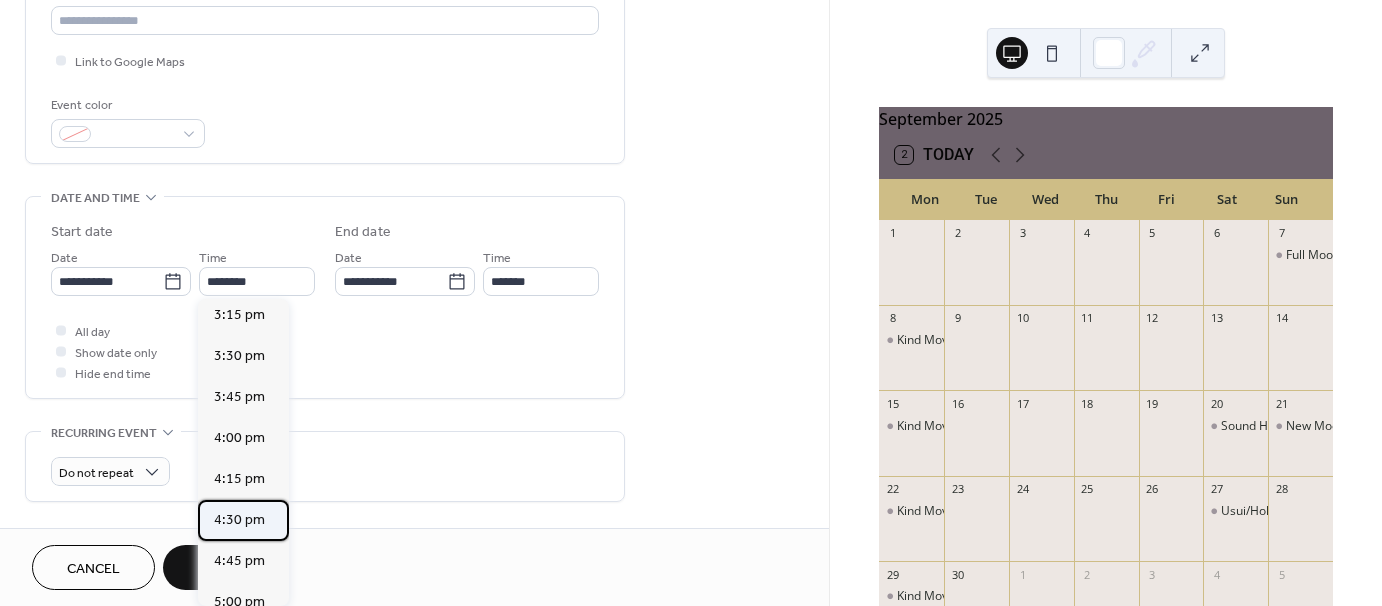 click on "4:30 pm" at bounding box center [239, 520] 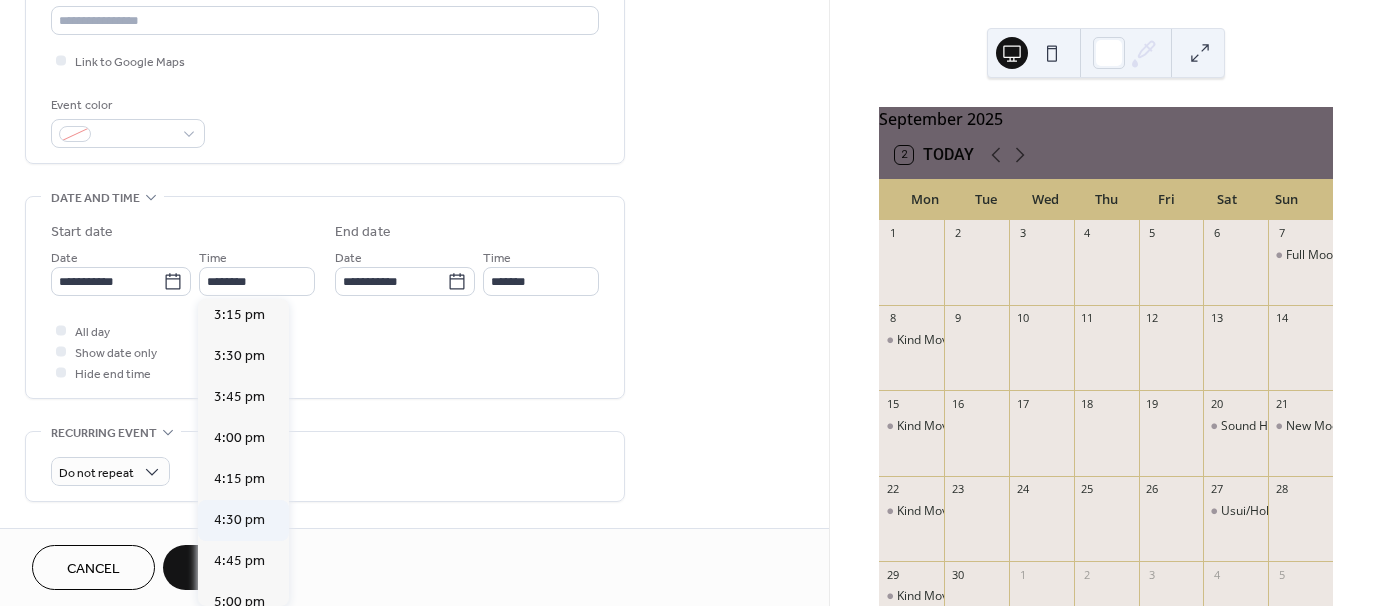 type on "*******" 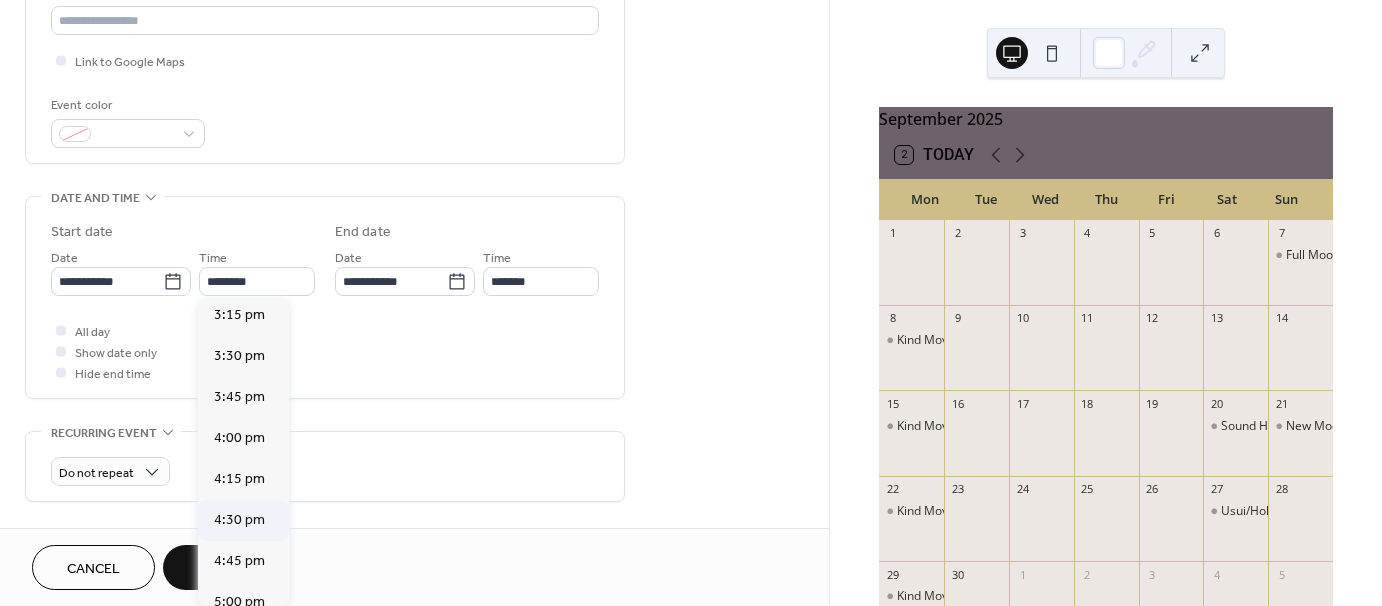type on "*******" 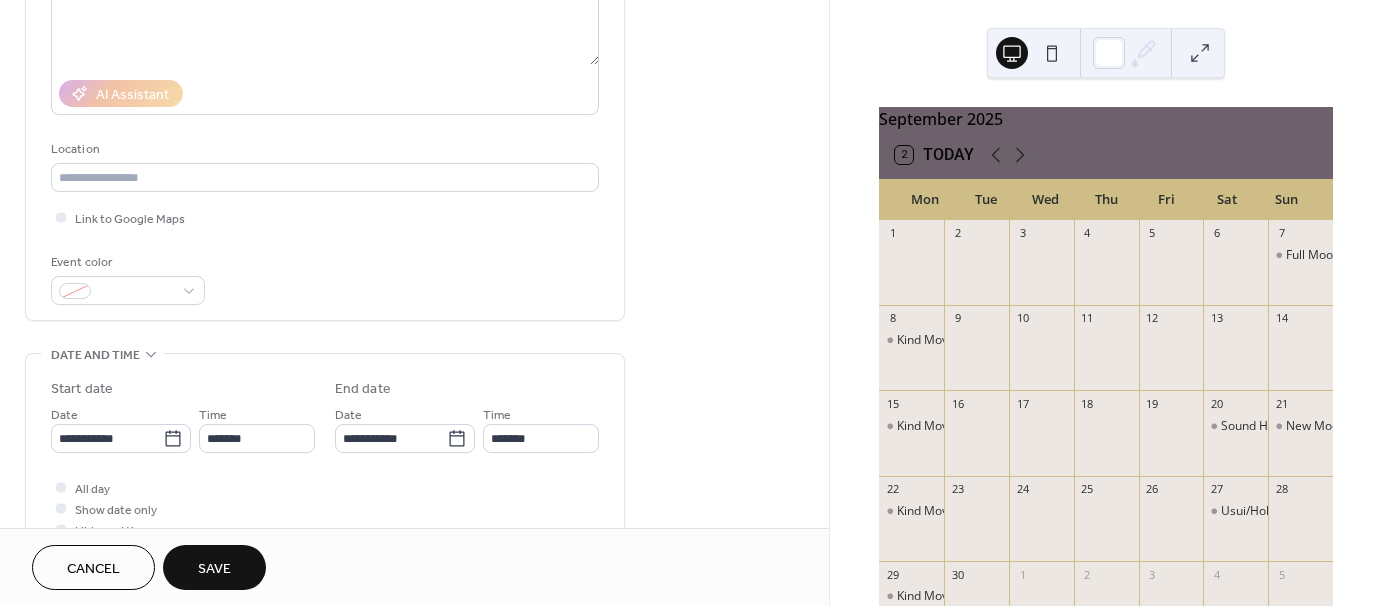 scroll, scrollTop: 292, scrollLeft: 0, axis: vertical 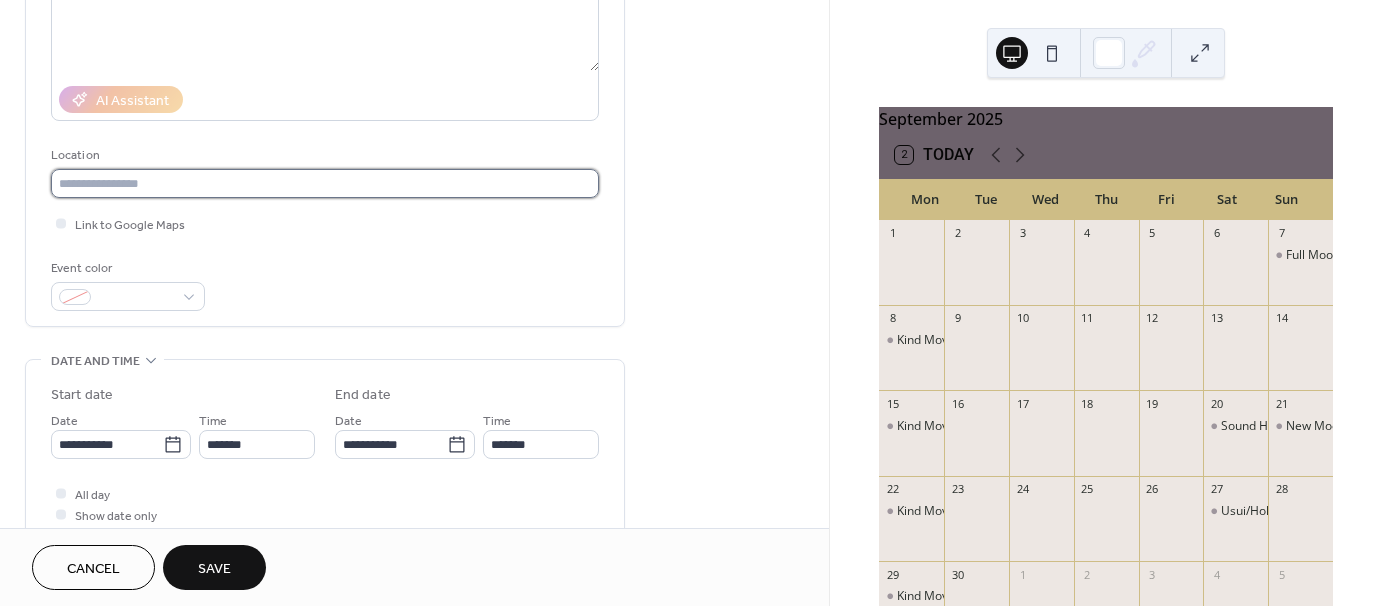 click at bounding box center [325, 183] 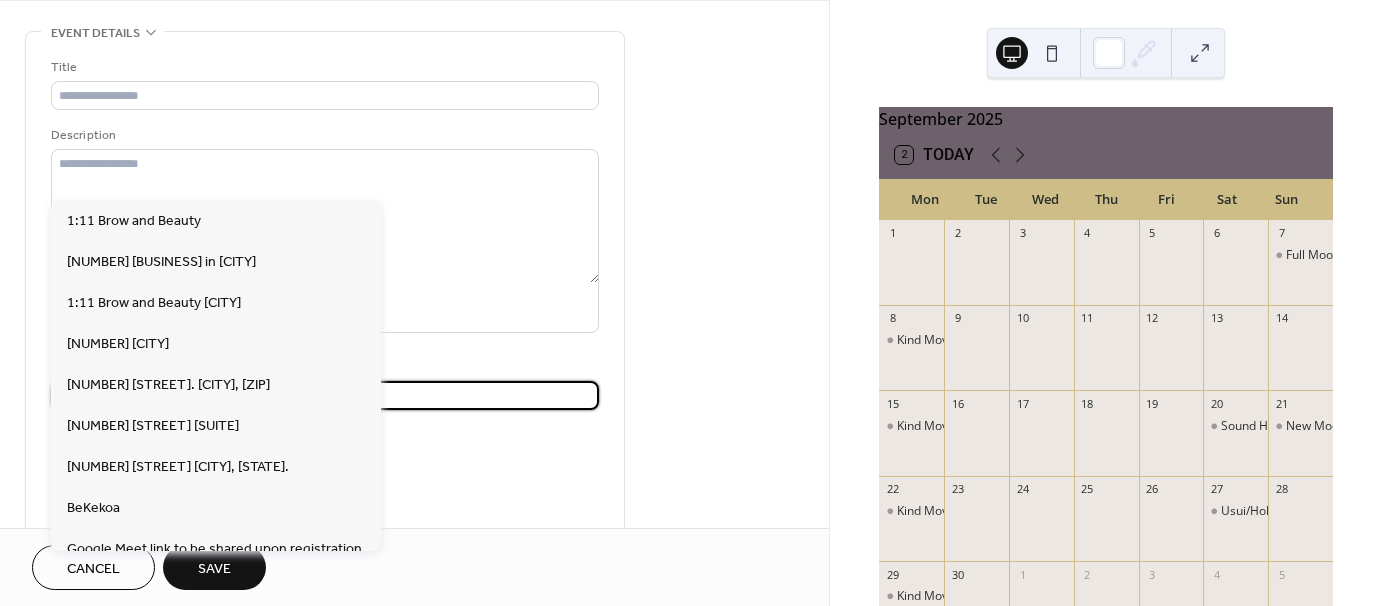 scroll, scrollTop: 0, scrollLeft: 0, axis: both 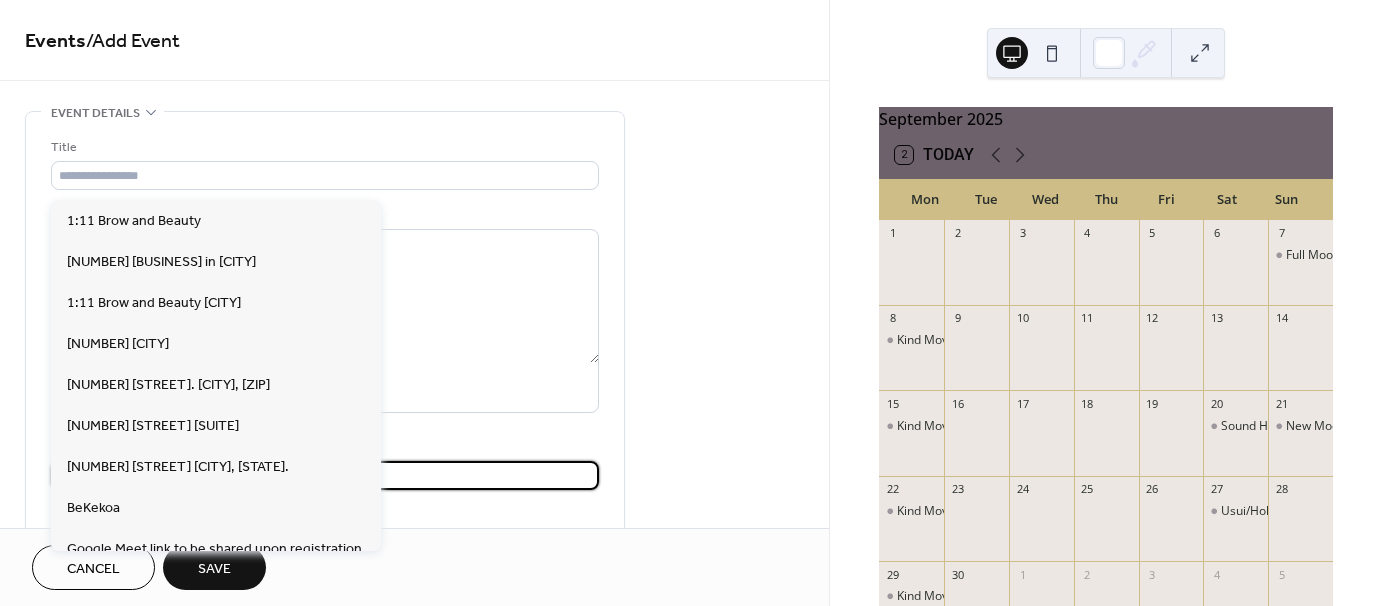 click on "**********" at bounding box center (414, 264) 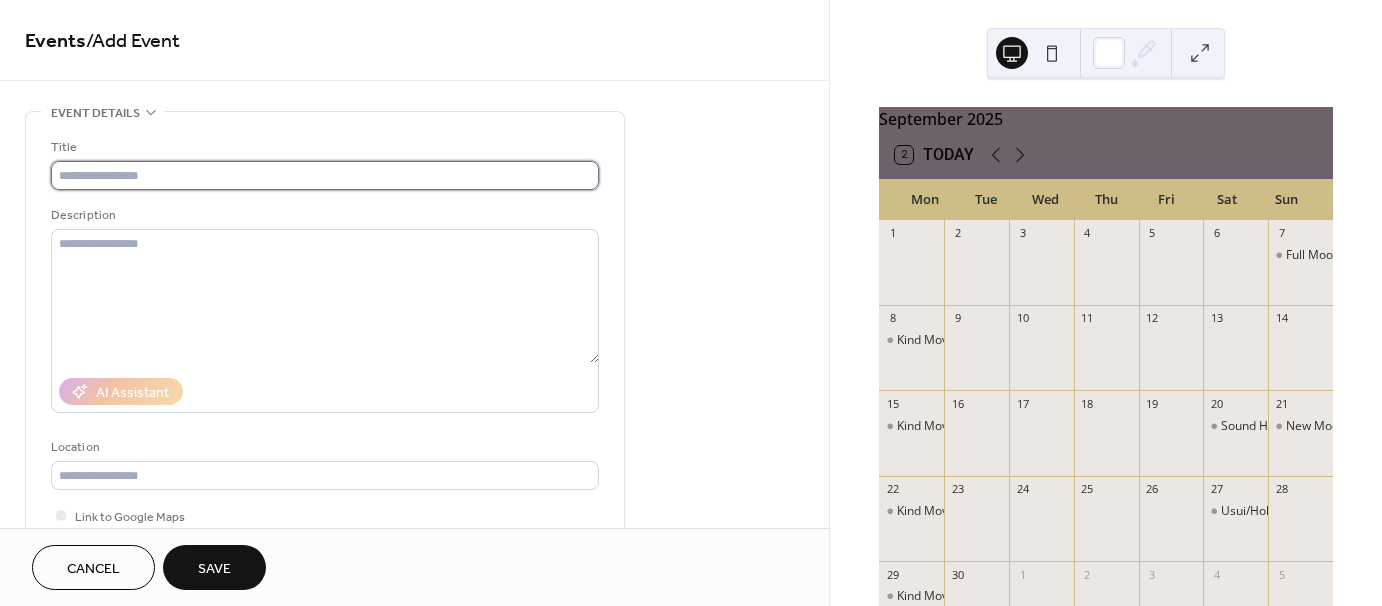 click at bounding box center [325, 175] 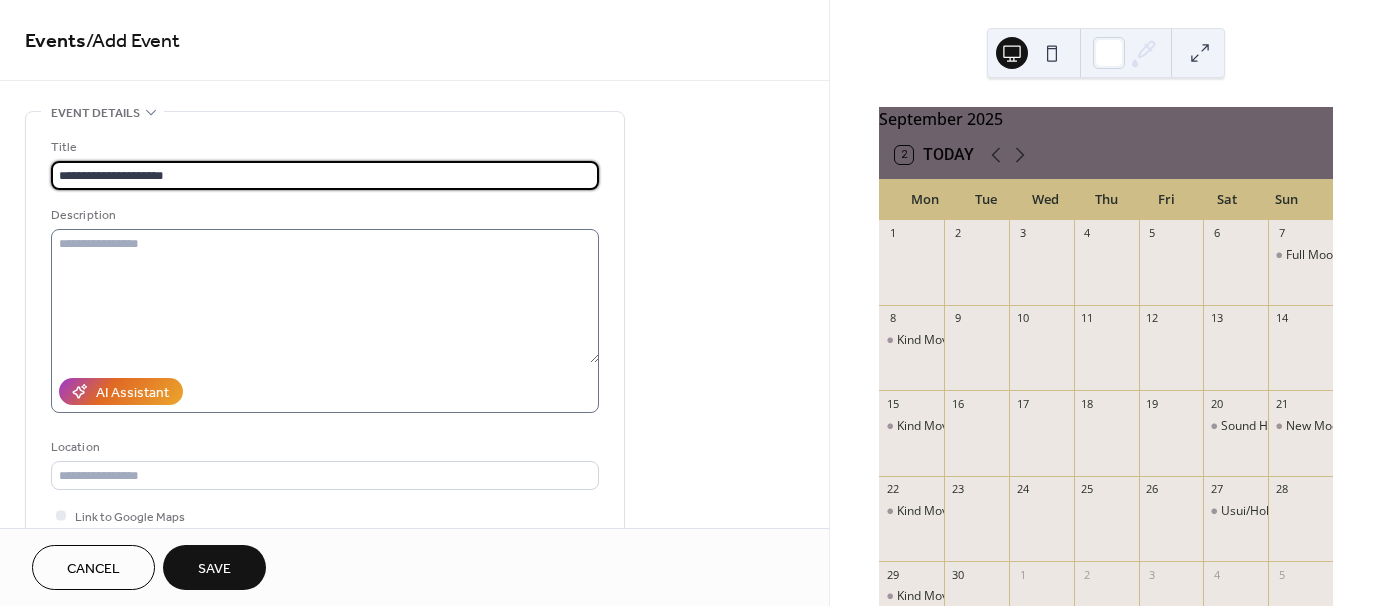 type on "**********" 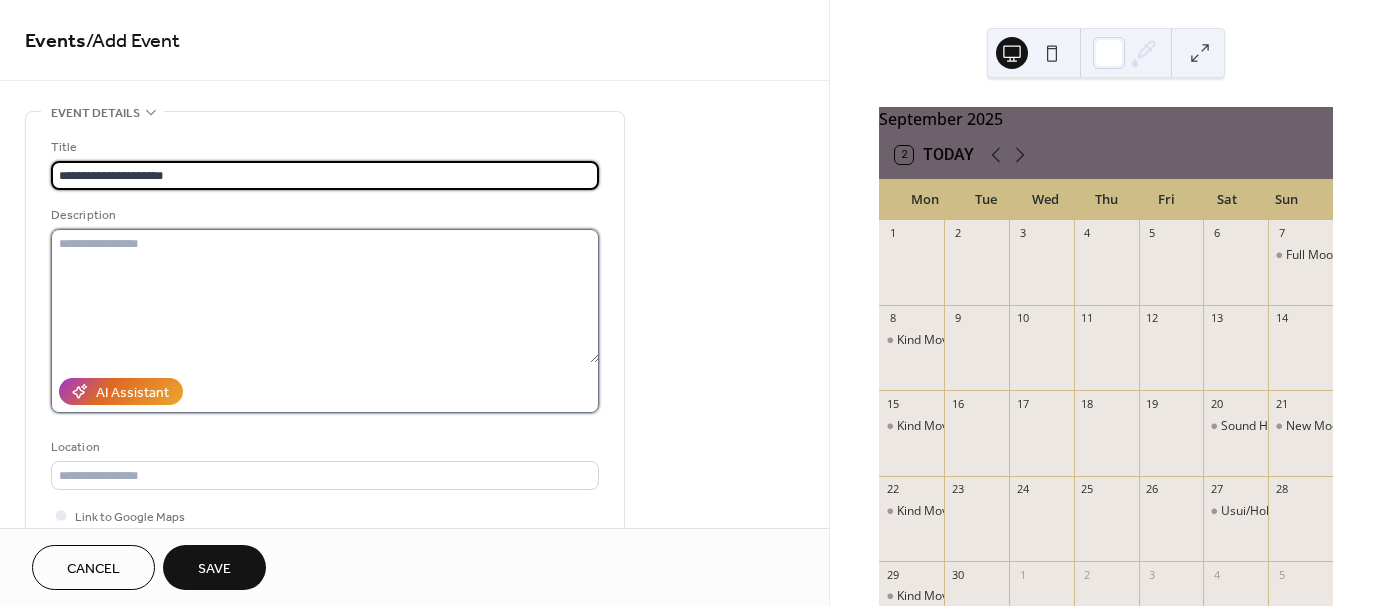 click at bounding box center (325, 296) 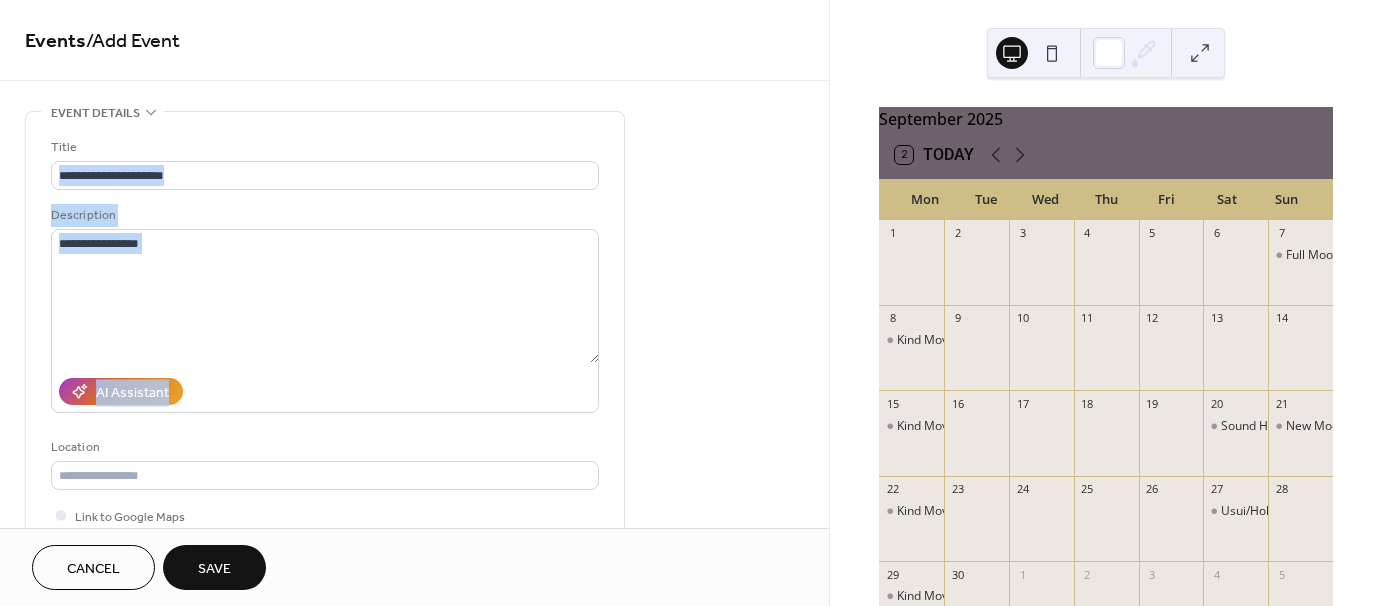drag, startPoint x: 822, startPoint y: 180, endPoint x: 827, endPoint y: 211, distance: 31.400637 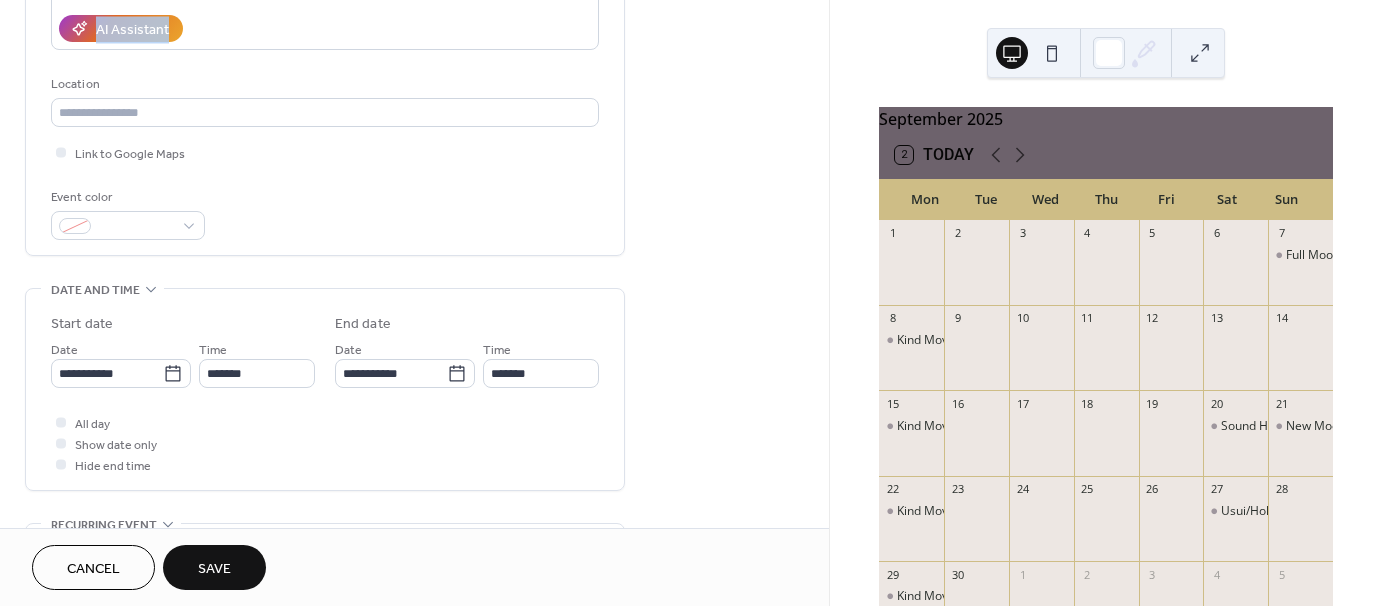 scroll, scrollTop: 346, scrollLeft: 0, axis: vertical 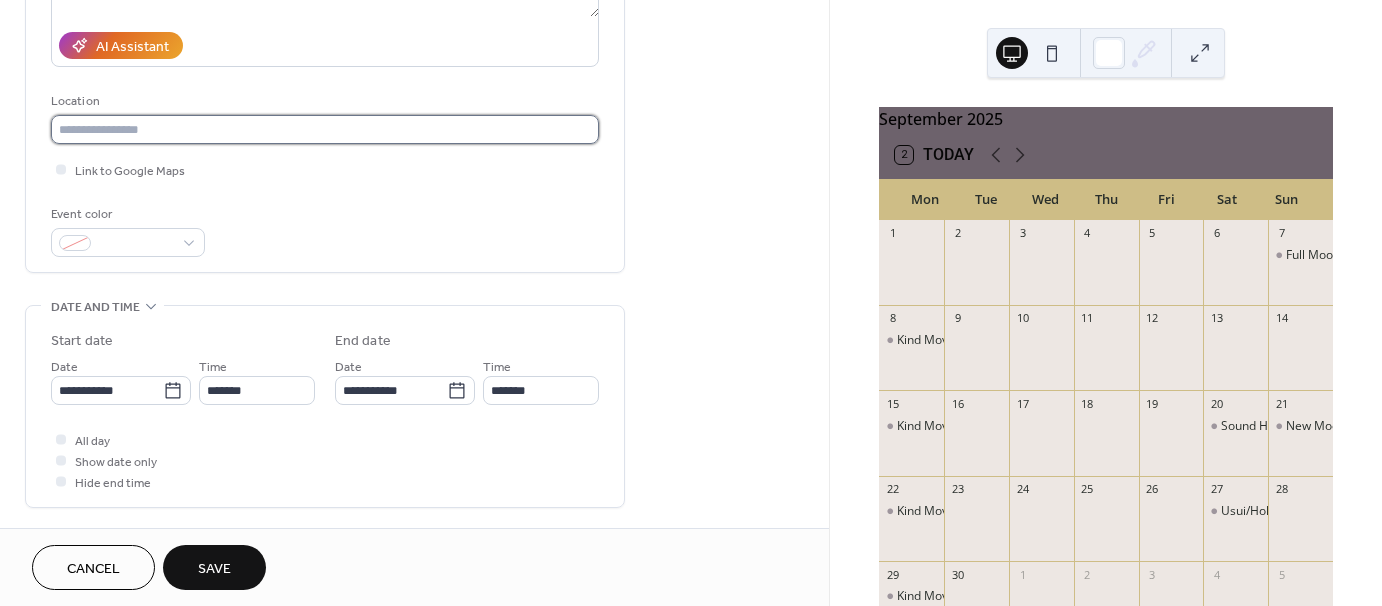 click at bounding box center (325, 129) 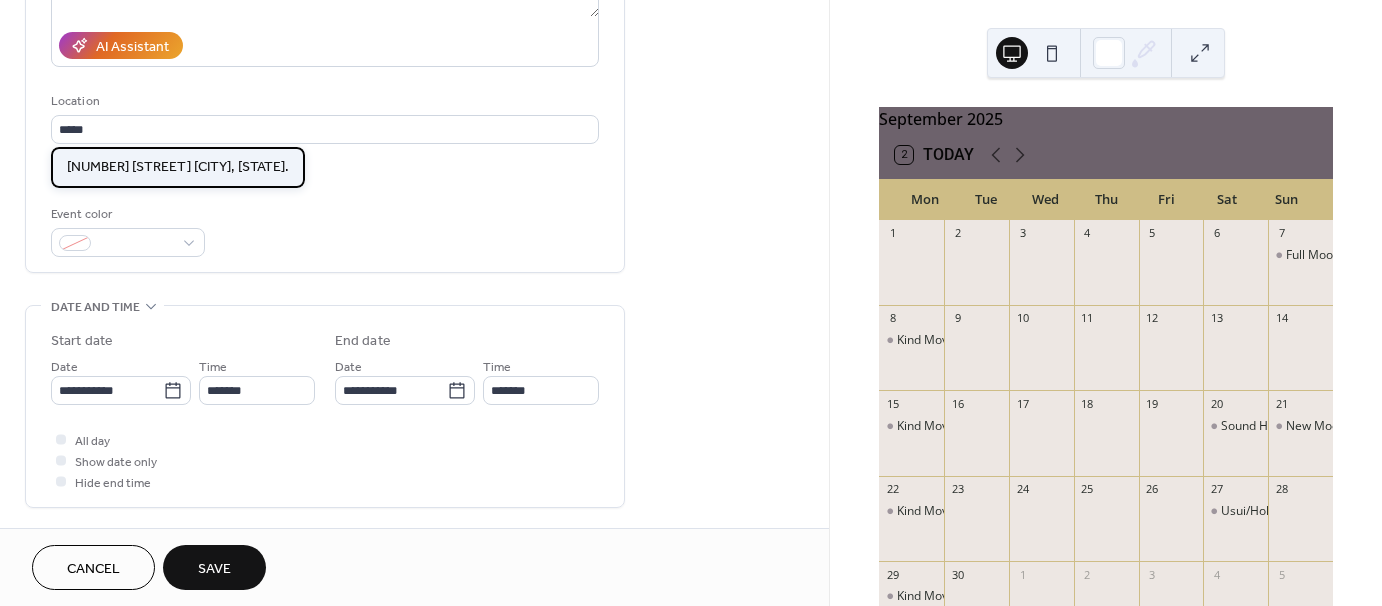 click on "[NUMBER] [STREET] [CITY], [STATE]." at bounding box center (178, 167) 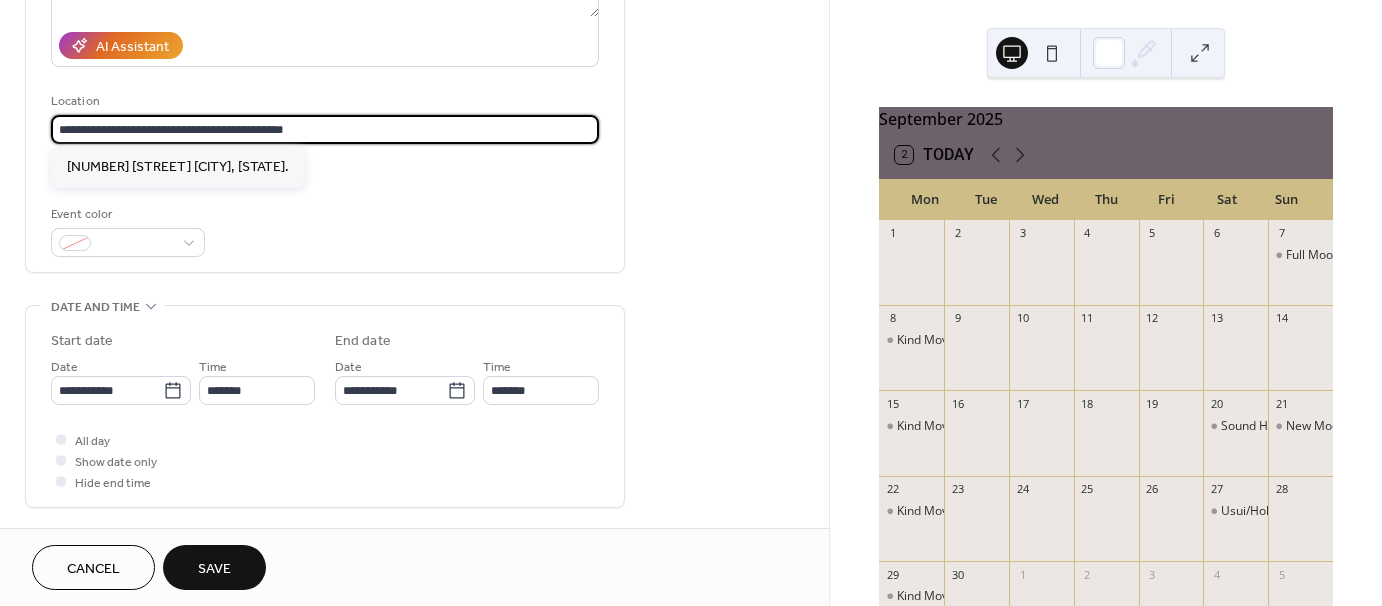 click on "**********" at bounding box center (325, 129) 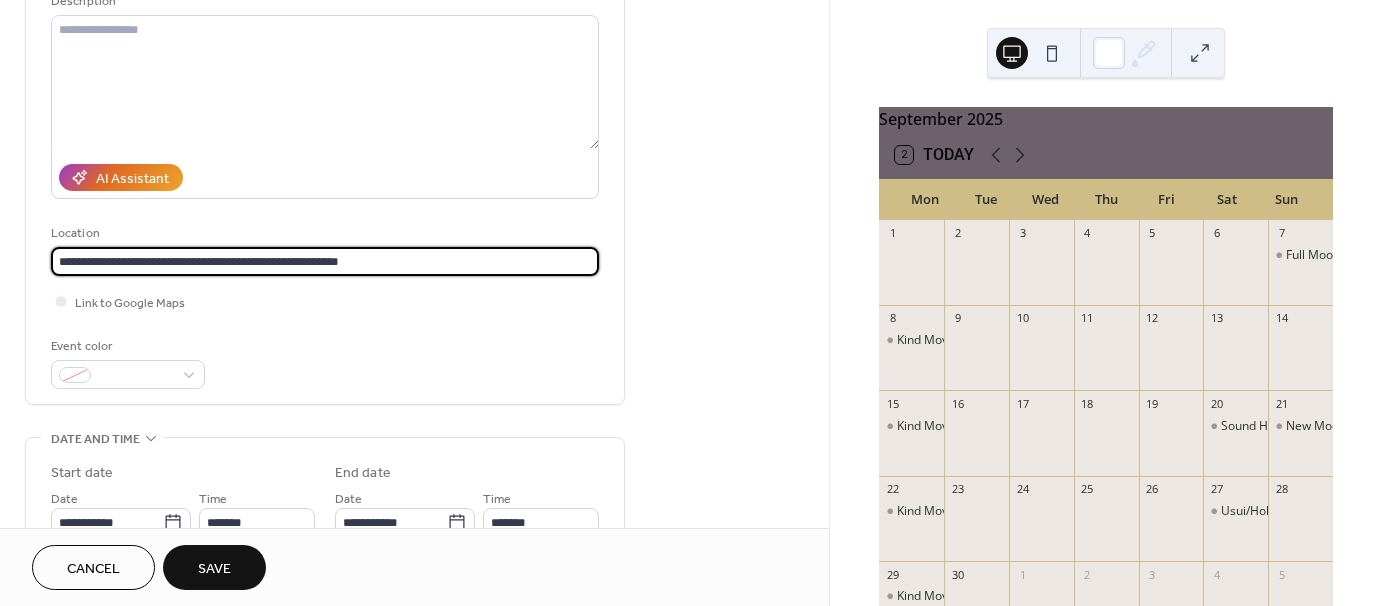 scroll, scrollTop: 216, scrollLeft: 0, axis: vertical 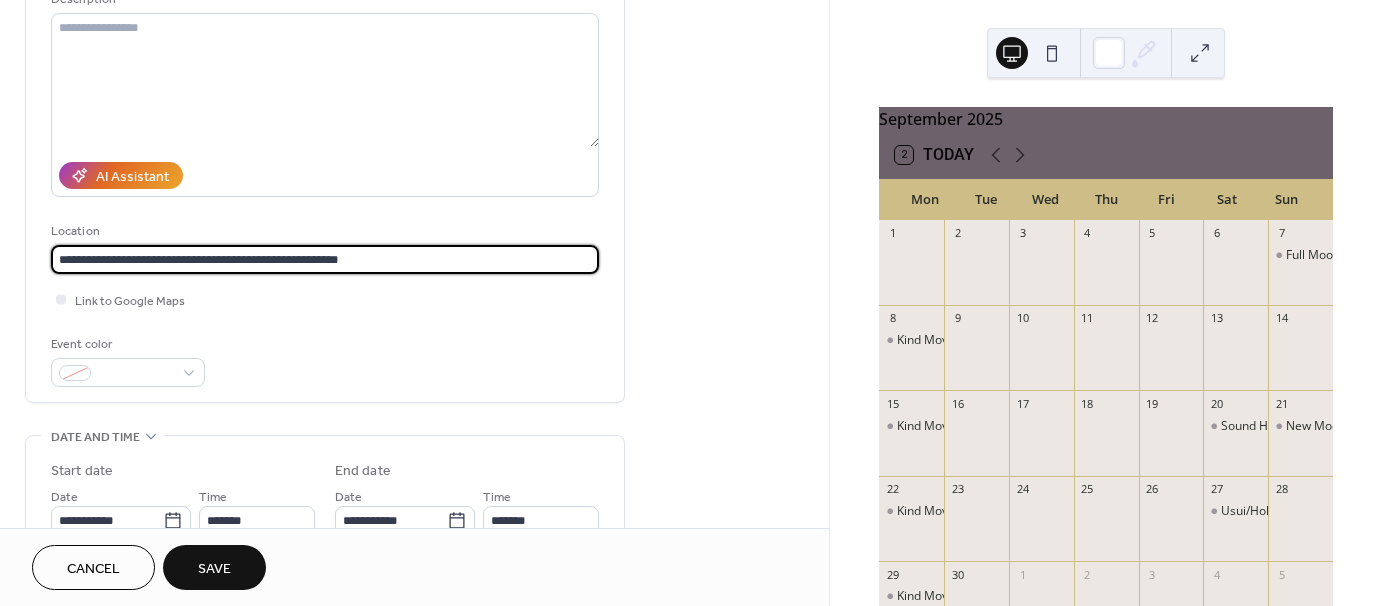 click on "**********" at bounding box center (325, 259) 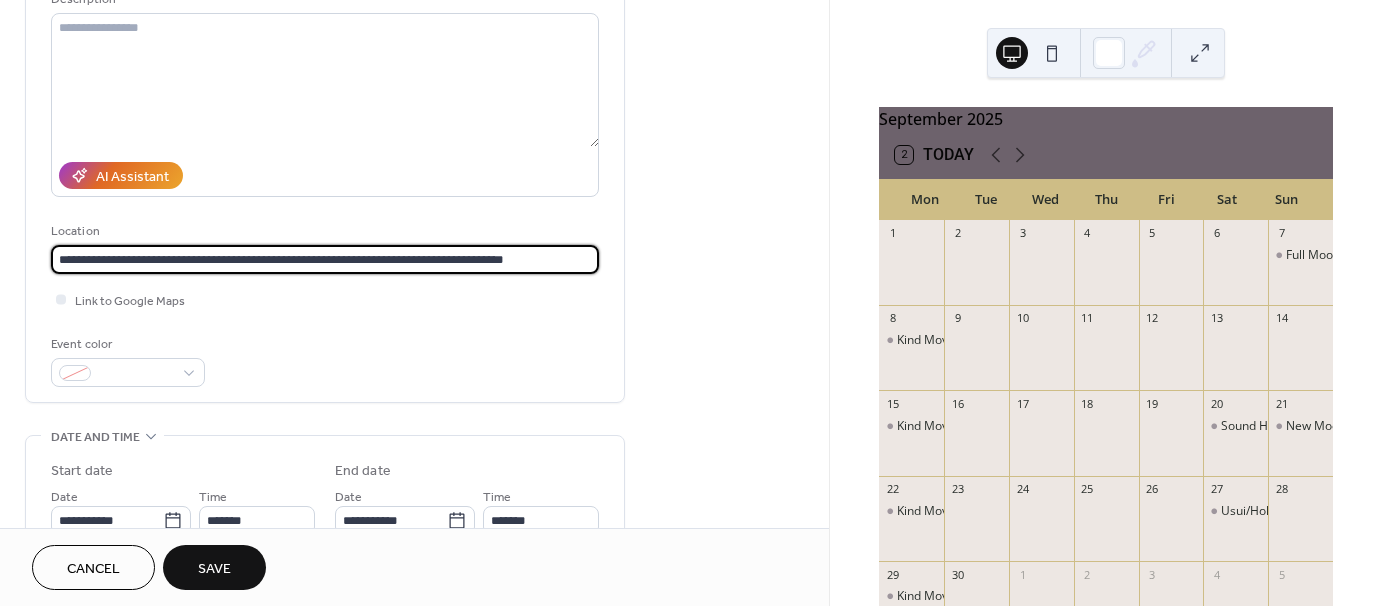 type on "**********" 